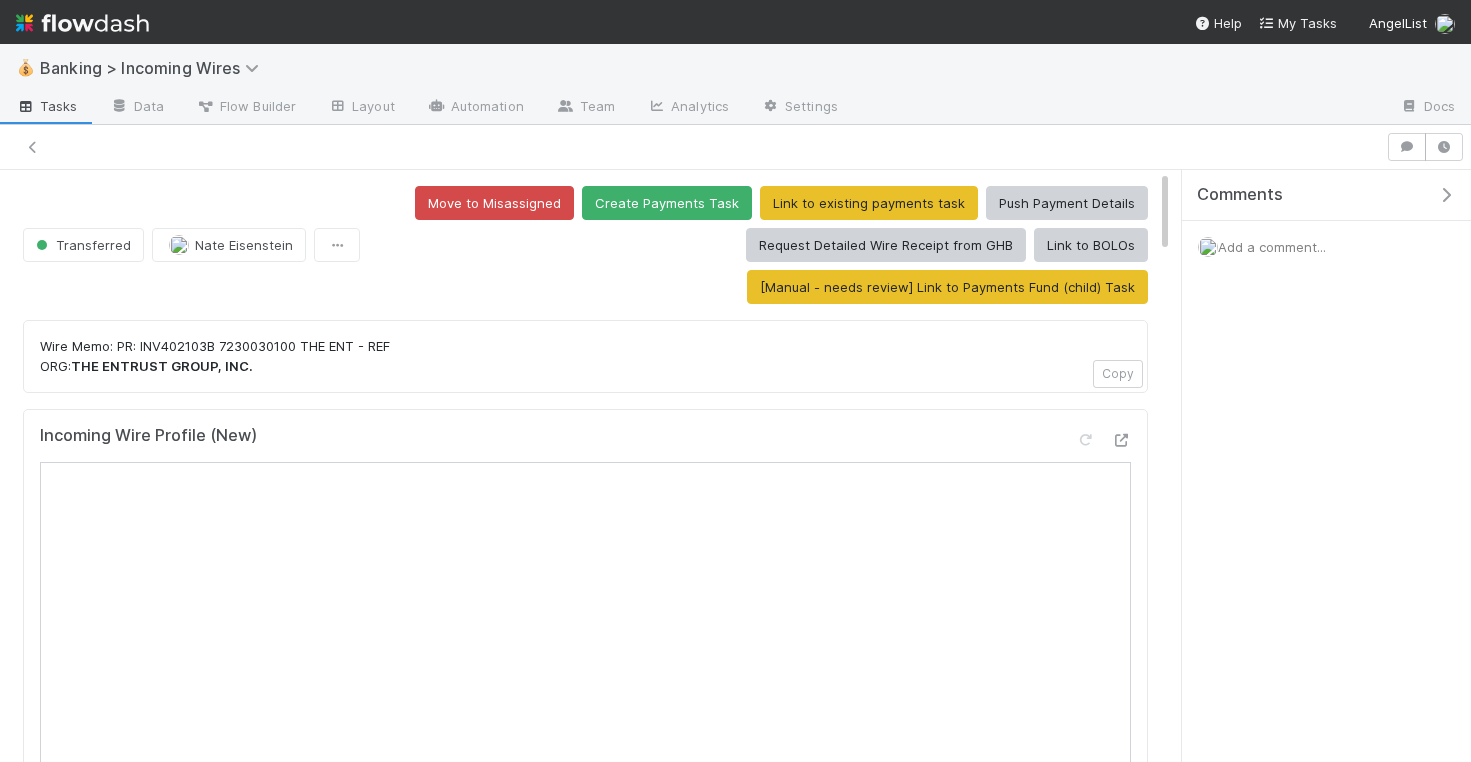 scroll, scrollTop: 0, scrollLeft: 0, axis: both 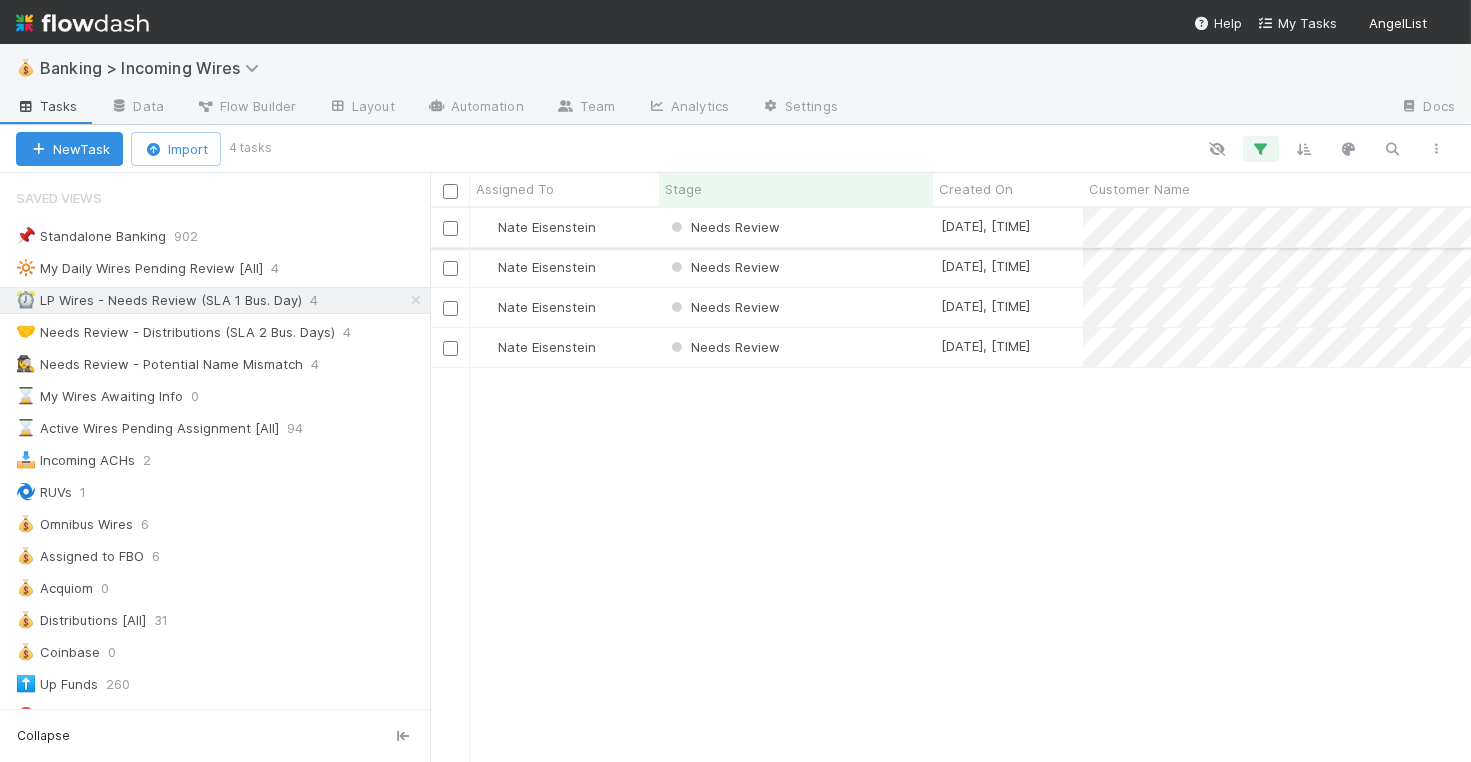 click on "Needs Review" at bounding box center [796, 227] 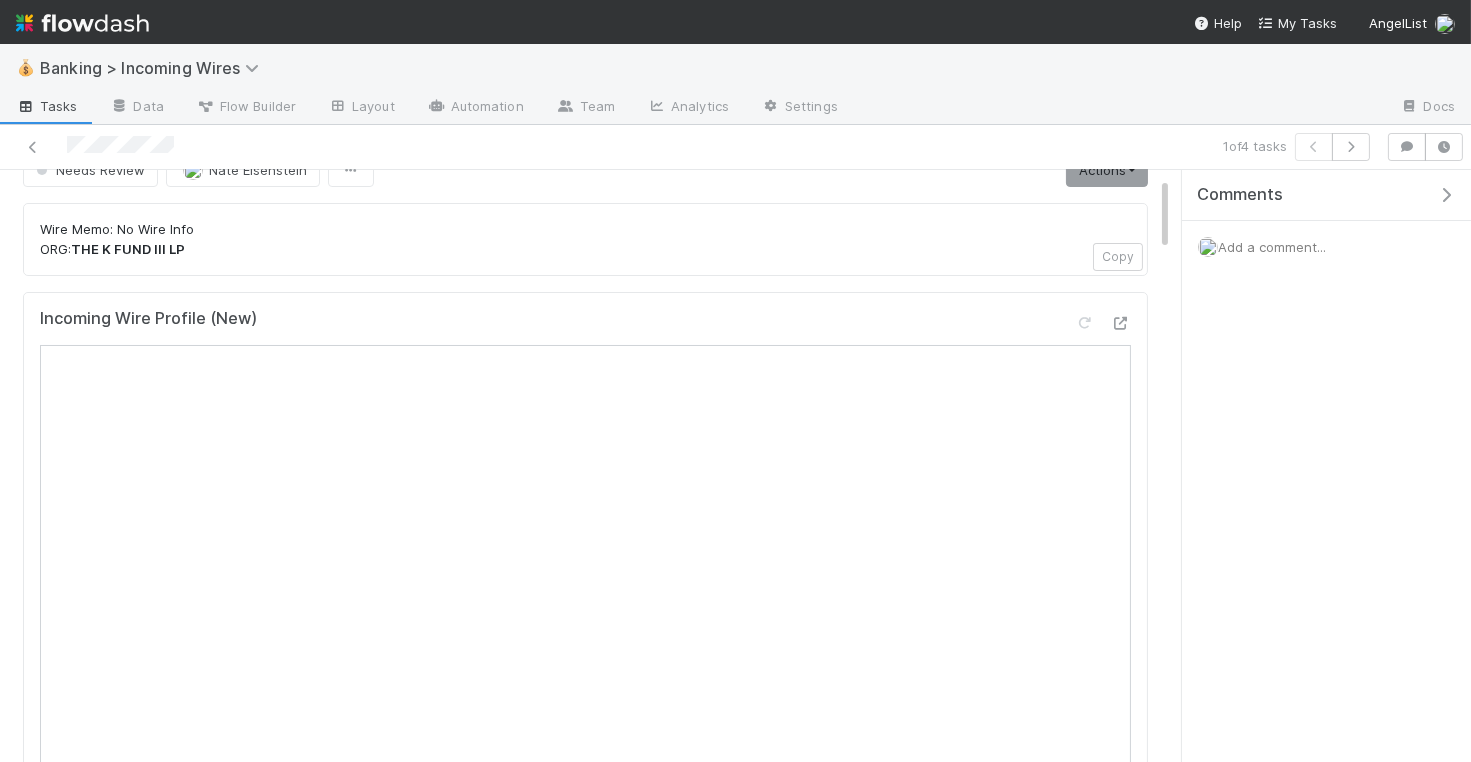 scroll, scrollTop: 81, scrollLeft: 0, axis: vertical 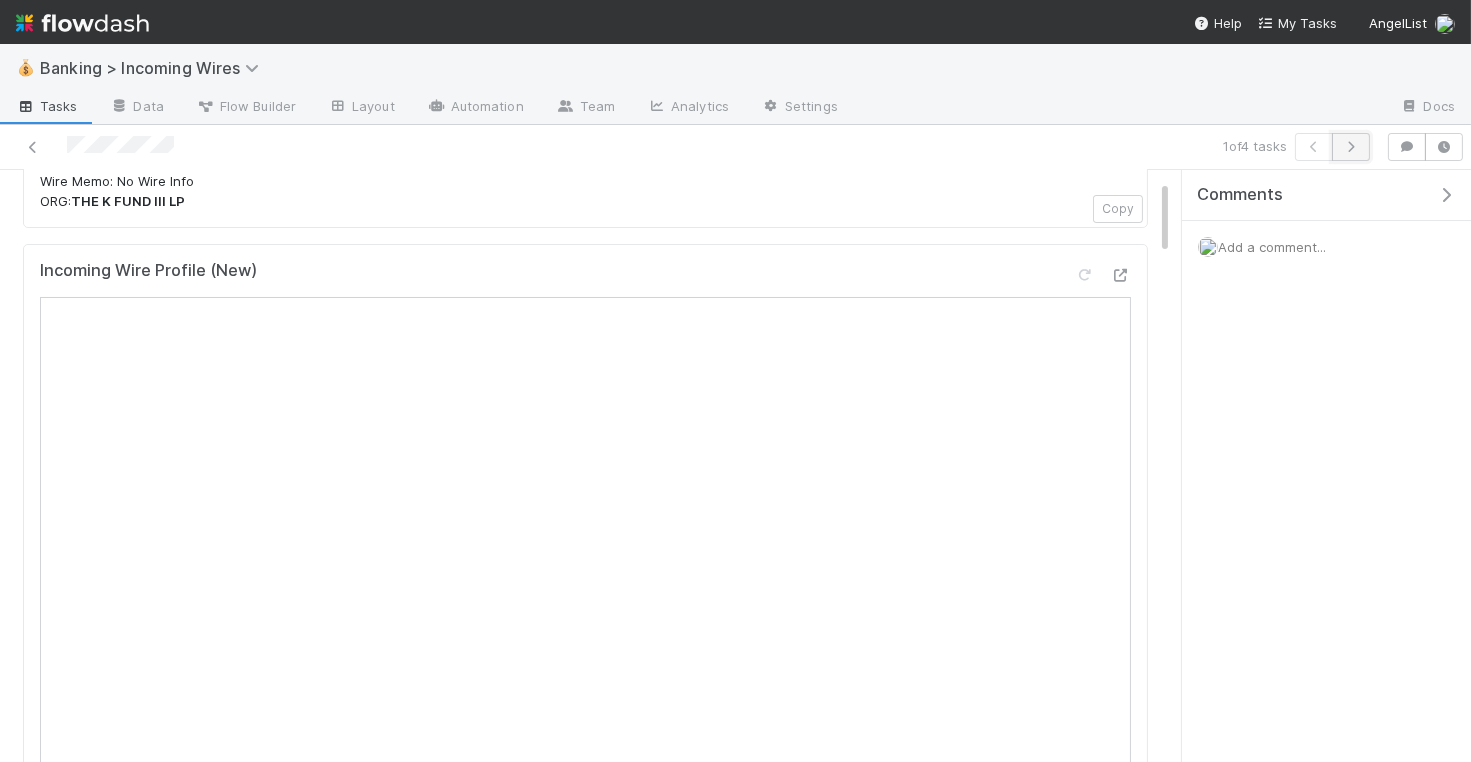 click at bounding box center (1351, 147) 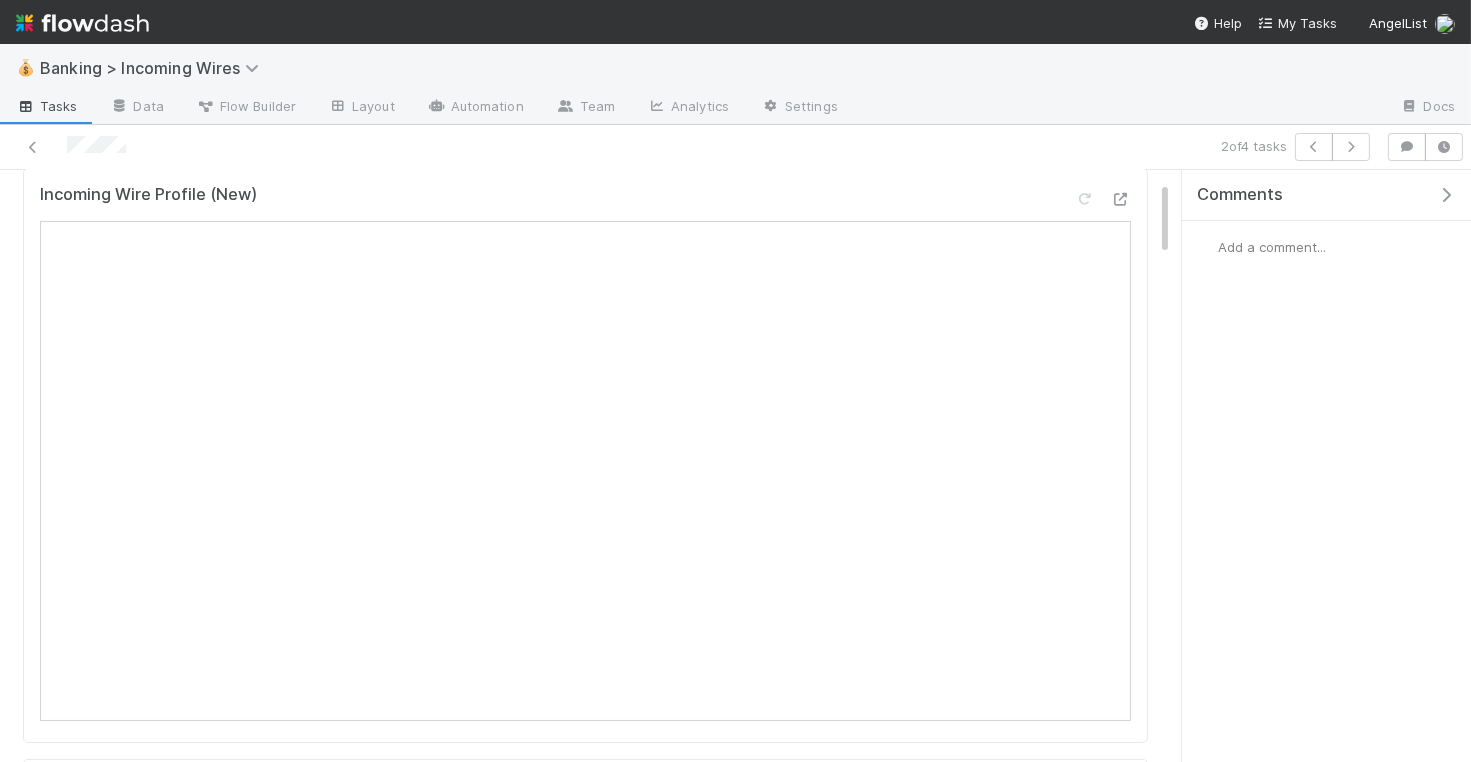 scroll, scrollTop: 222, scrollLeft: 0, axis: vertical 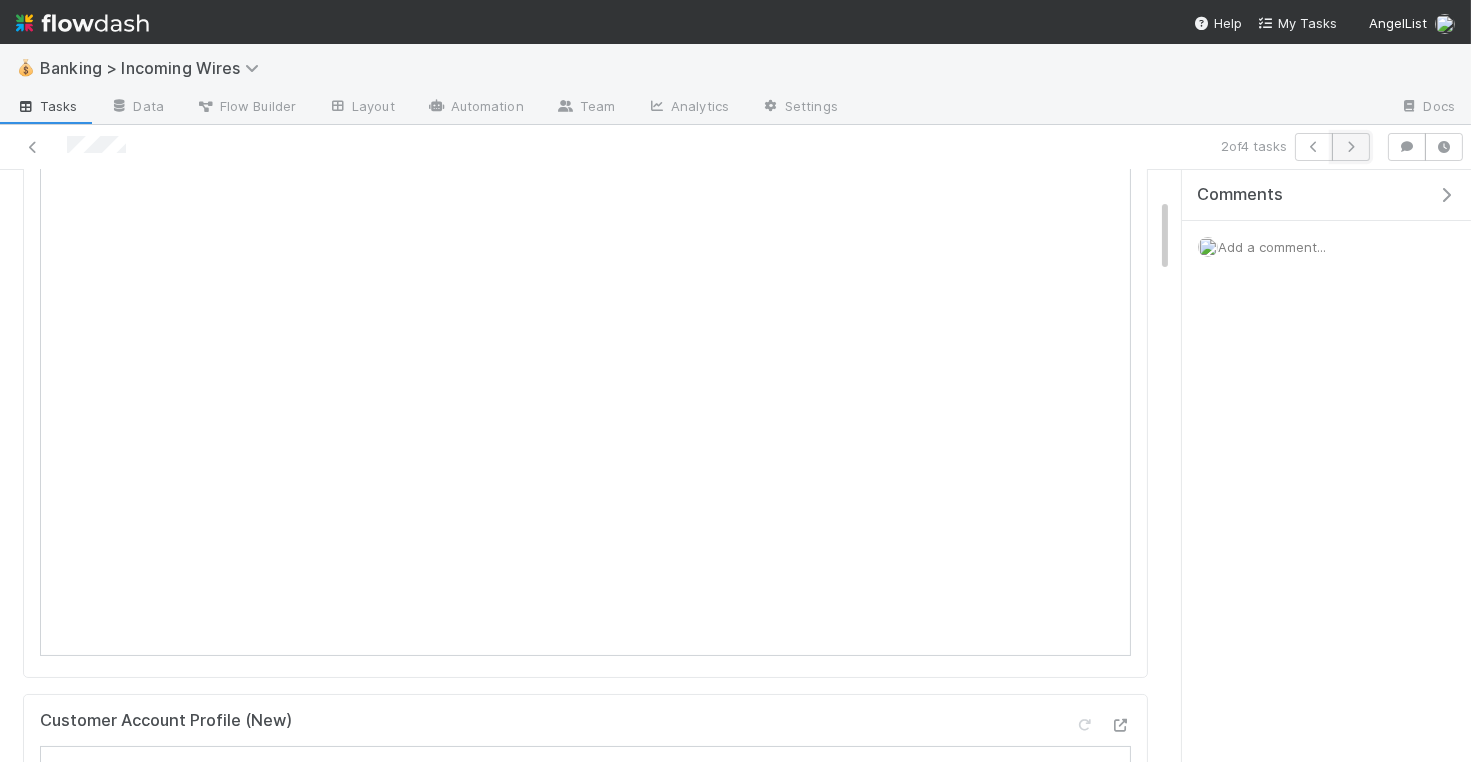 click at bounding box center (1351, 147) 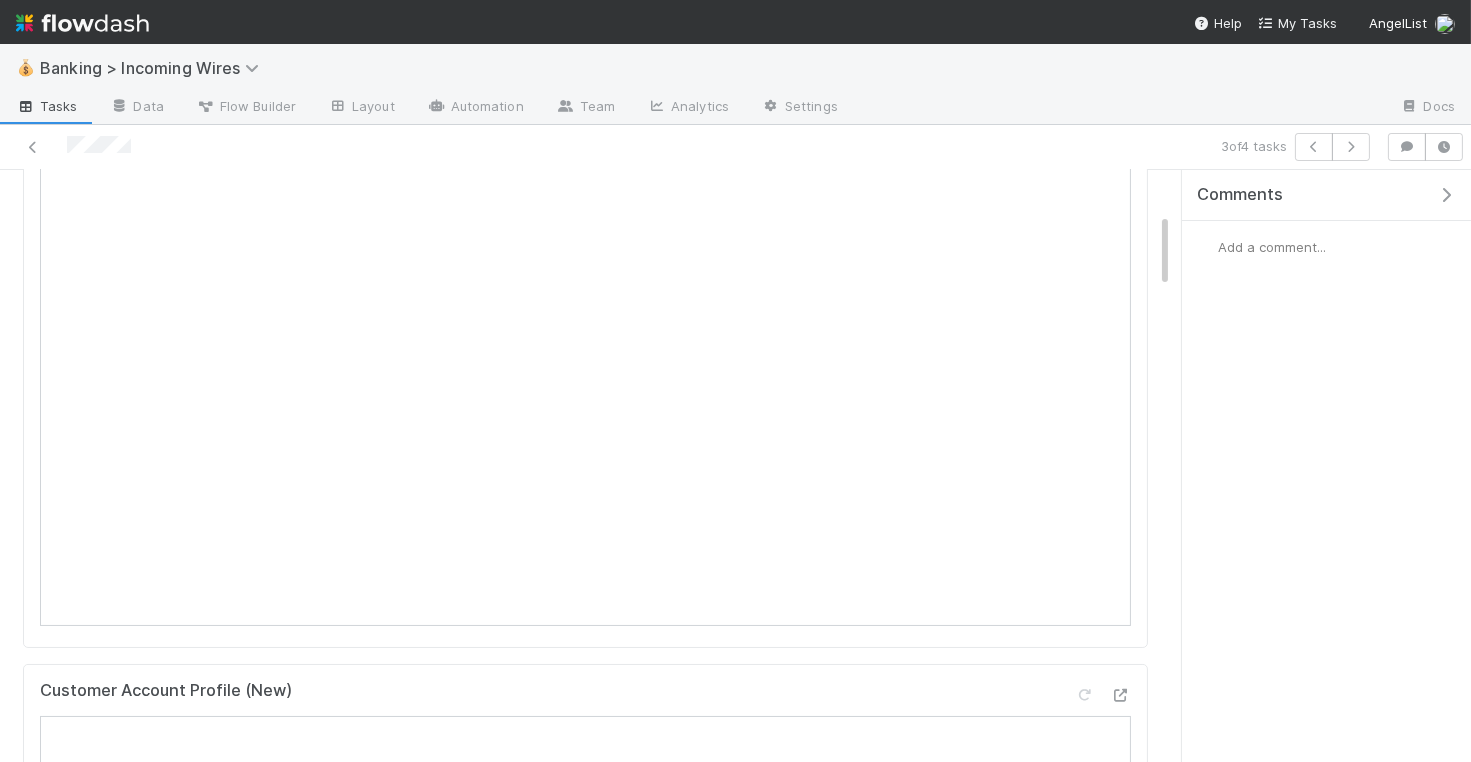 scroll, scrollTop: 243, scrollLeft: 0, axis: vertical 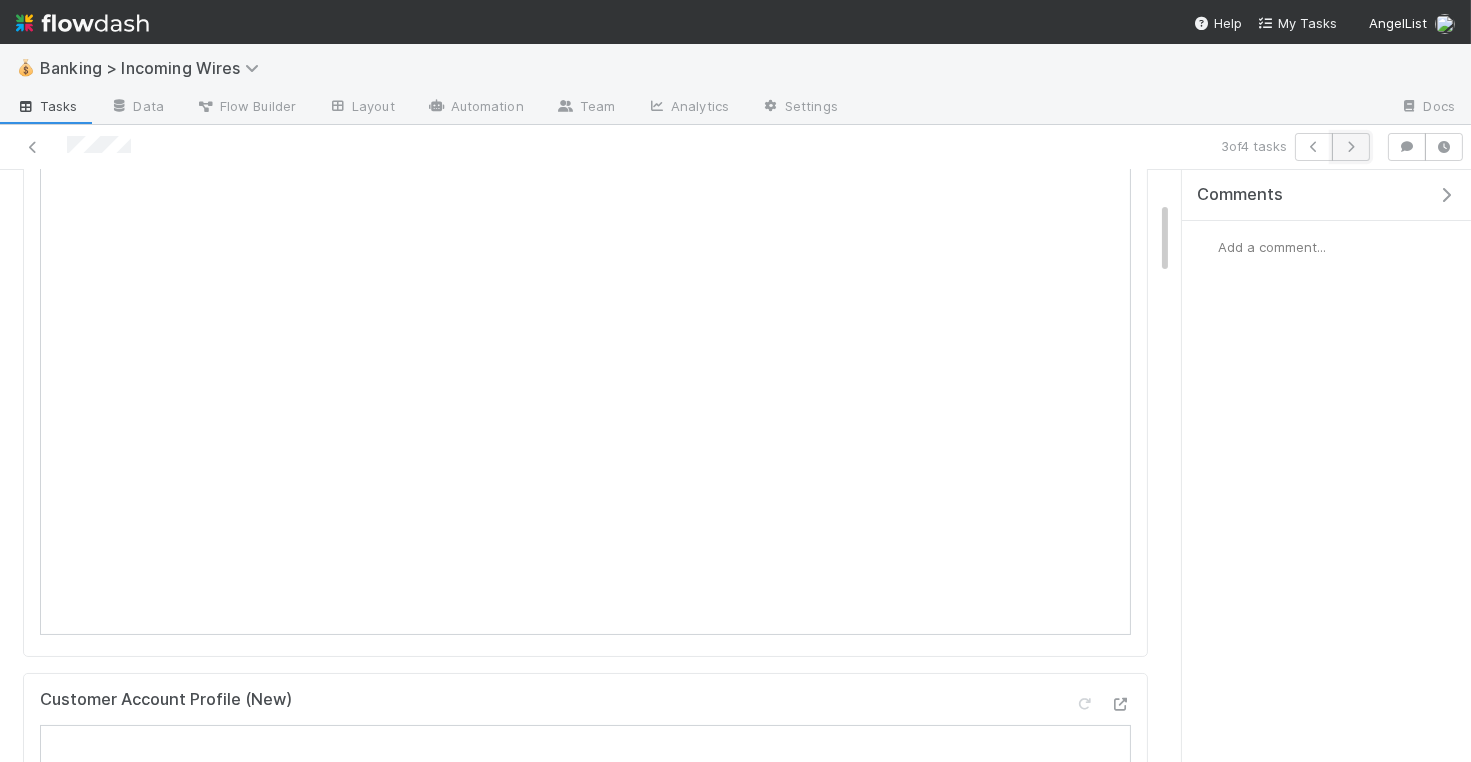 click at bounding box center [1351, 147] 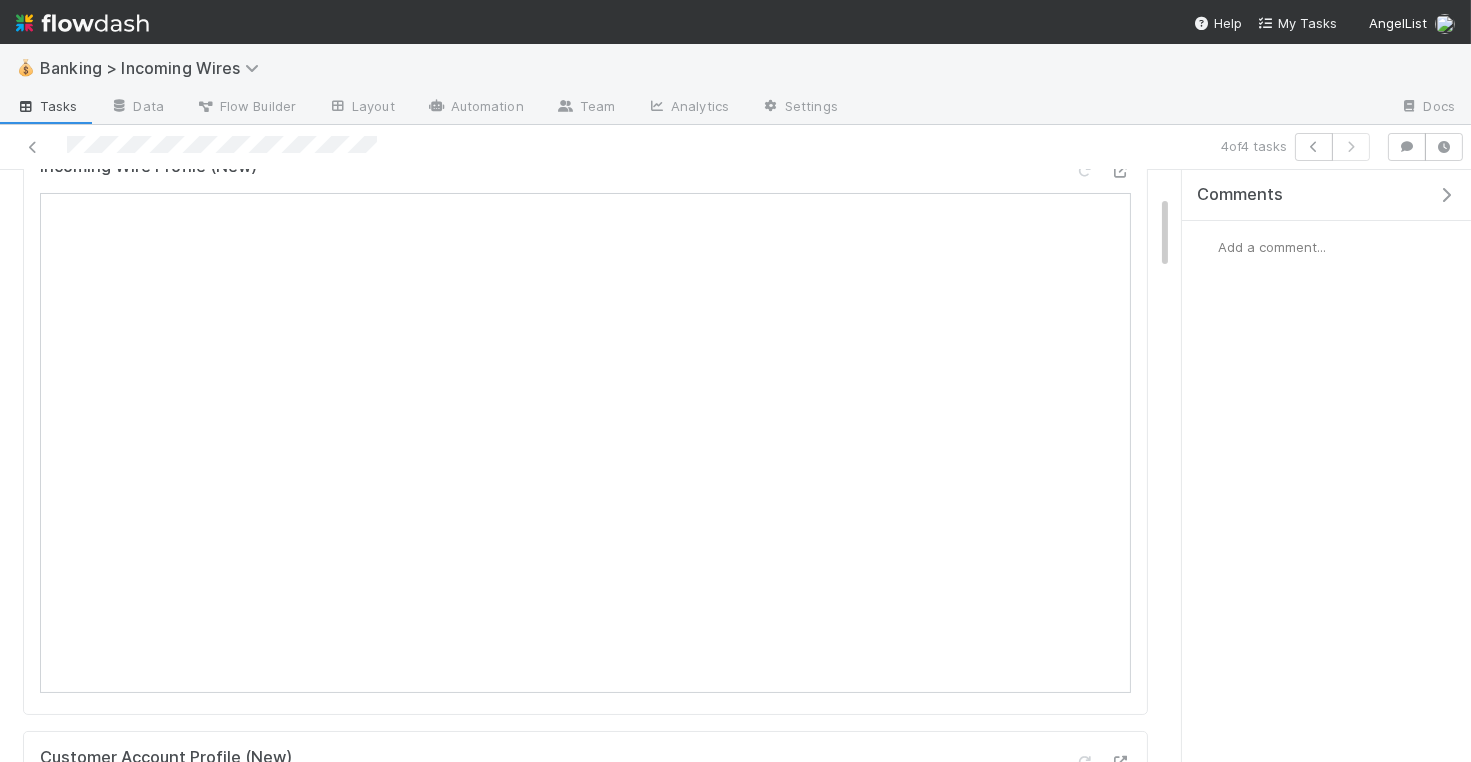 scroll, scrollTop: 141, scrollLeft: 0, axis: vertical 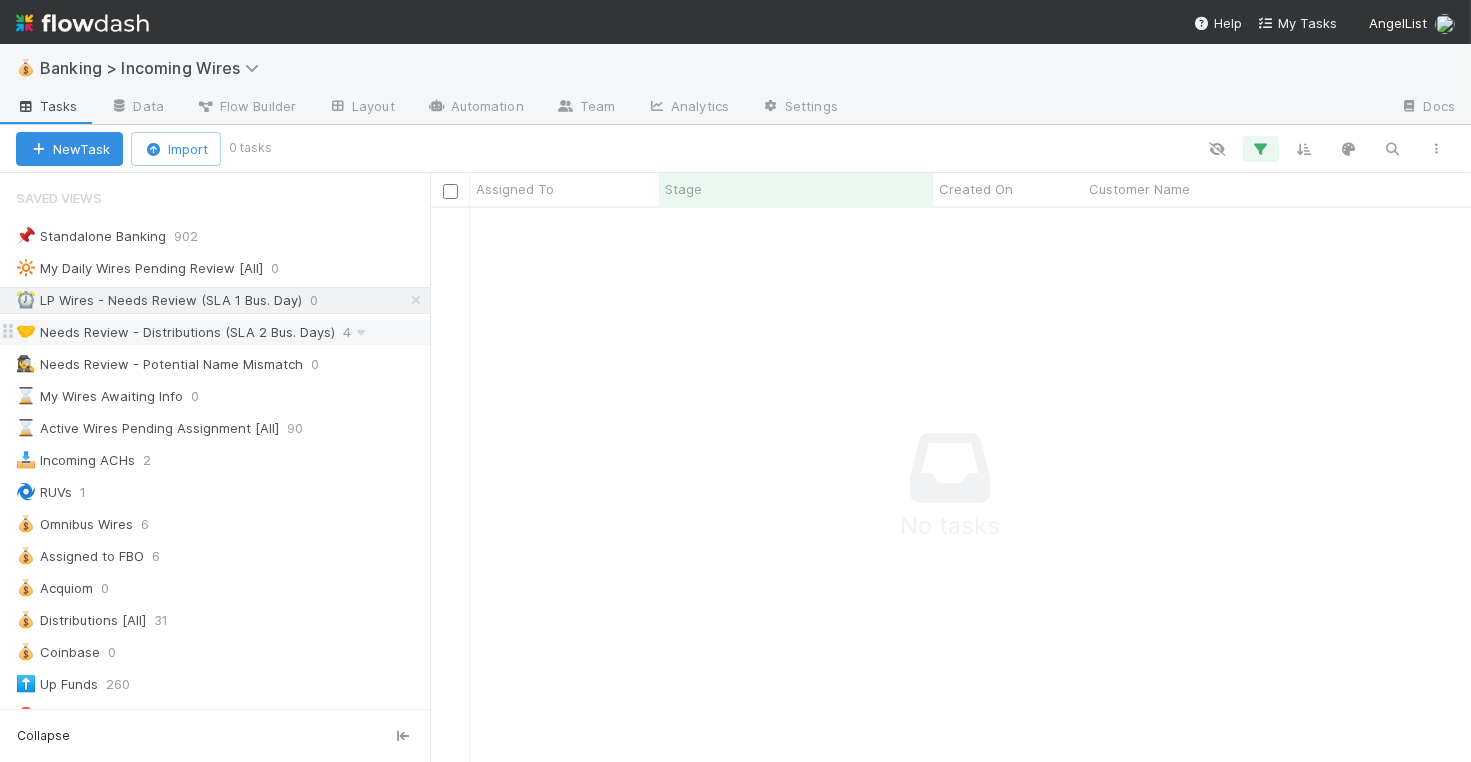 click on "🤝 Needs Review - Distributions (SLA 2 Bus. Days)" at bounding box center (175, 332) 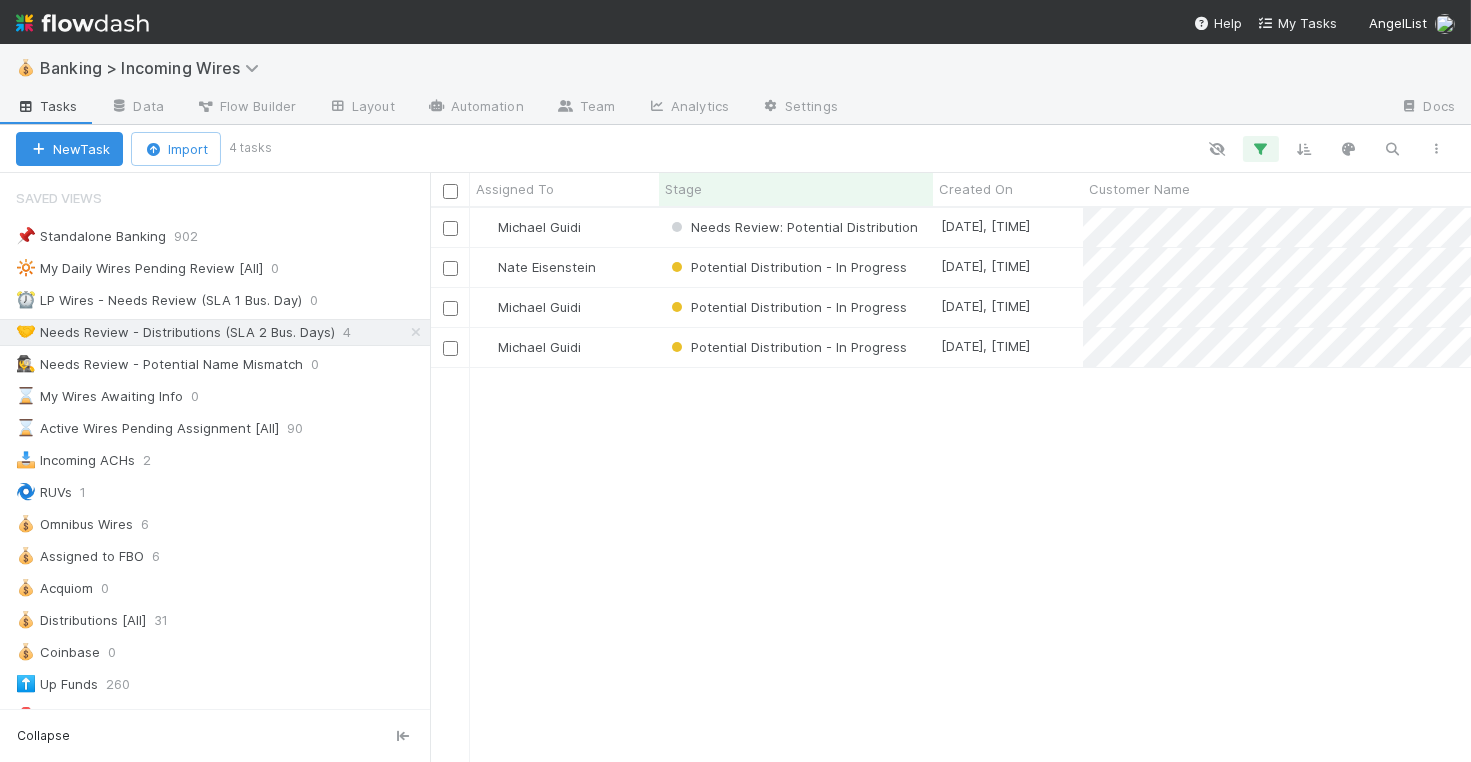 scroll, scrollTop: 1, scrollLeft: 1, axis: both 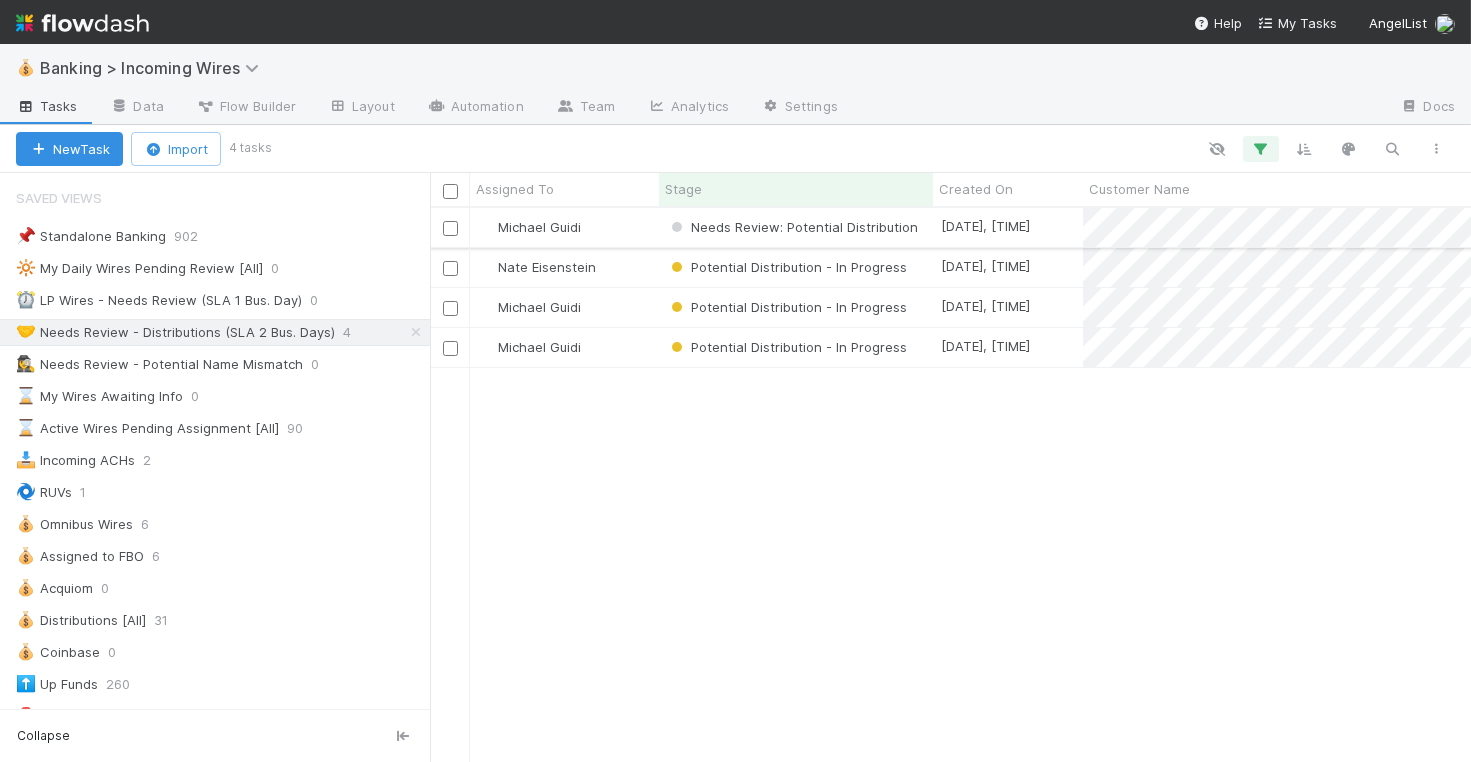 click on "Michael Guidi" at bounding box center [564, 227] 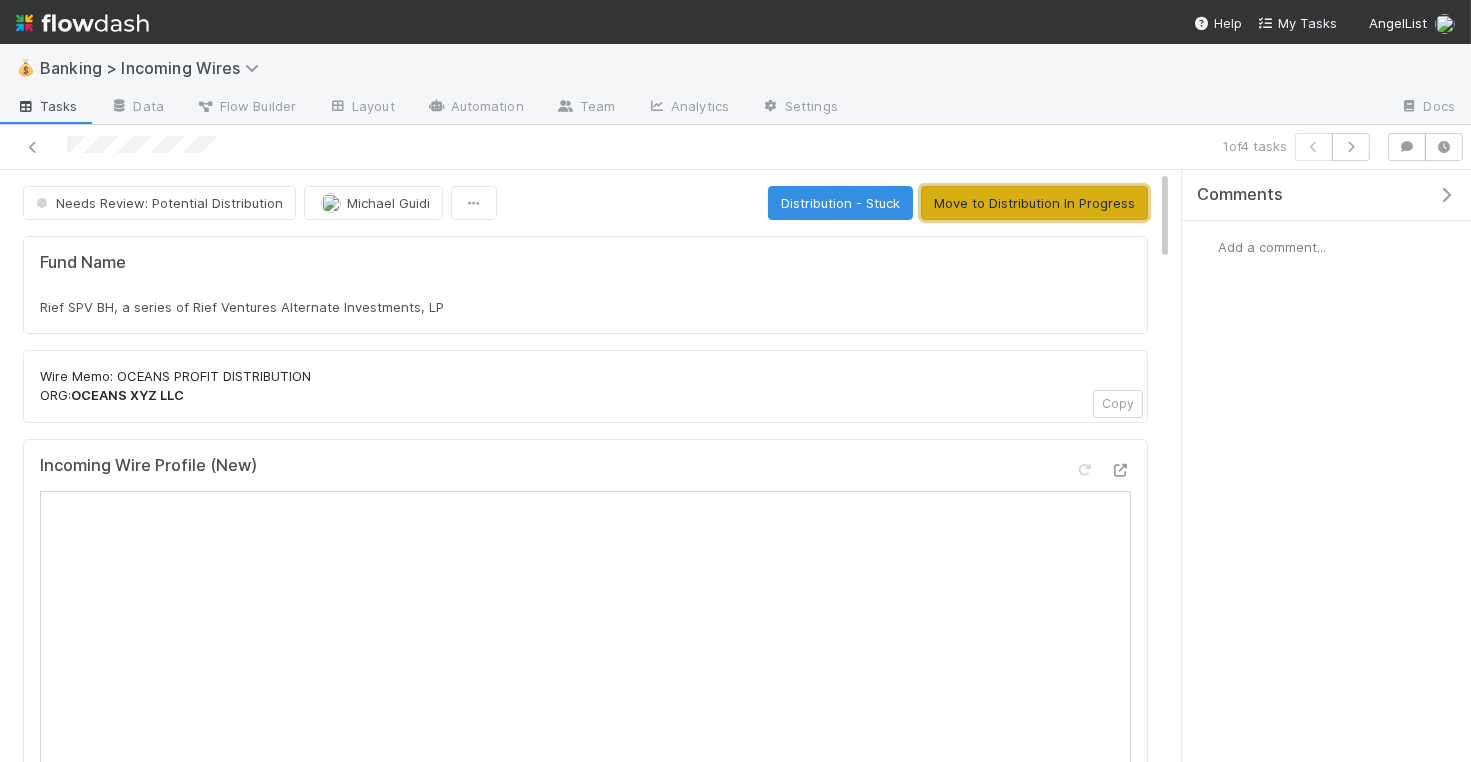 click on "Move to Distribution In Progress" at bounding box center [1034, 203] 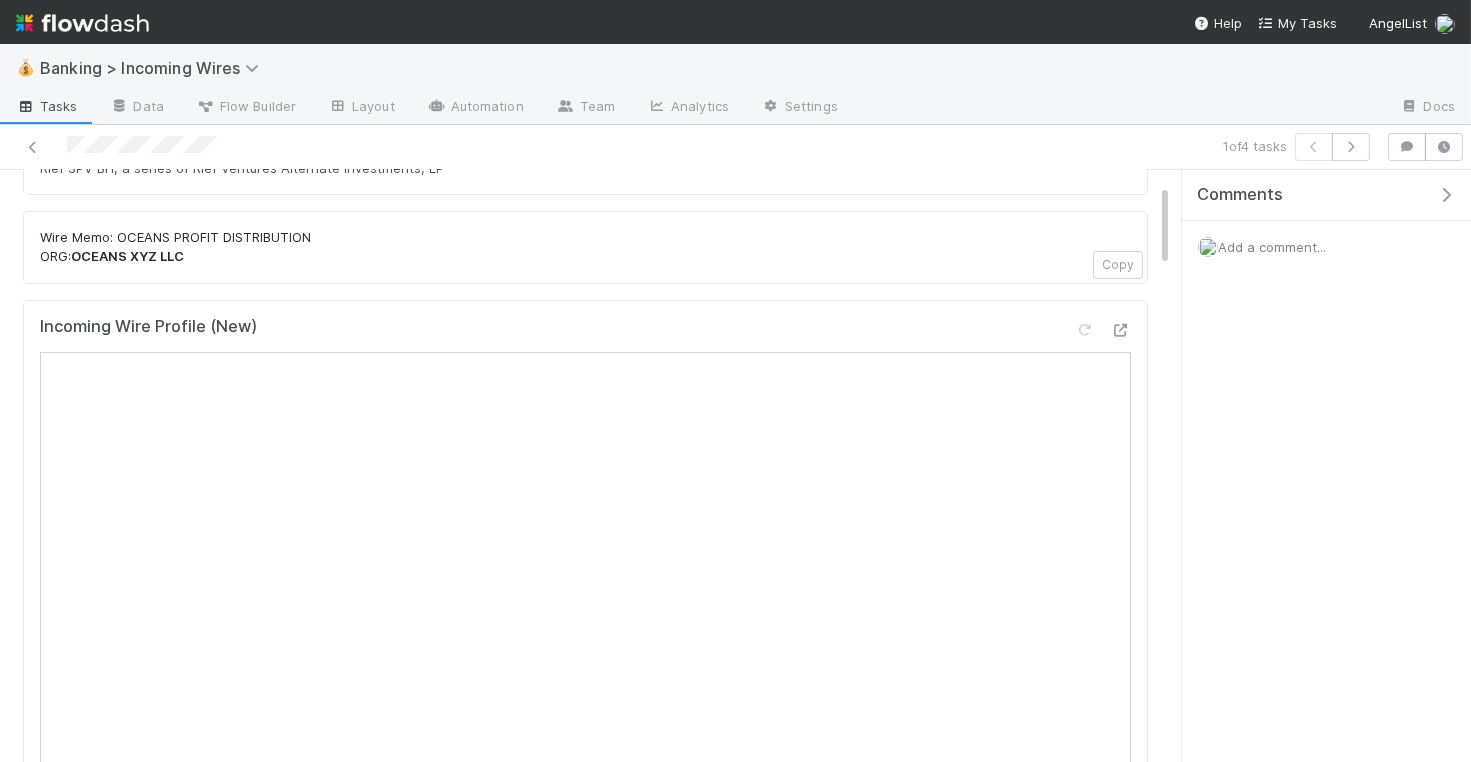 scroll, scrollTop: 444, scrollLeft: 0, axis: vertical 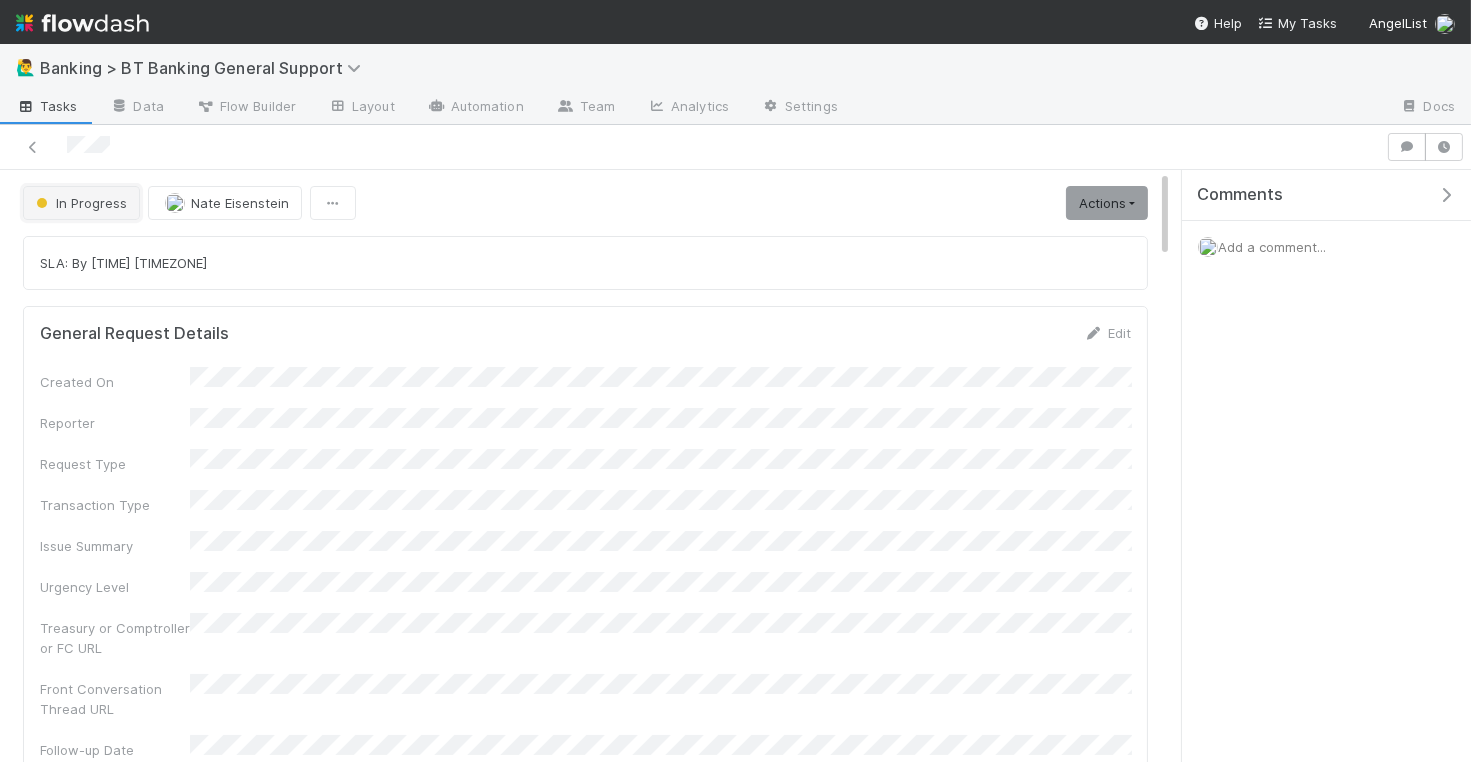 click on "In Progress" at bounding box center [79, 203] 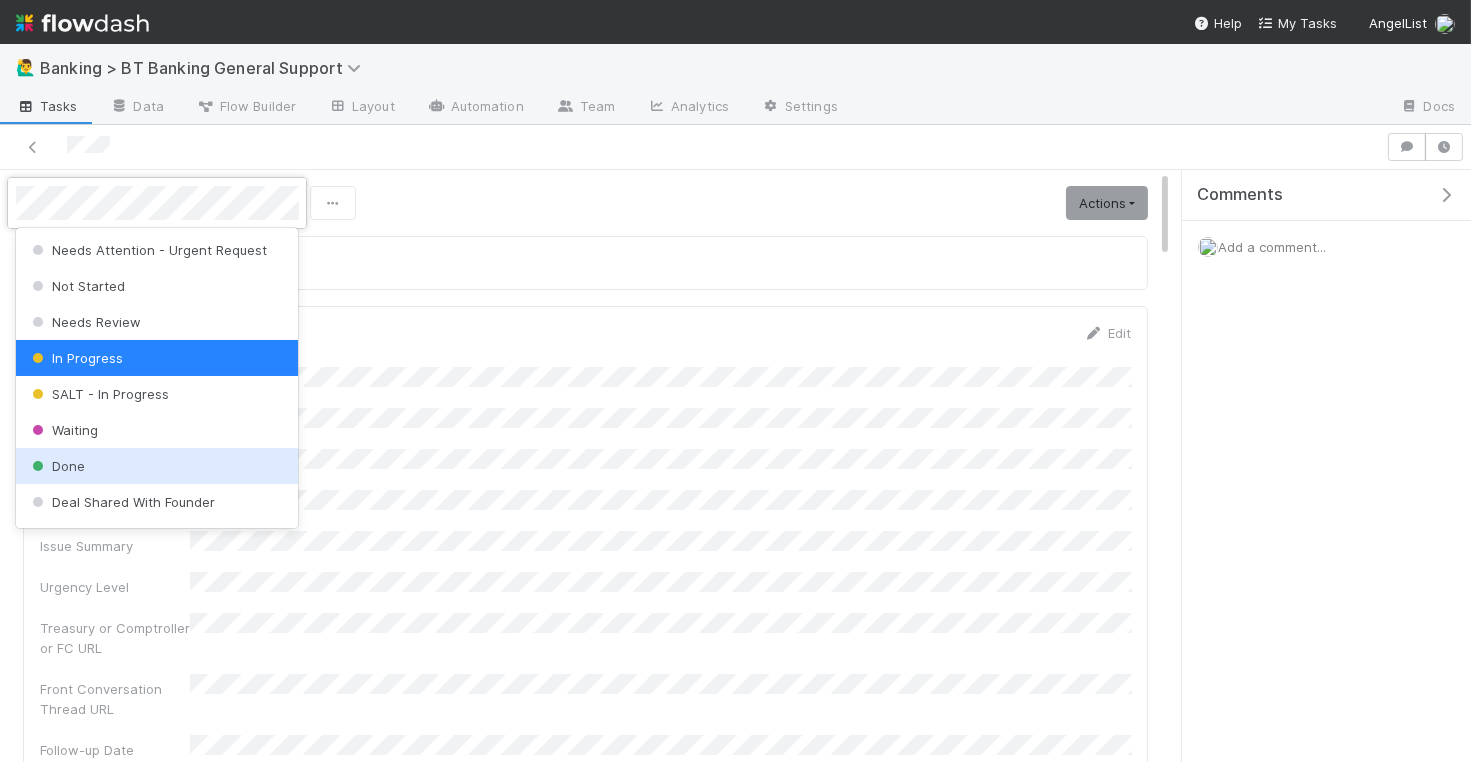 click on "Done" at bounding box center (157, 466) 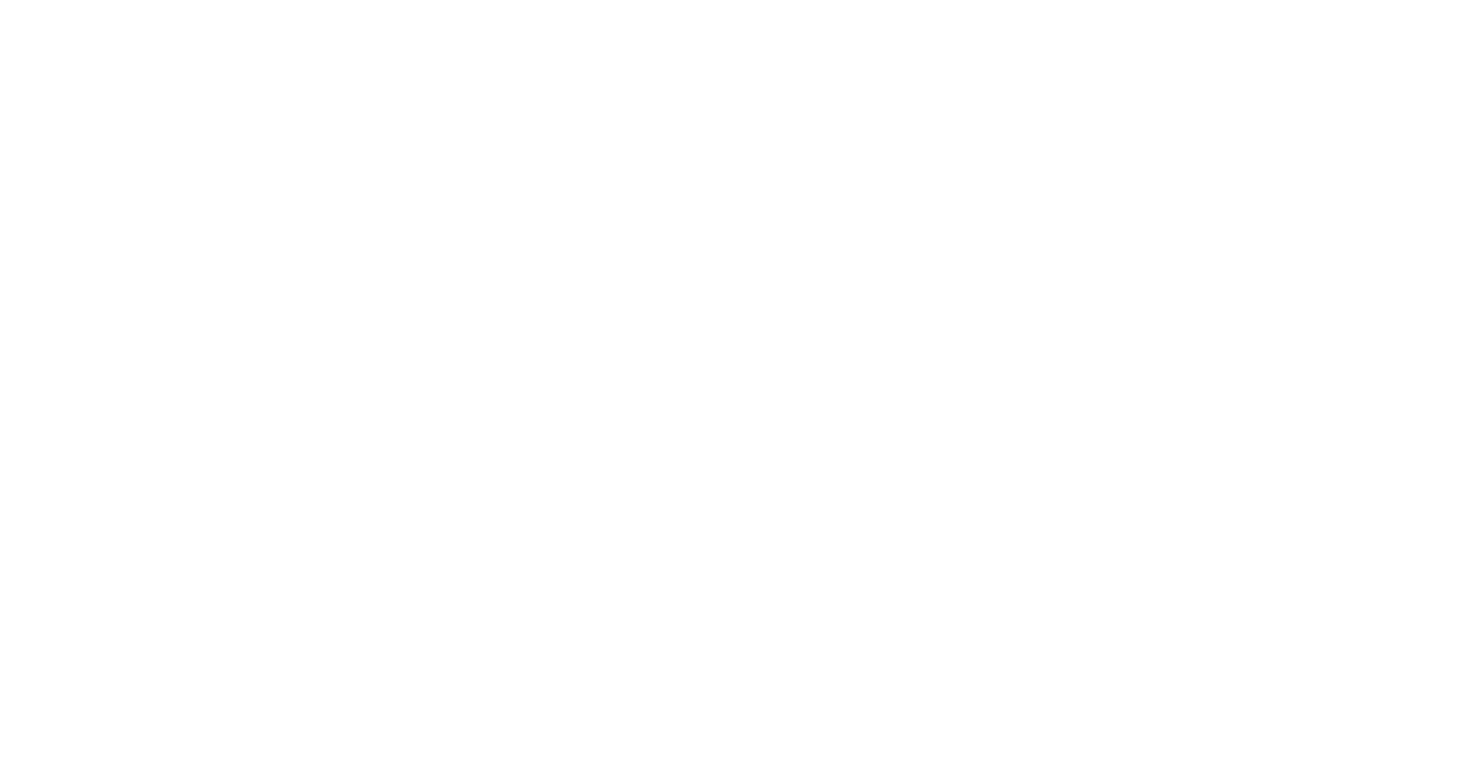 scroll, scrollTop: 0, scrollLeft: 0, axis: both 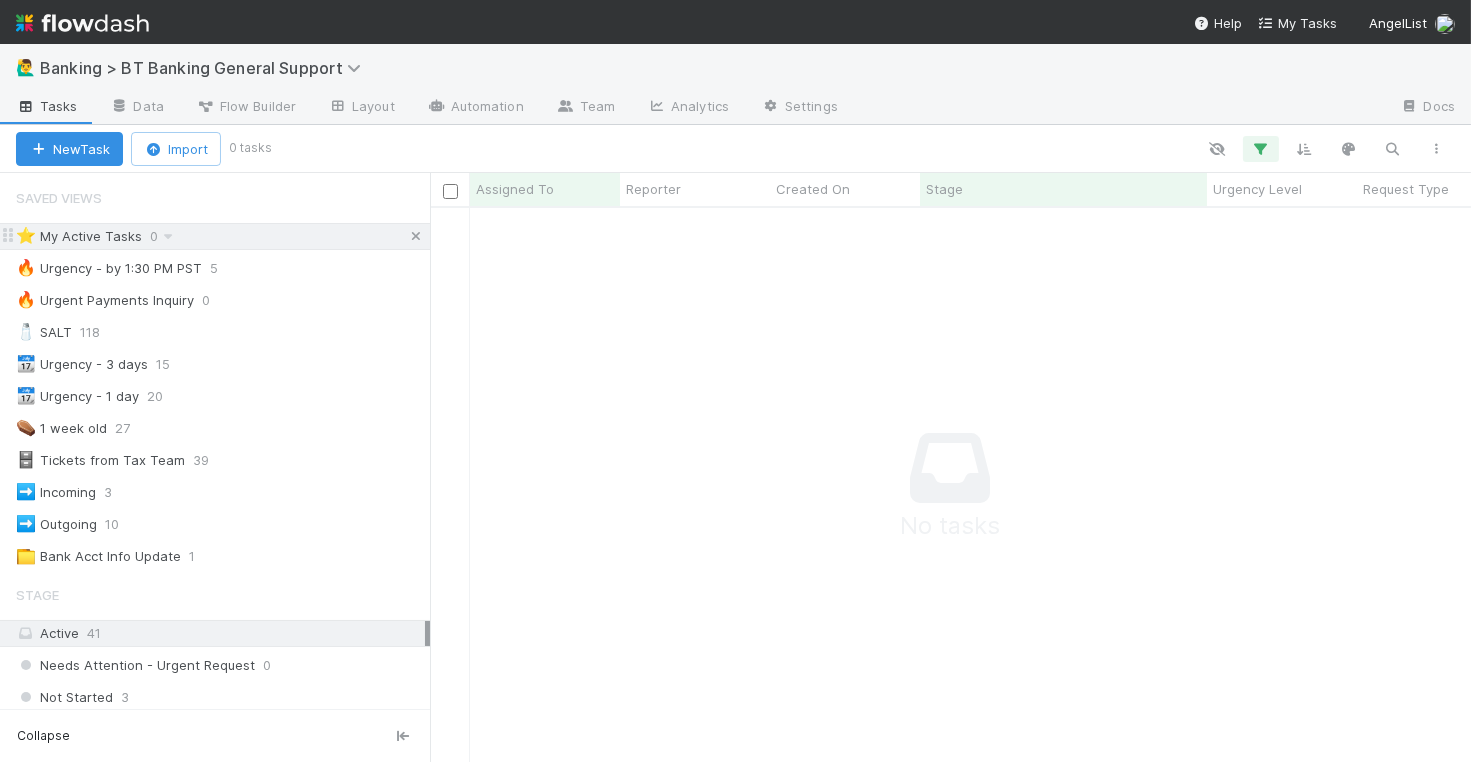 click at bounding box center [416, 236] 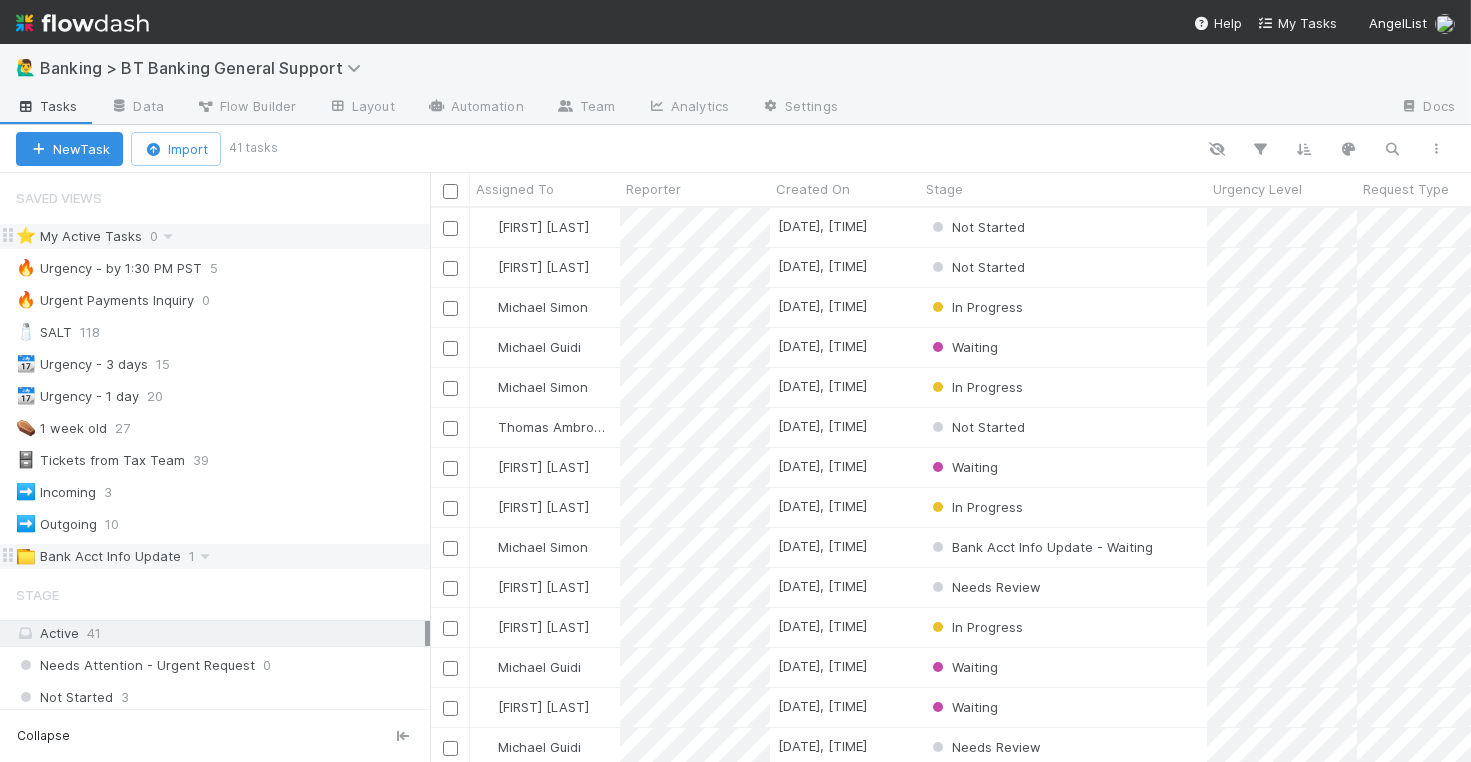 scroll, scrollTop: 55, scrollLeft: 0, axis: vertical 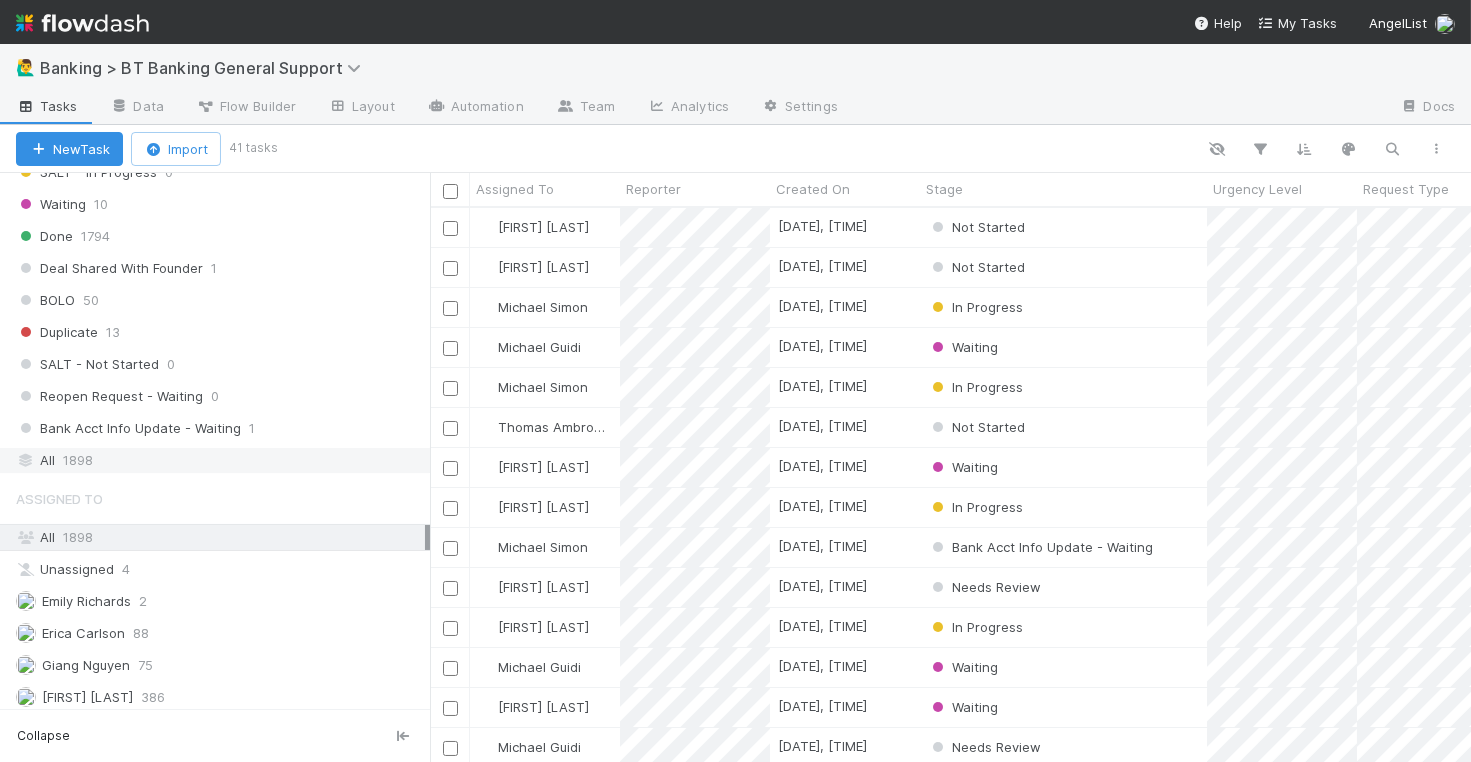 click on "All 1898" at bounding box center [220, 460] 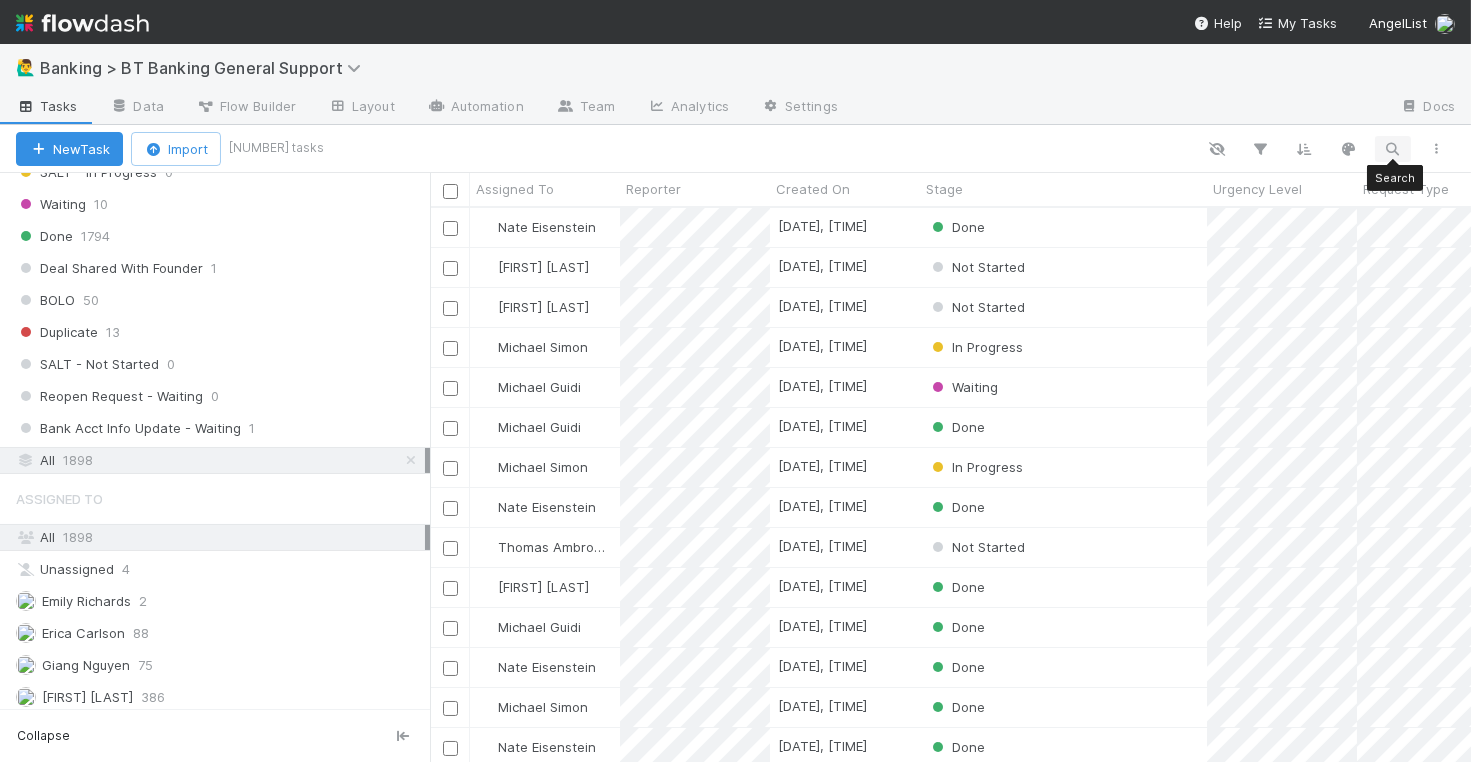 scroll, scrollTop: 1, scrollLeft: 1, axis: both 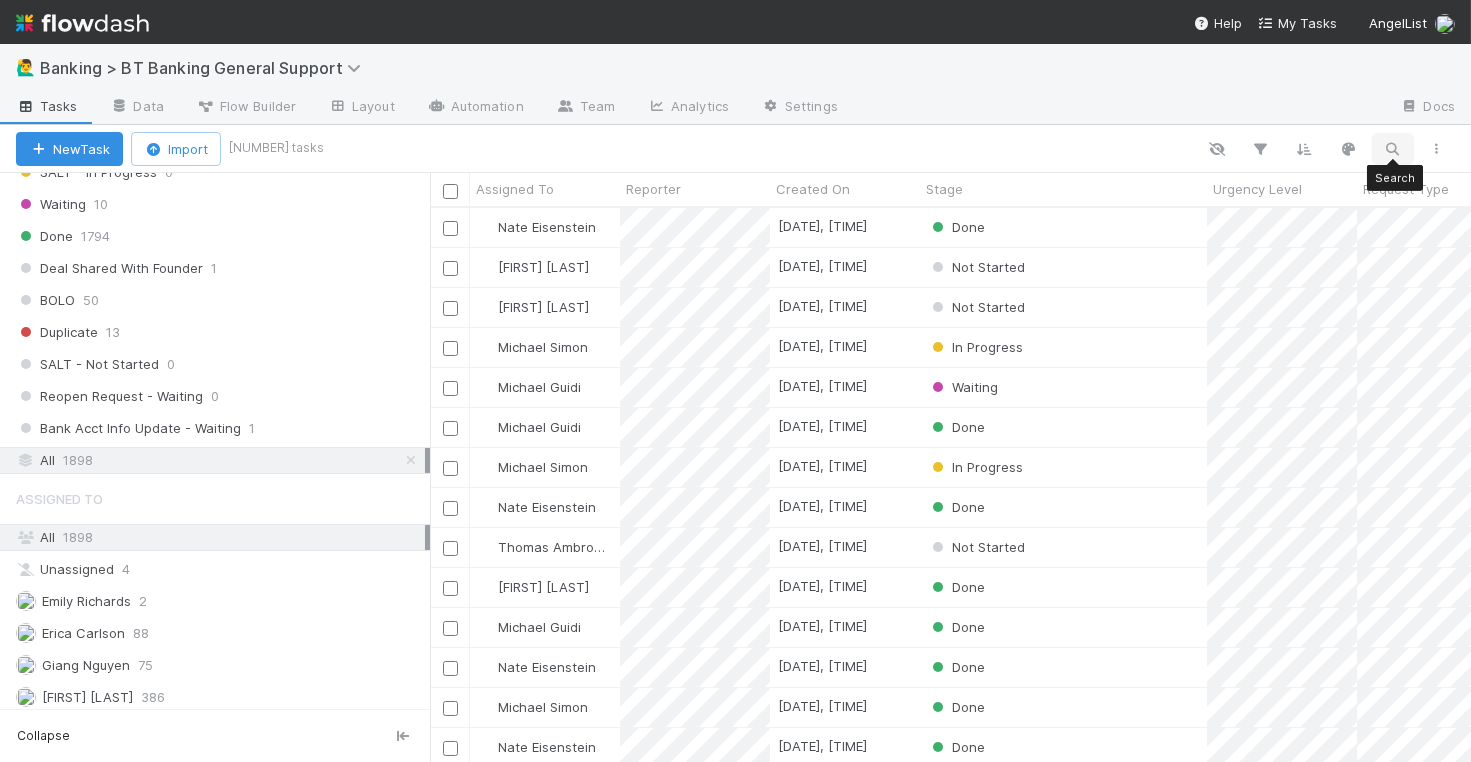 click at bounding box center [1393, 149] 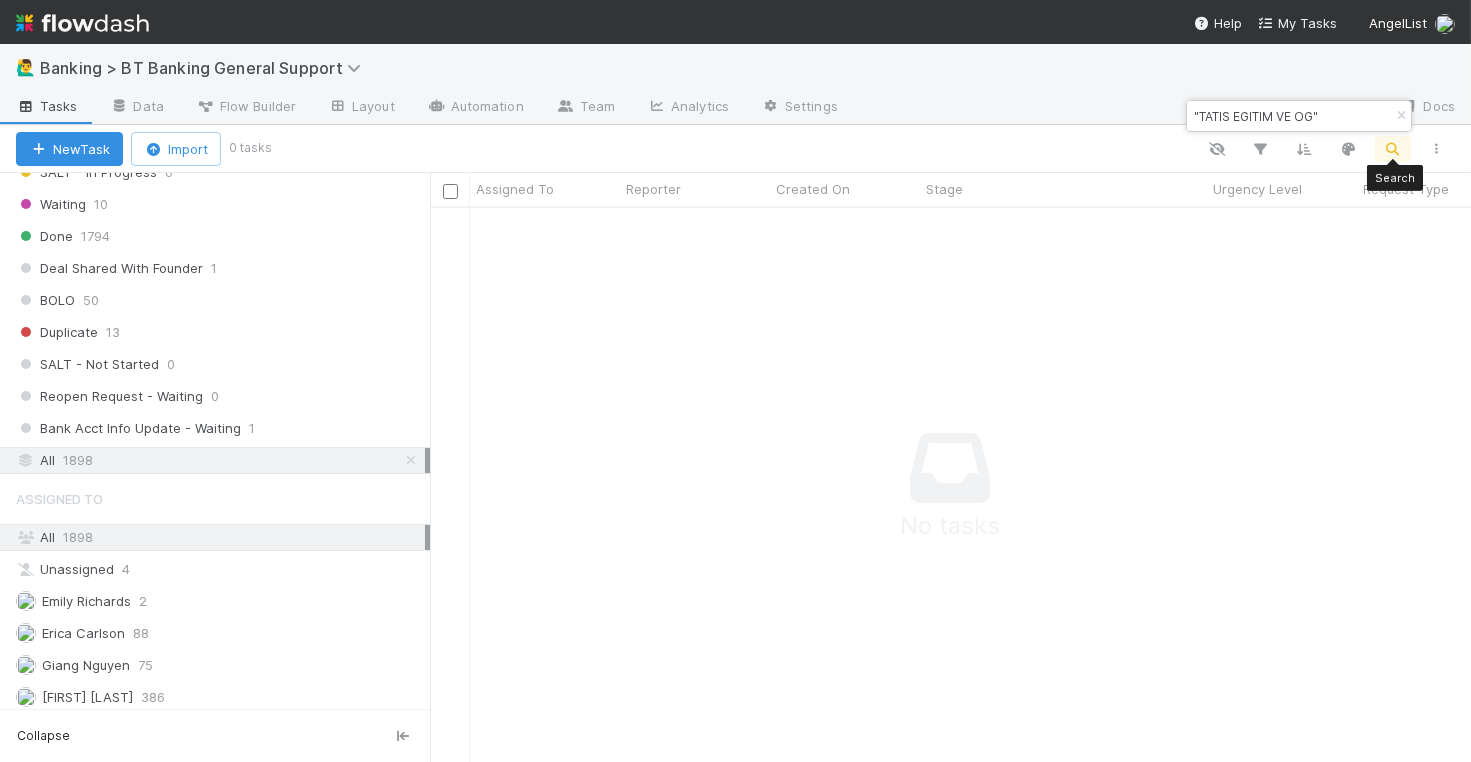 scroll, scrollTop: 1, scrollLeft: 1, axis: both 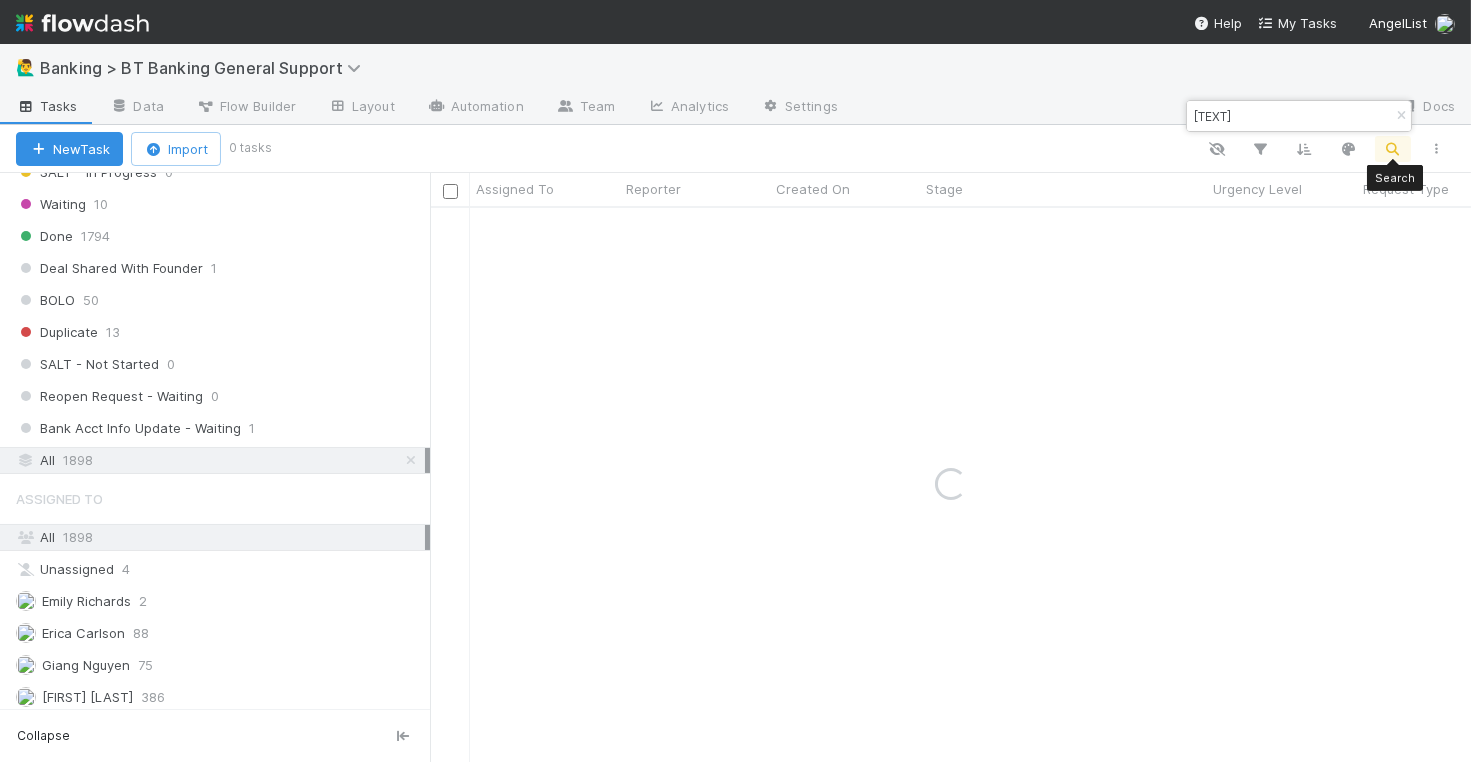 type on """ 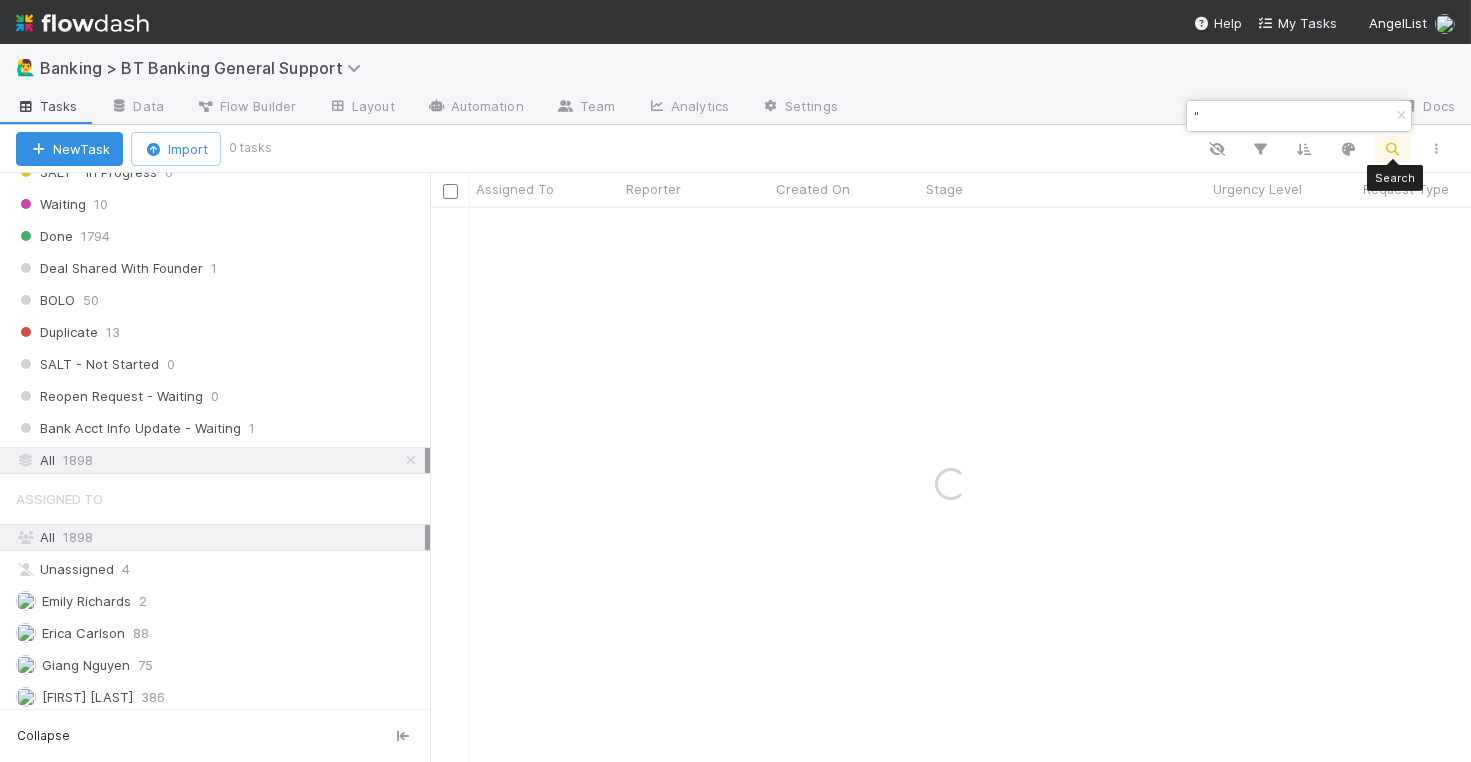 type 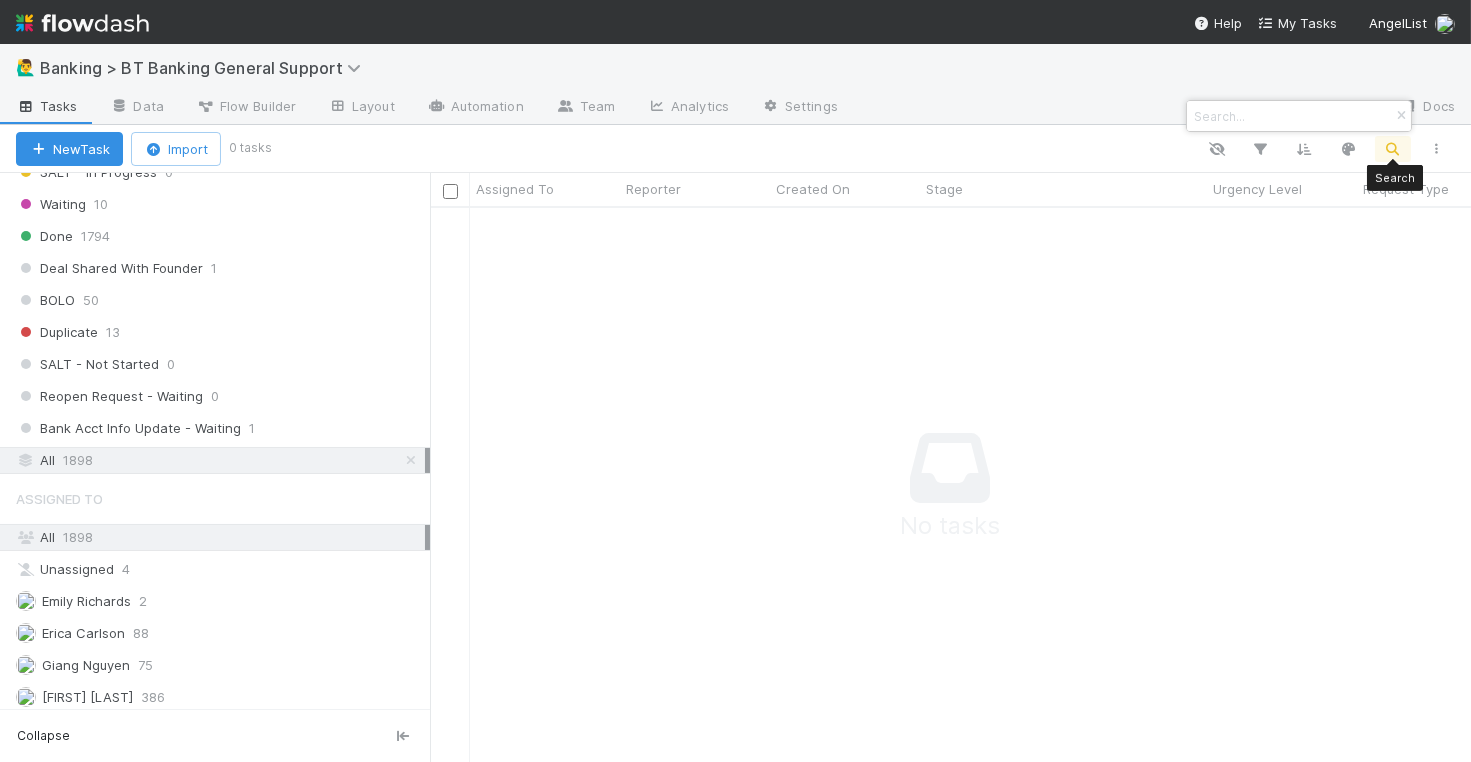 scroll, scrollTop: 1, scrollLeft: 1, axis: both 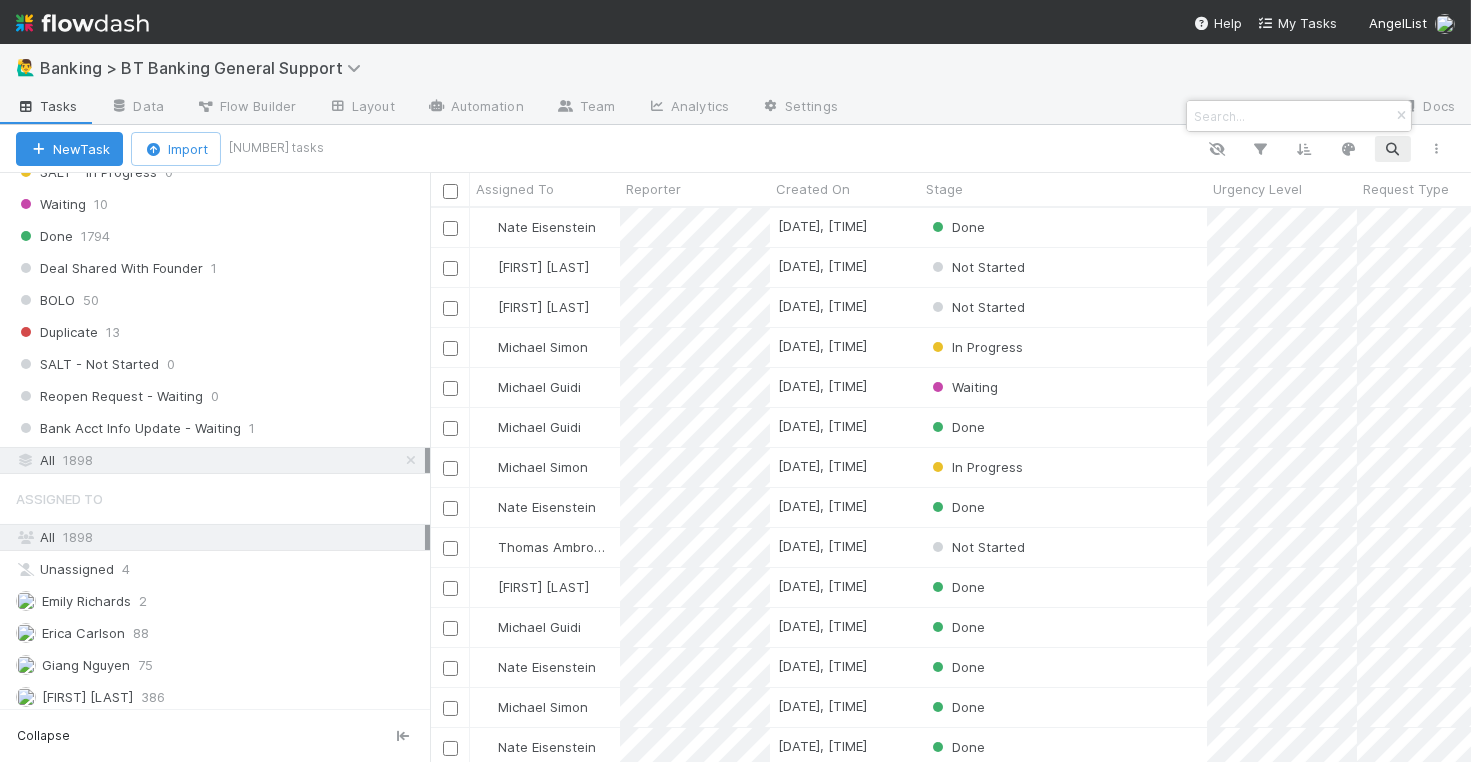 click at bounding box center [735, 381] 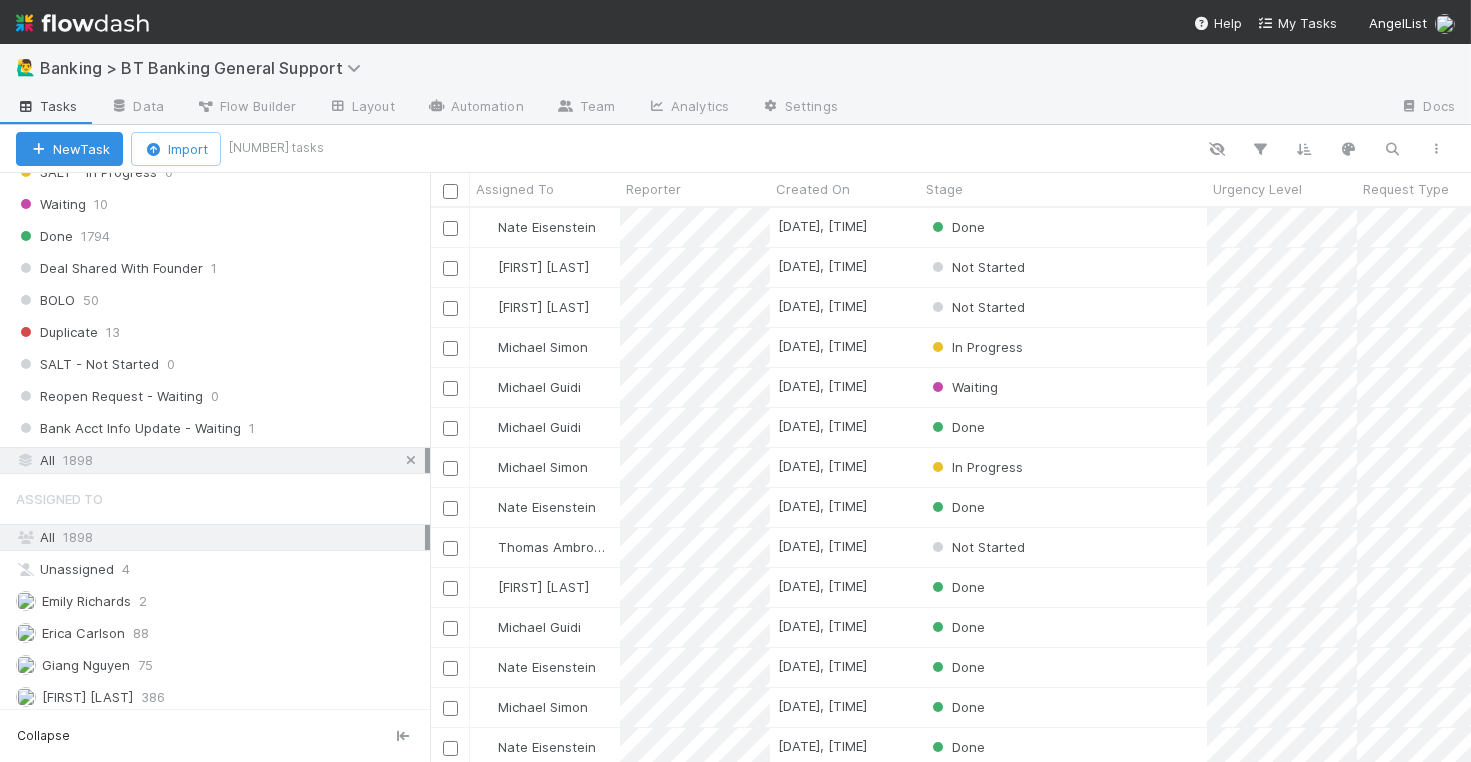 click at bounding box center (411, 460) 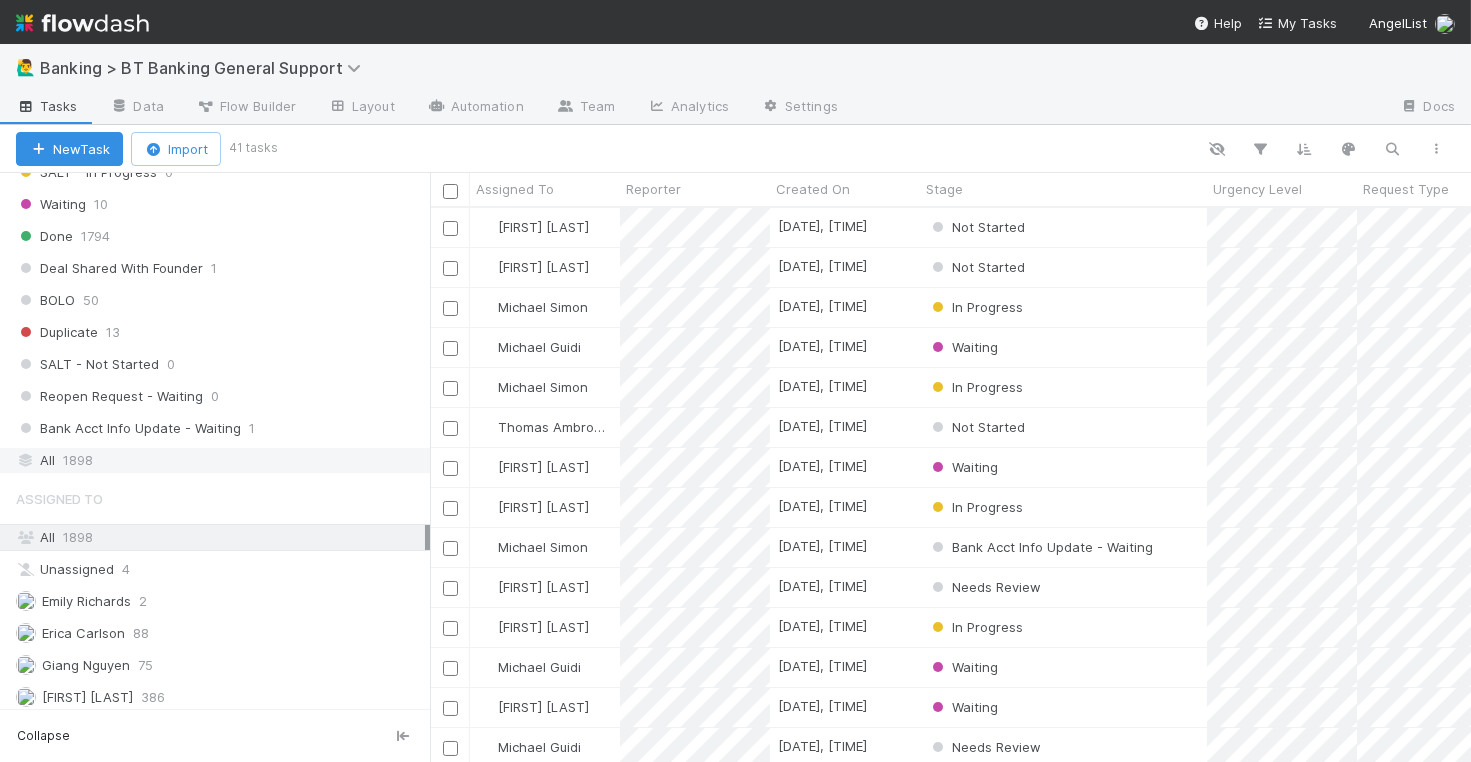 scroll, scrollTop: 1, scrollLeft: 1, axis: both 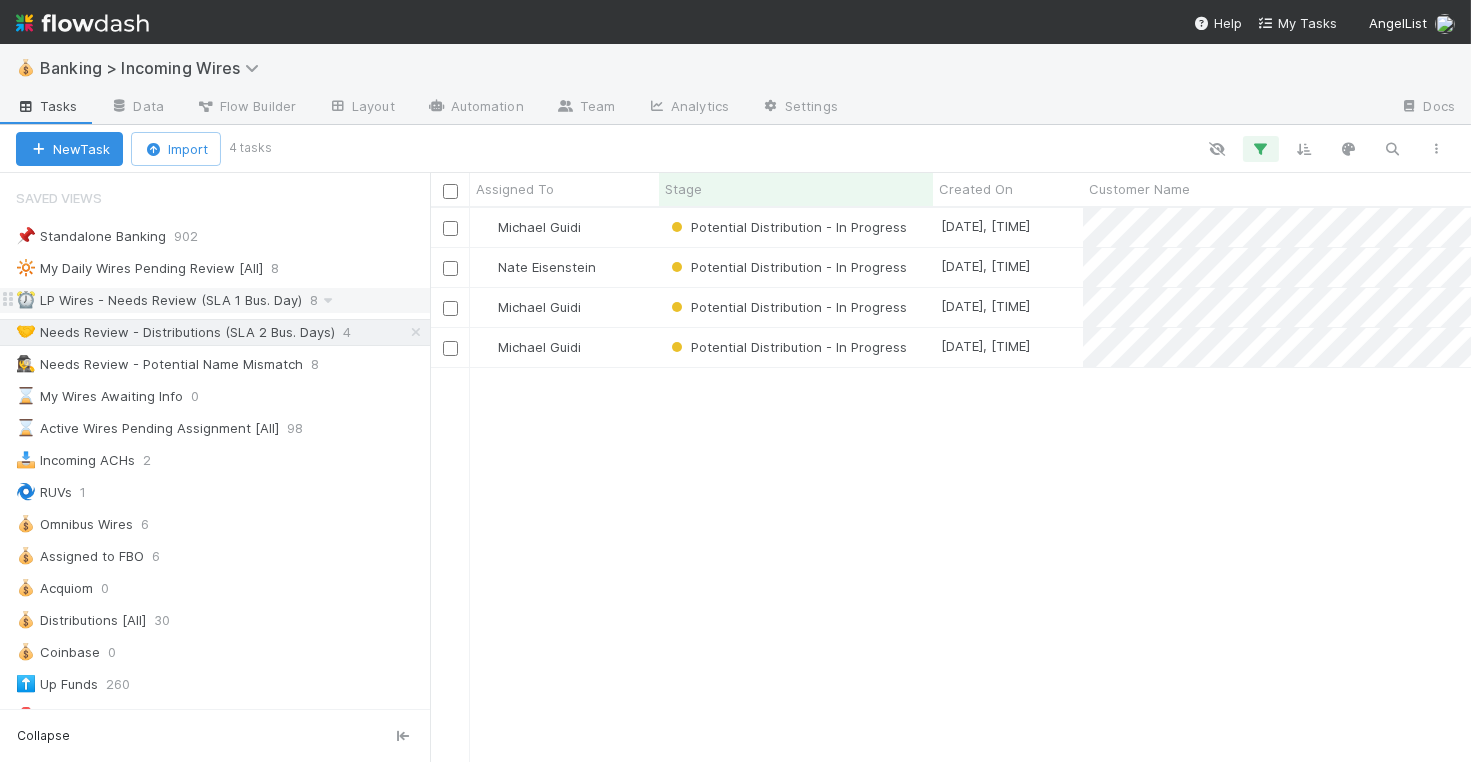 click on "⏰ LP Wires - Needs Review (SLA 1 Bus. Day)" at bounding box center [159, 300] 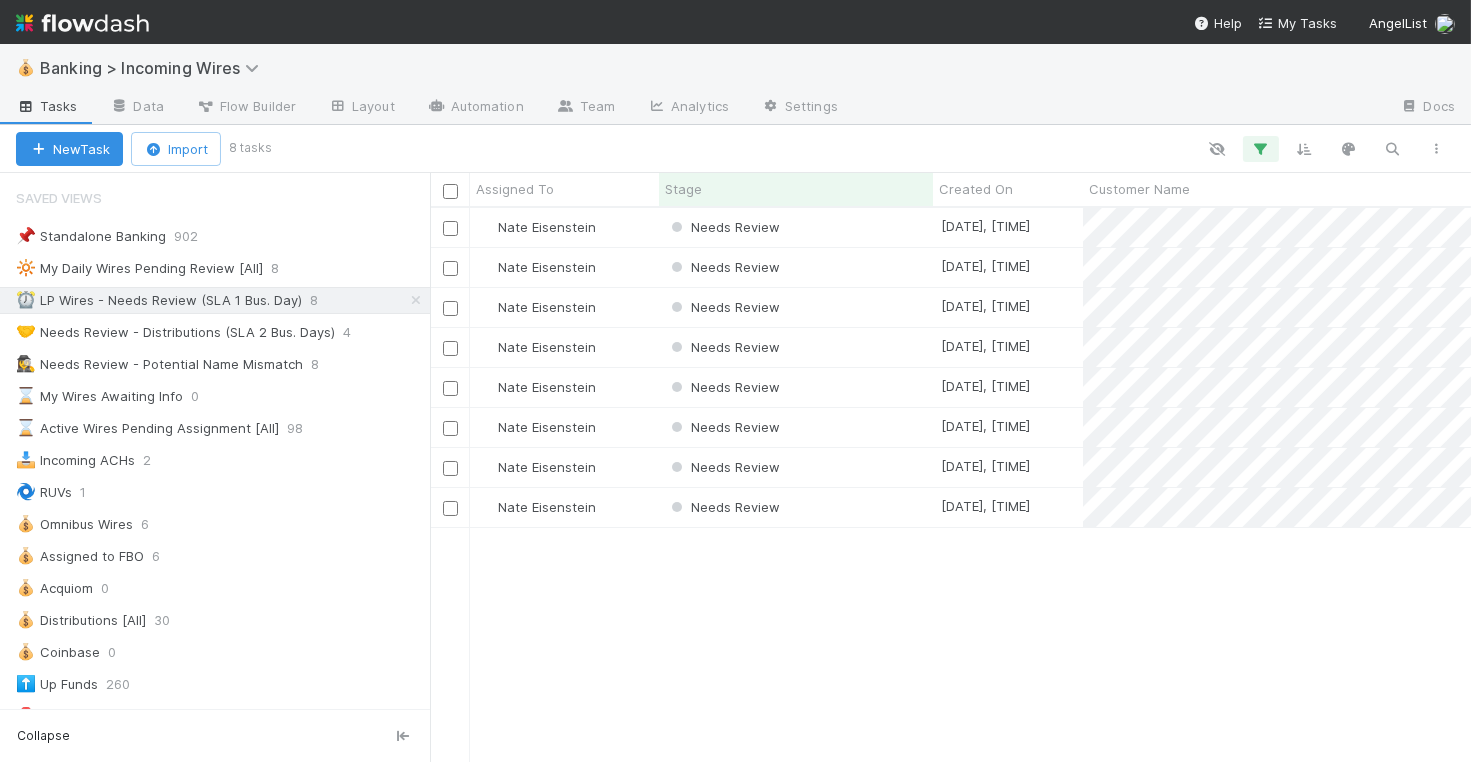 scroll, scrollTop: 1, scrollLeft: 1, axis: both 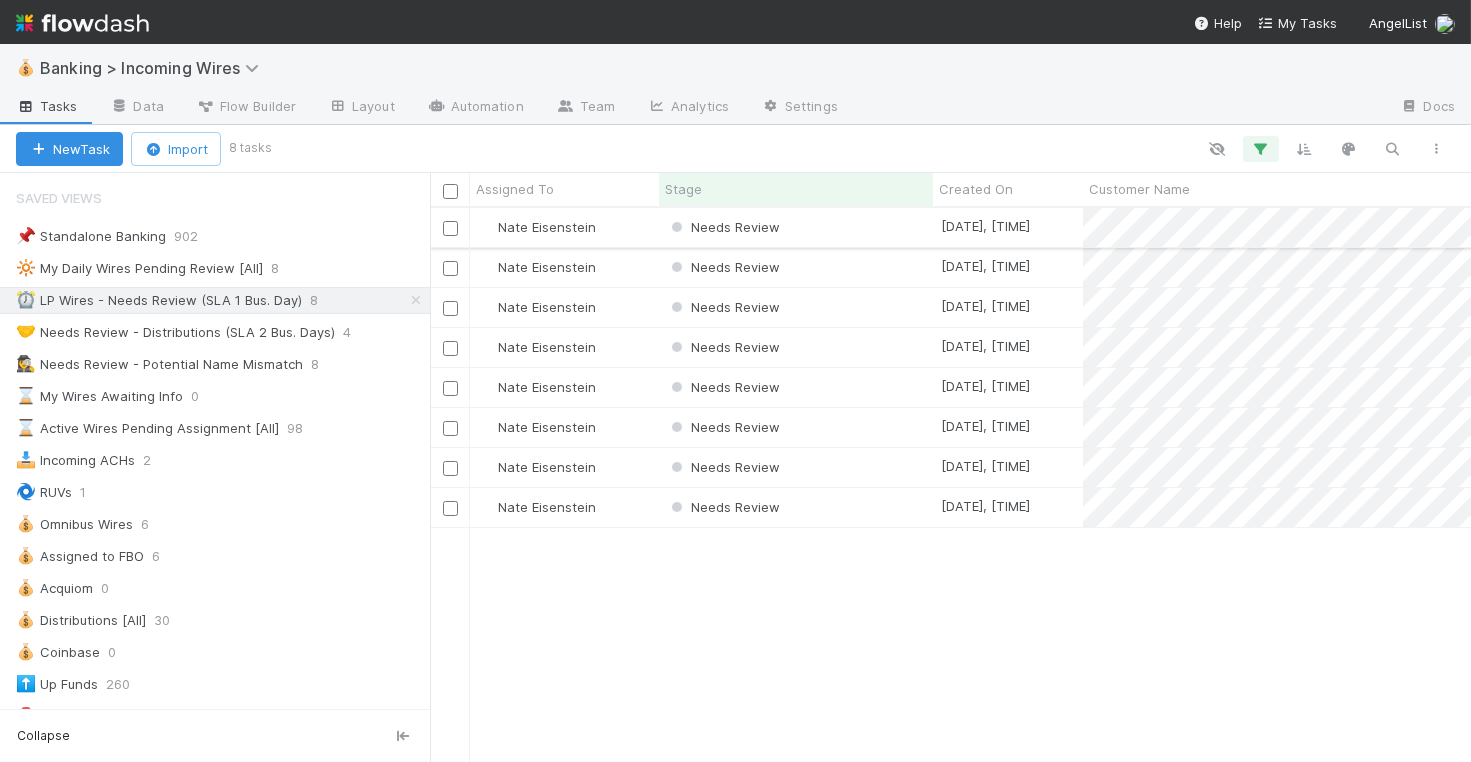 click on "Needs Review" at bounding box center (796, 227) 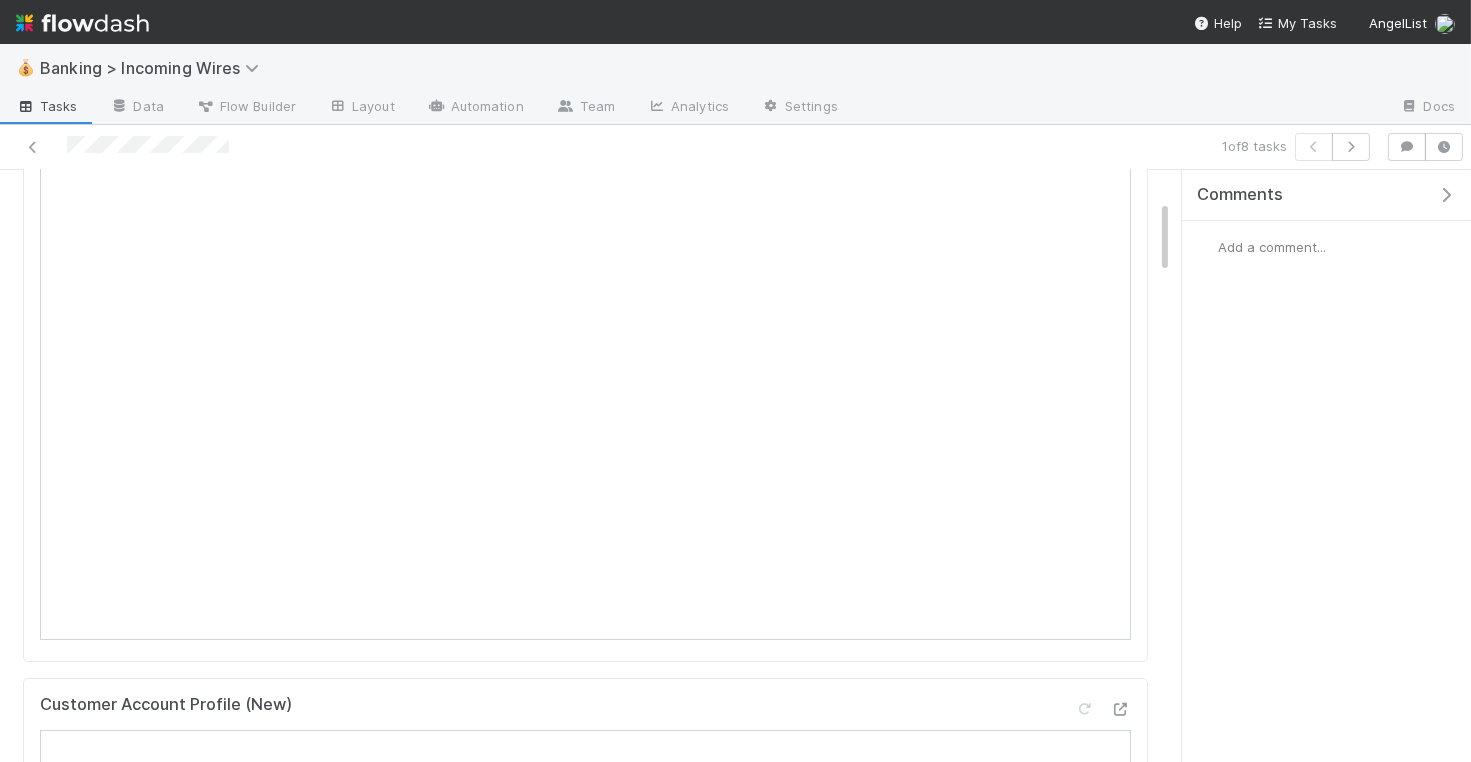 scroll, scrollTop: 183, scrollLeft: 0, axis: vertical 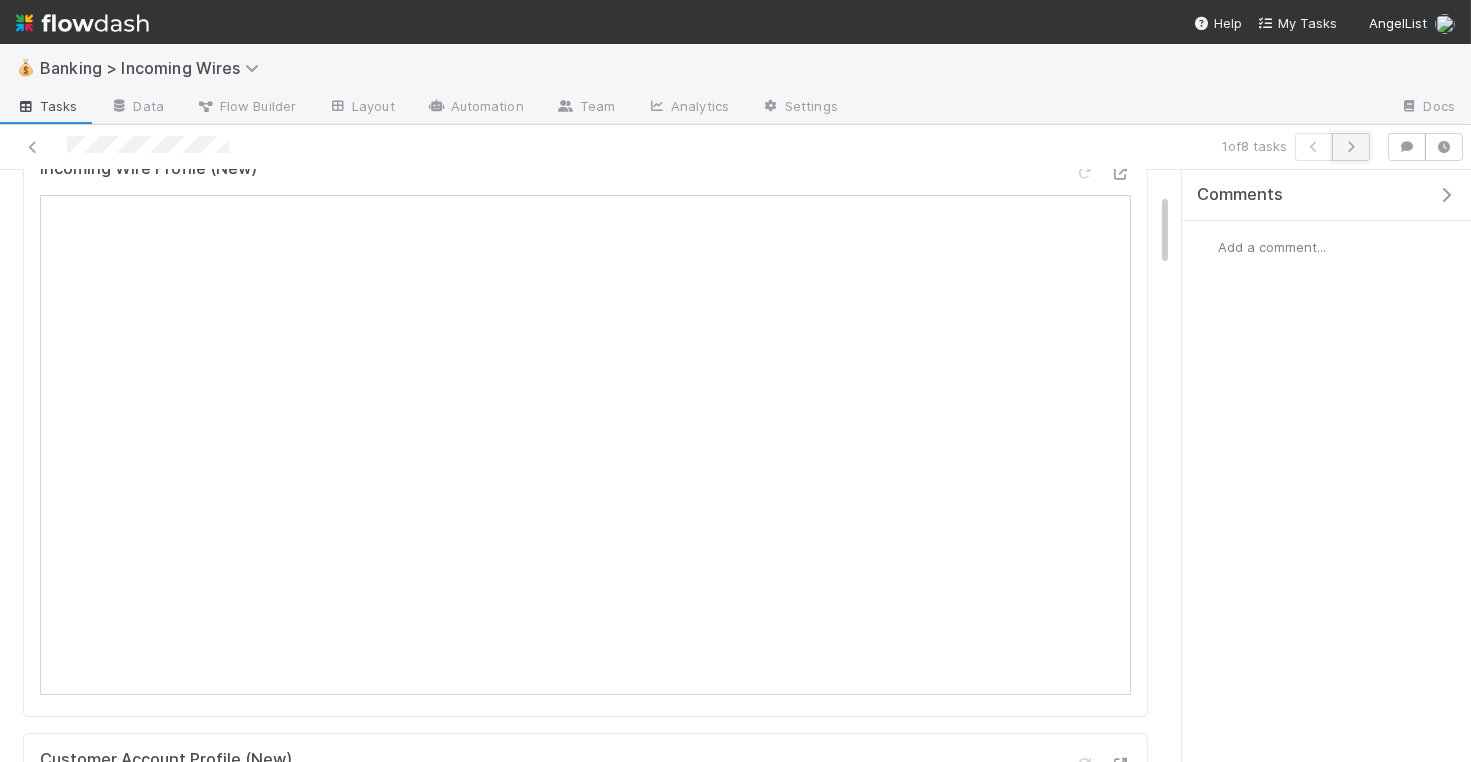 click at bounding box center (1351, 147) 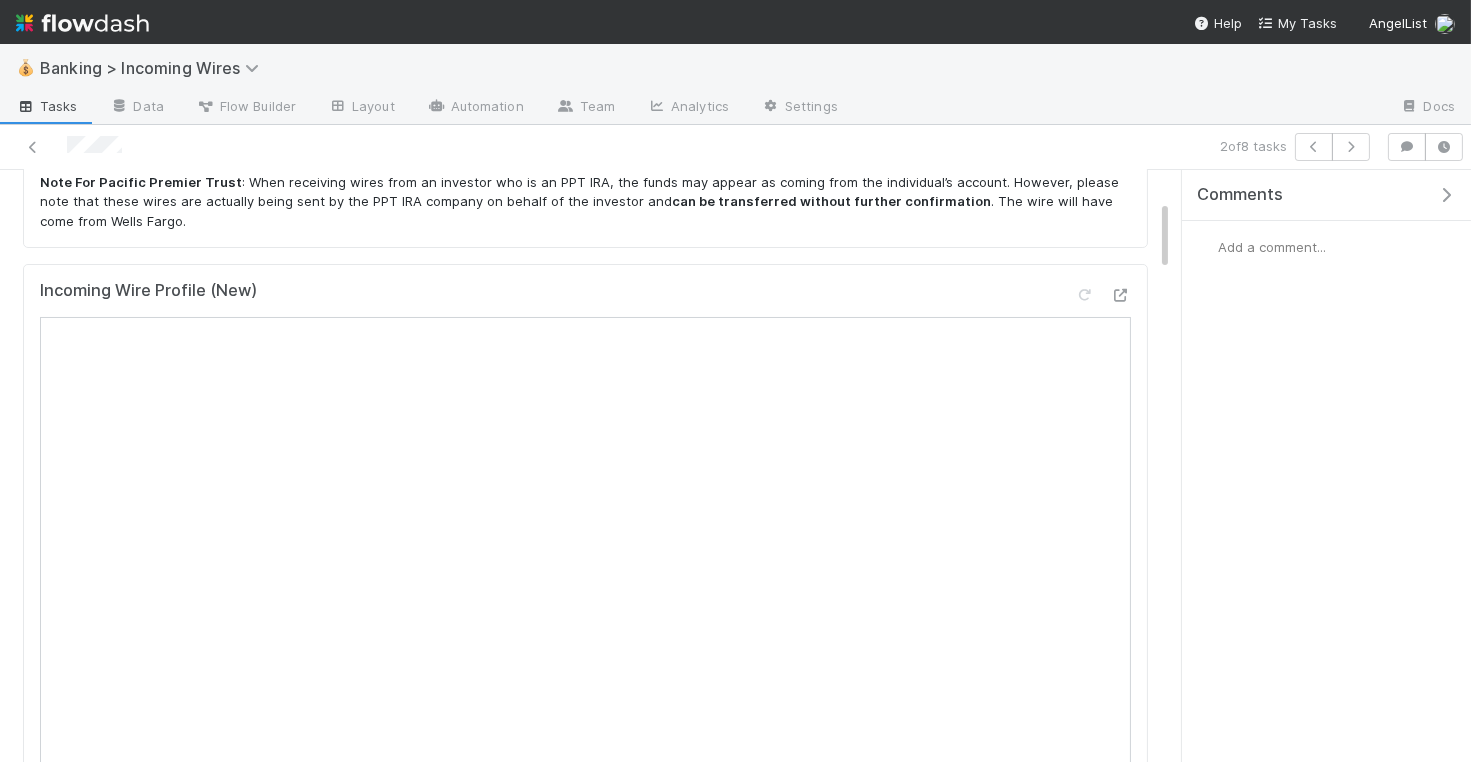 scroll, scrollTop: 252, scrollLeft: 0, axis: vertical 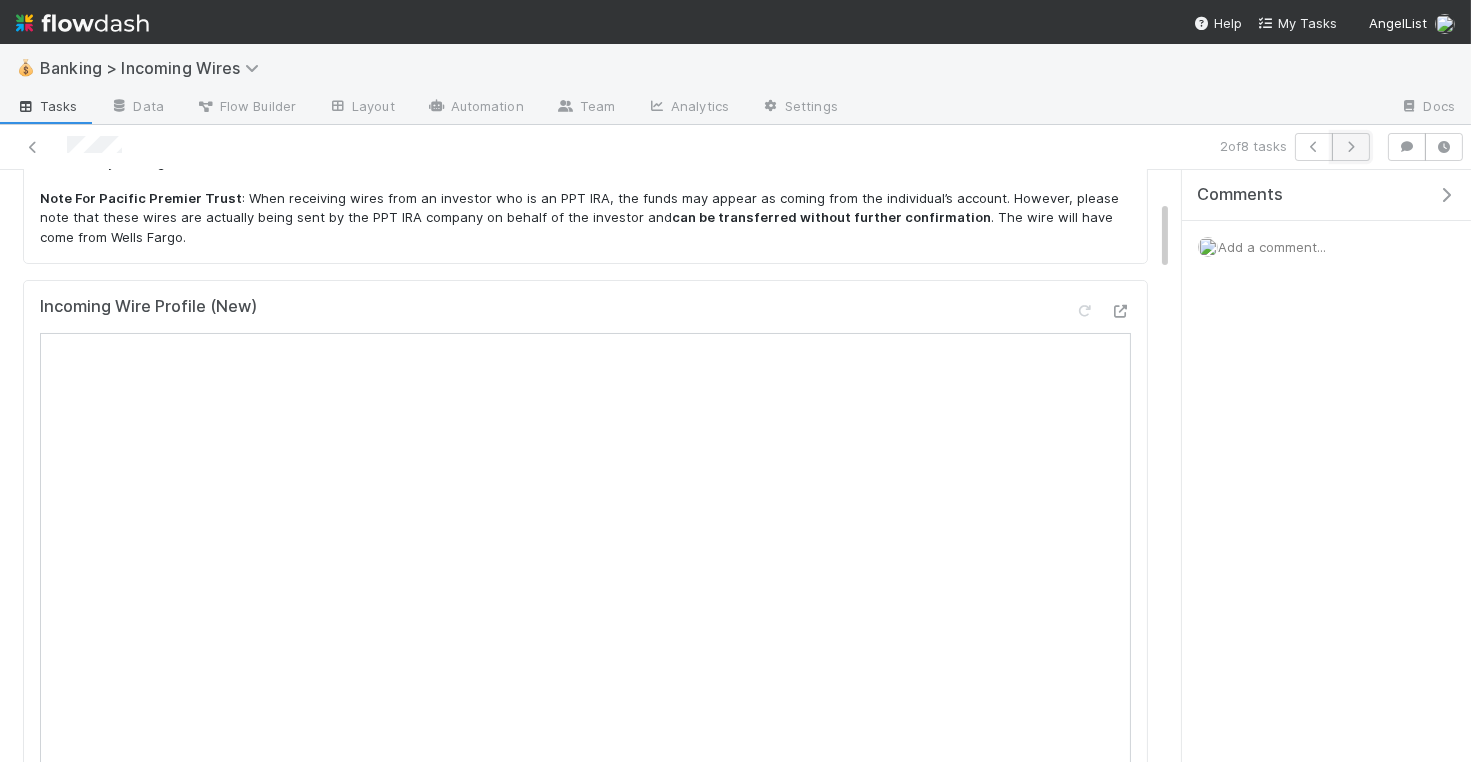 click at bounding box center (1351, 147) 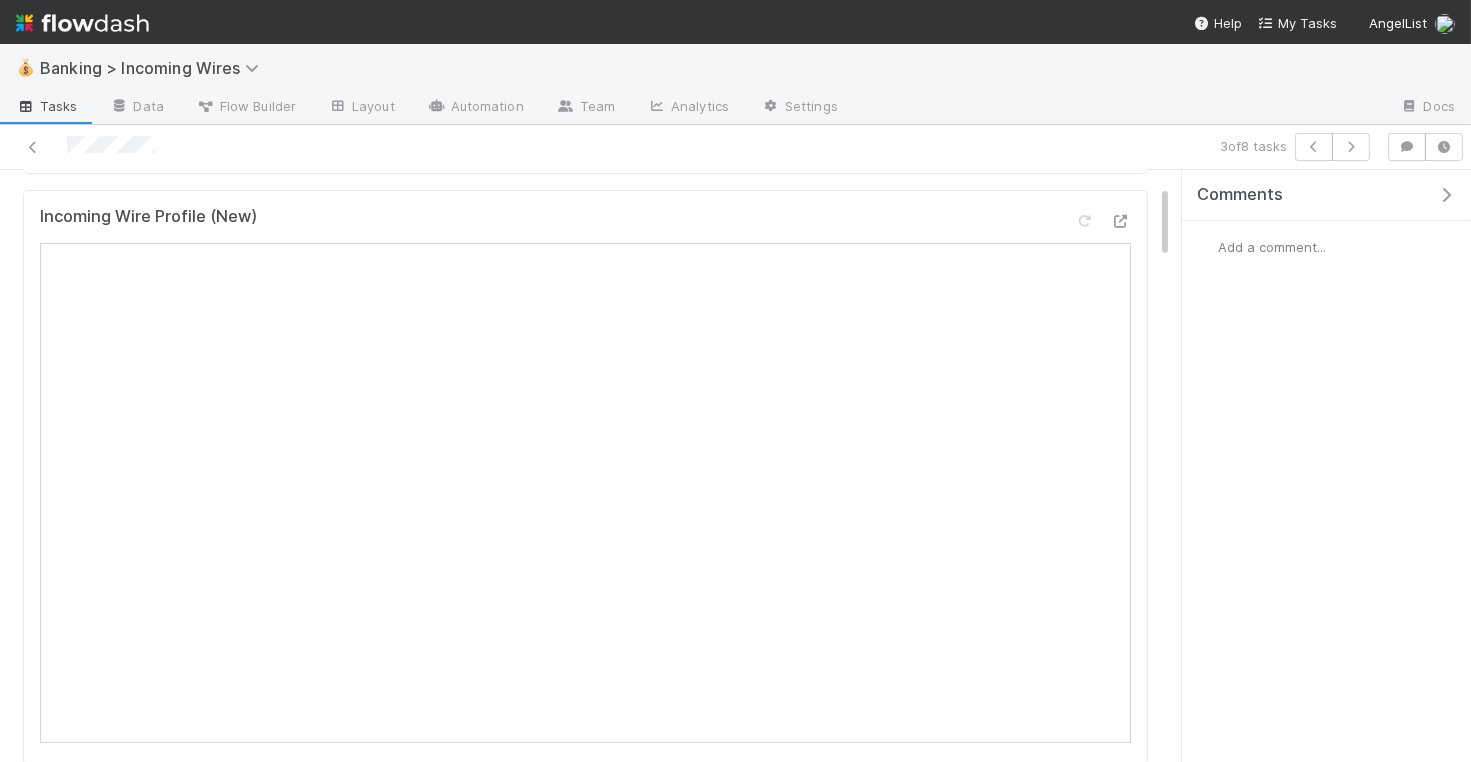 scroll, scrollTop: 118, scrollLeft: 0, axis: vertical 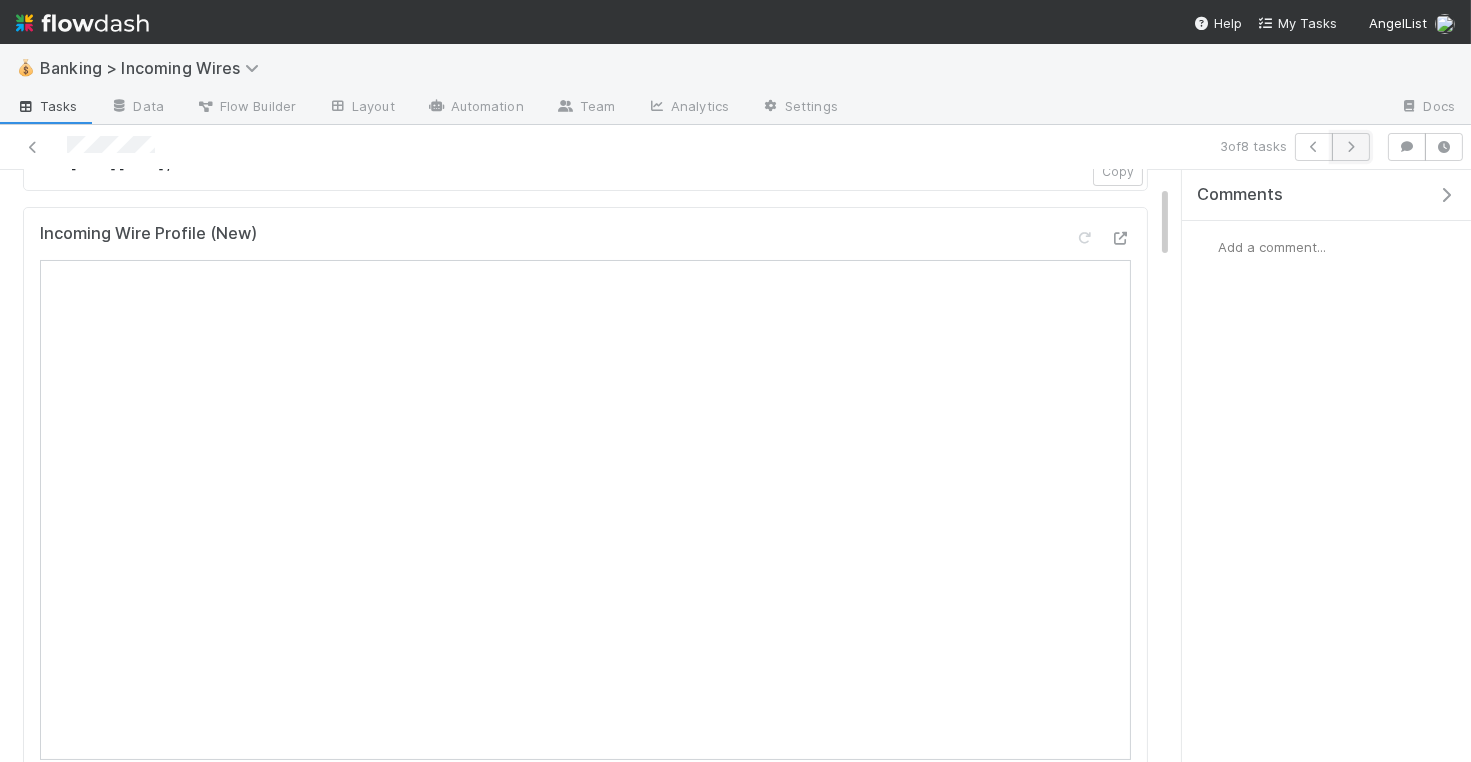 click at bounding box center [1351, 147] 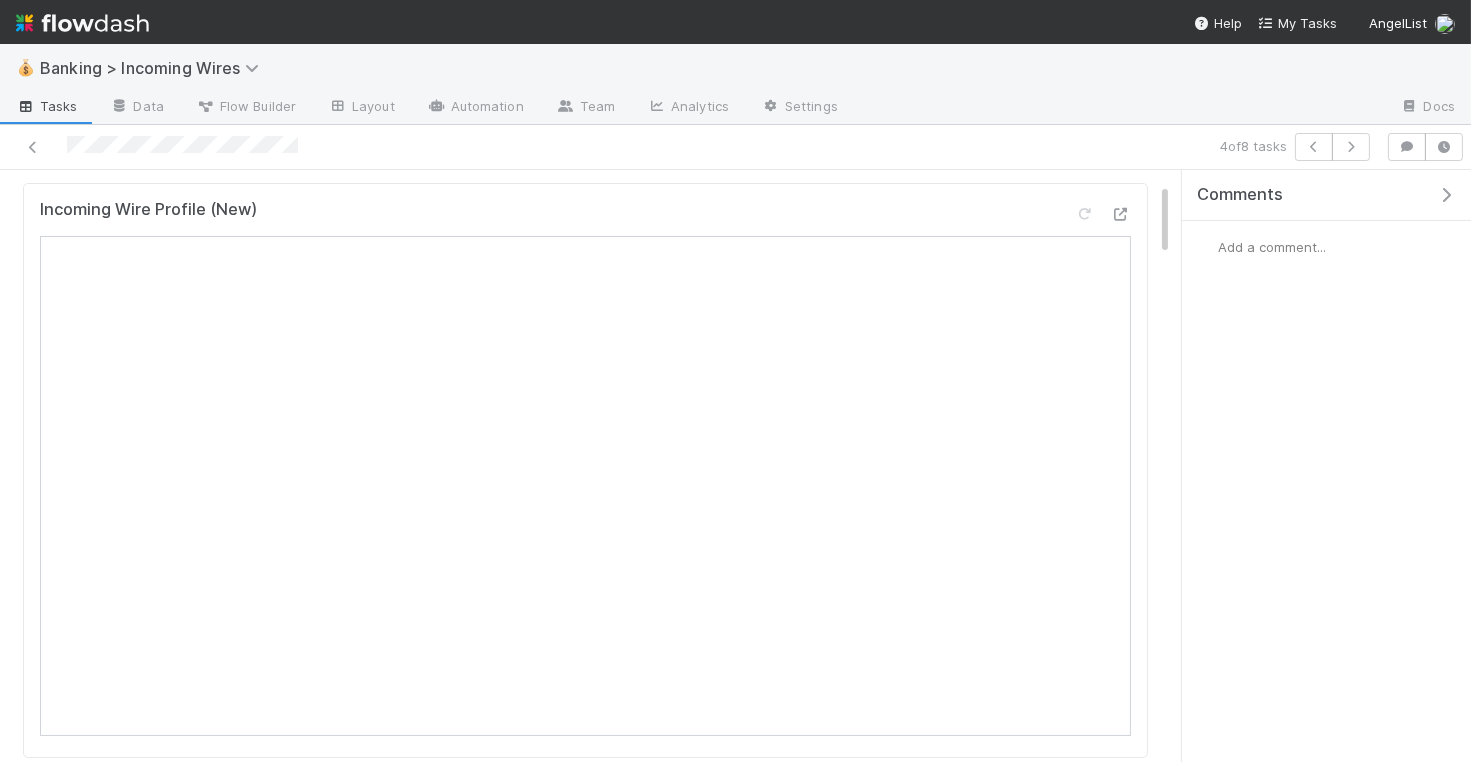 scroll, scrollTop: 162, scrollLeft: 0, axis: vertical 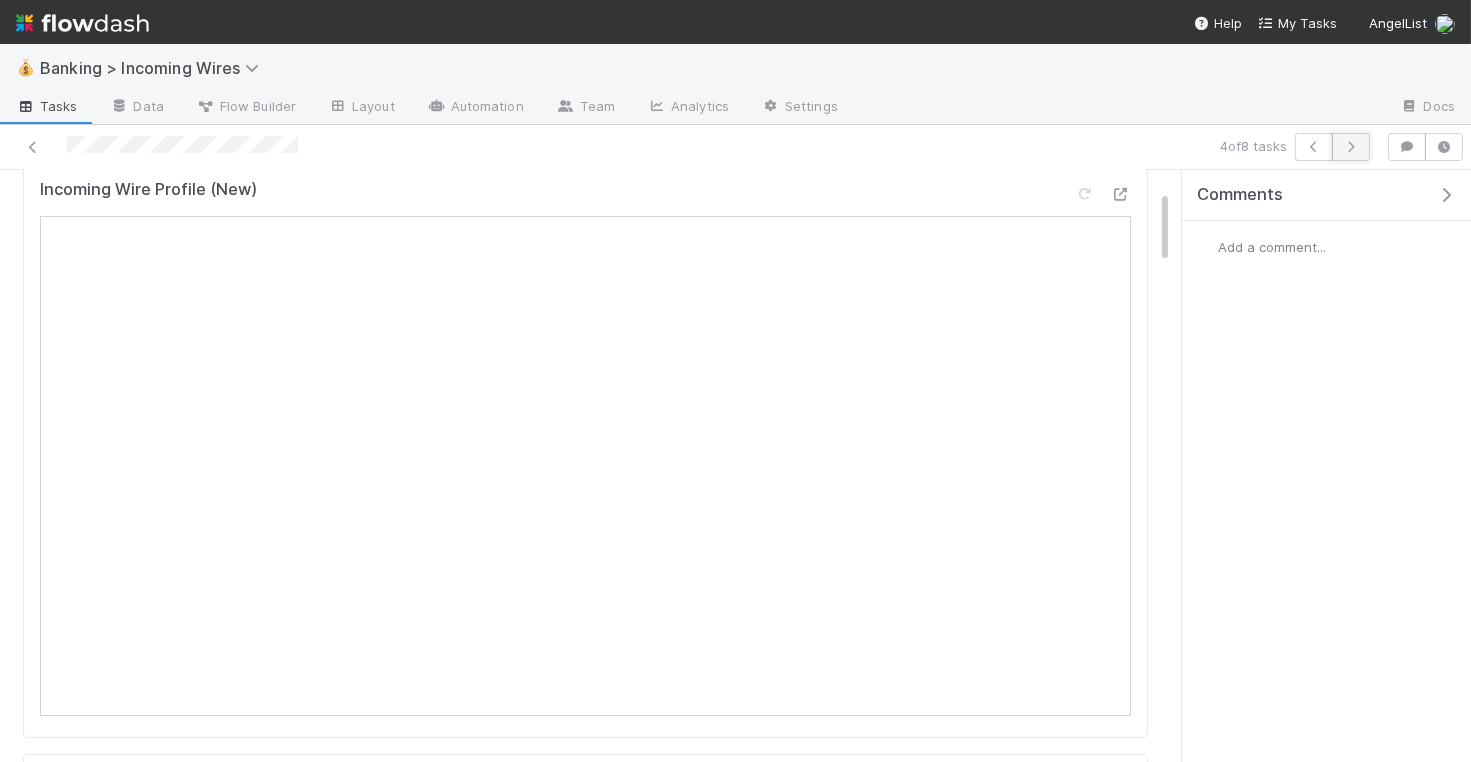 click at bounding box center [1351, 147] 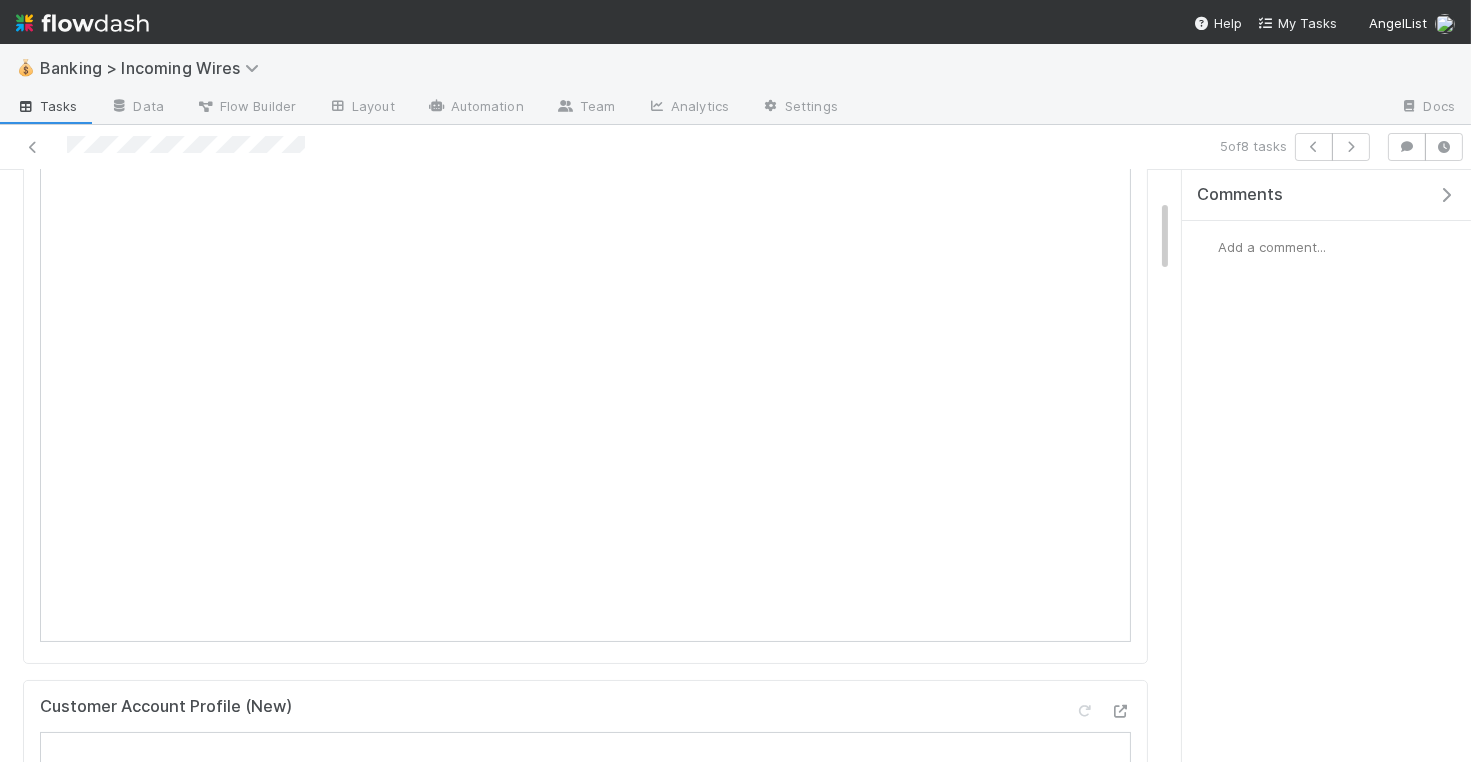 scroll, scrollTop: 251, scrollLeft: 0, axis: vertical 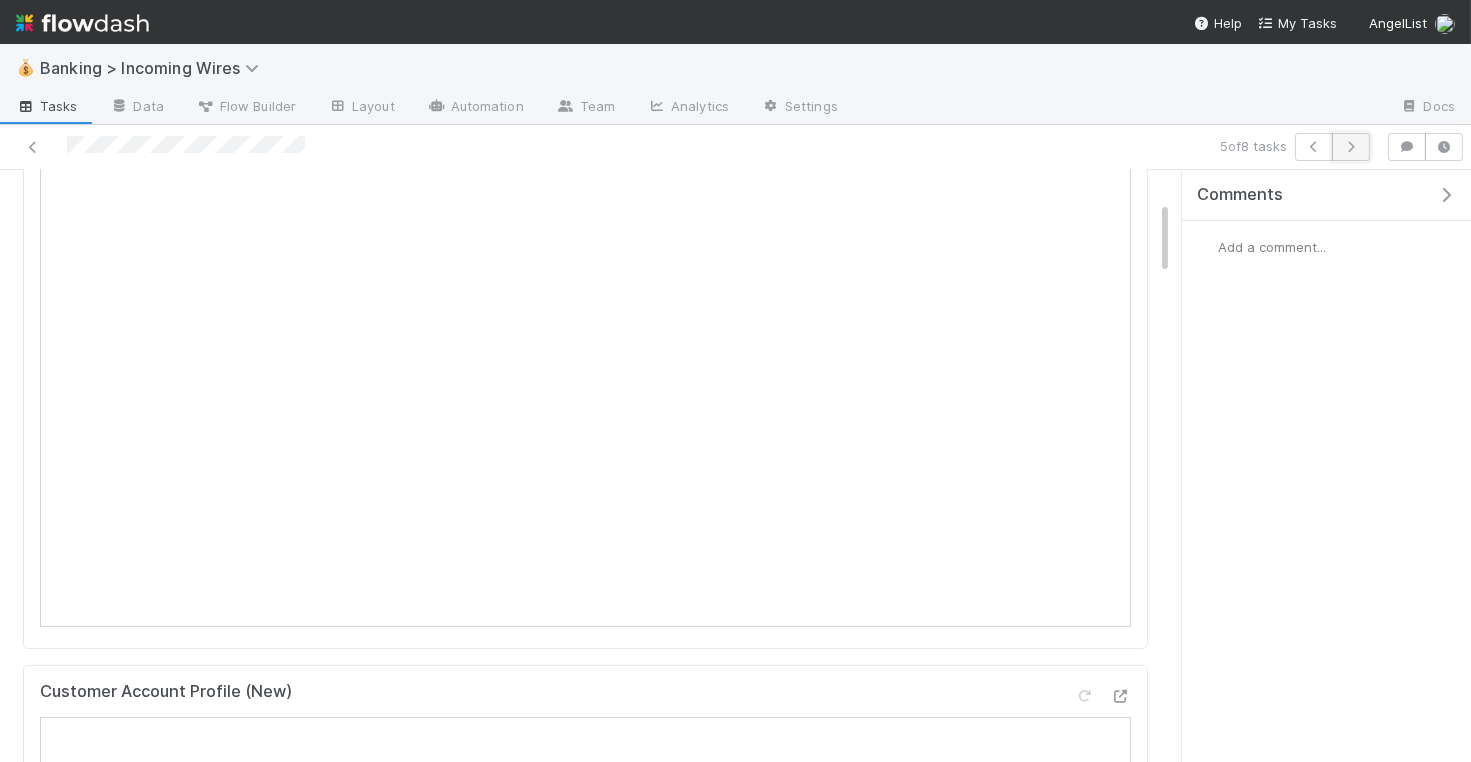 click at bounding box center [1351, 147] 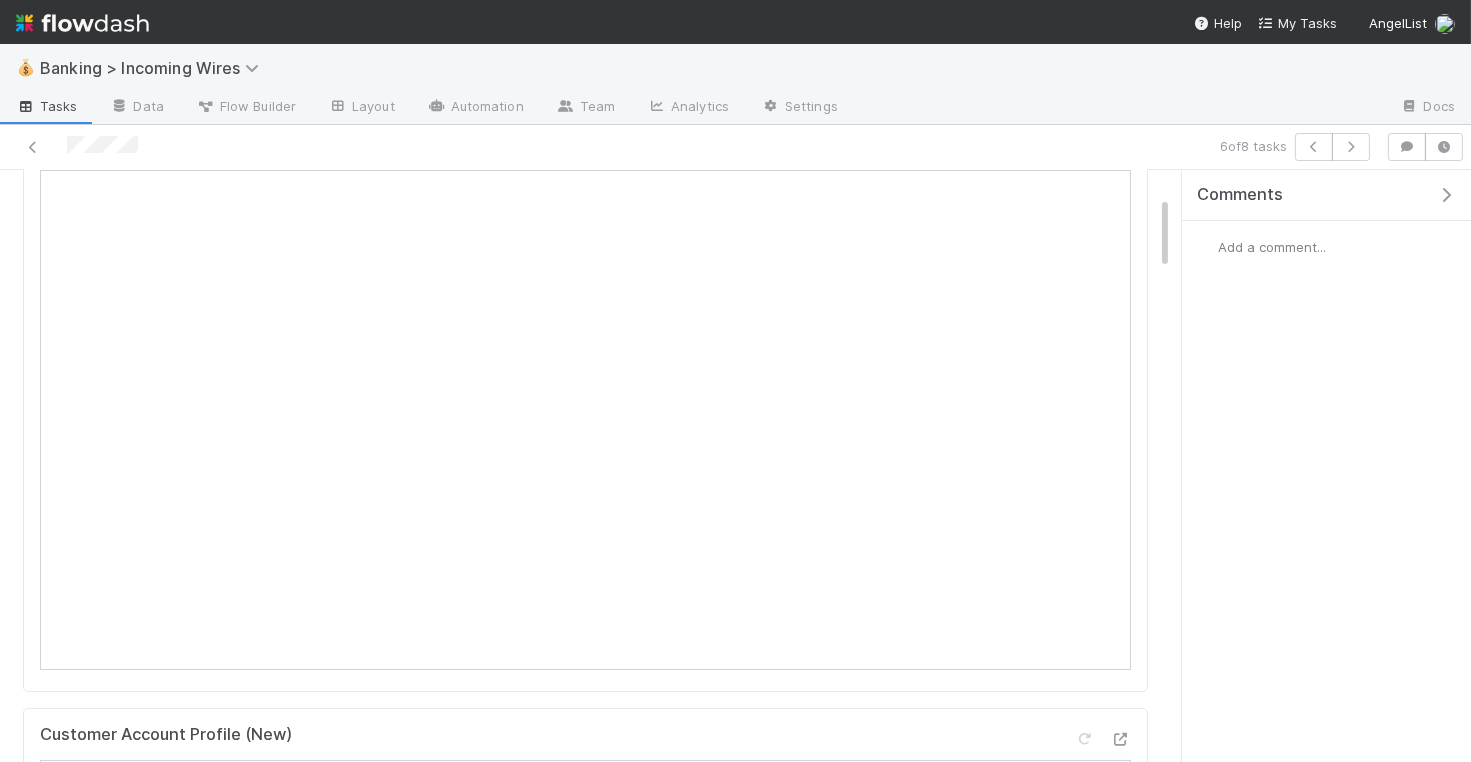 scroll, scrollTop: 37, scrollLeft: 0, axis: vertical 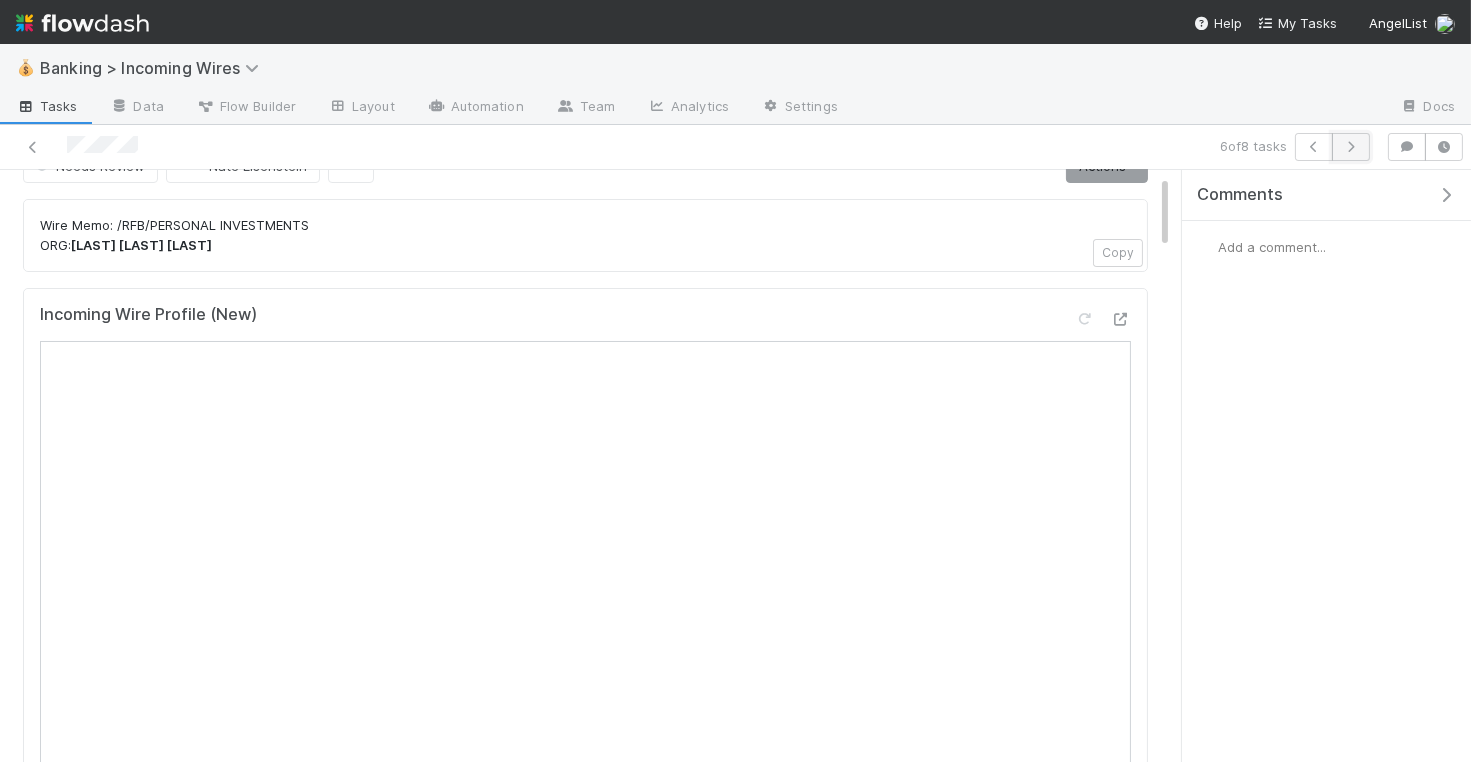 click at bounding box center [1351, 147] 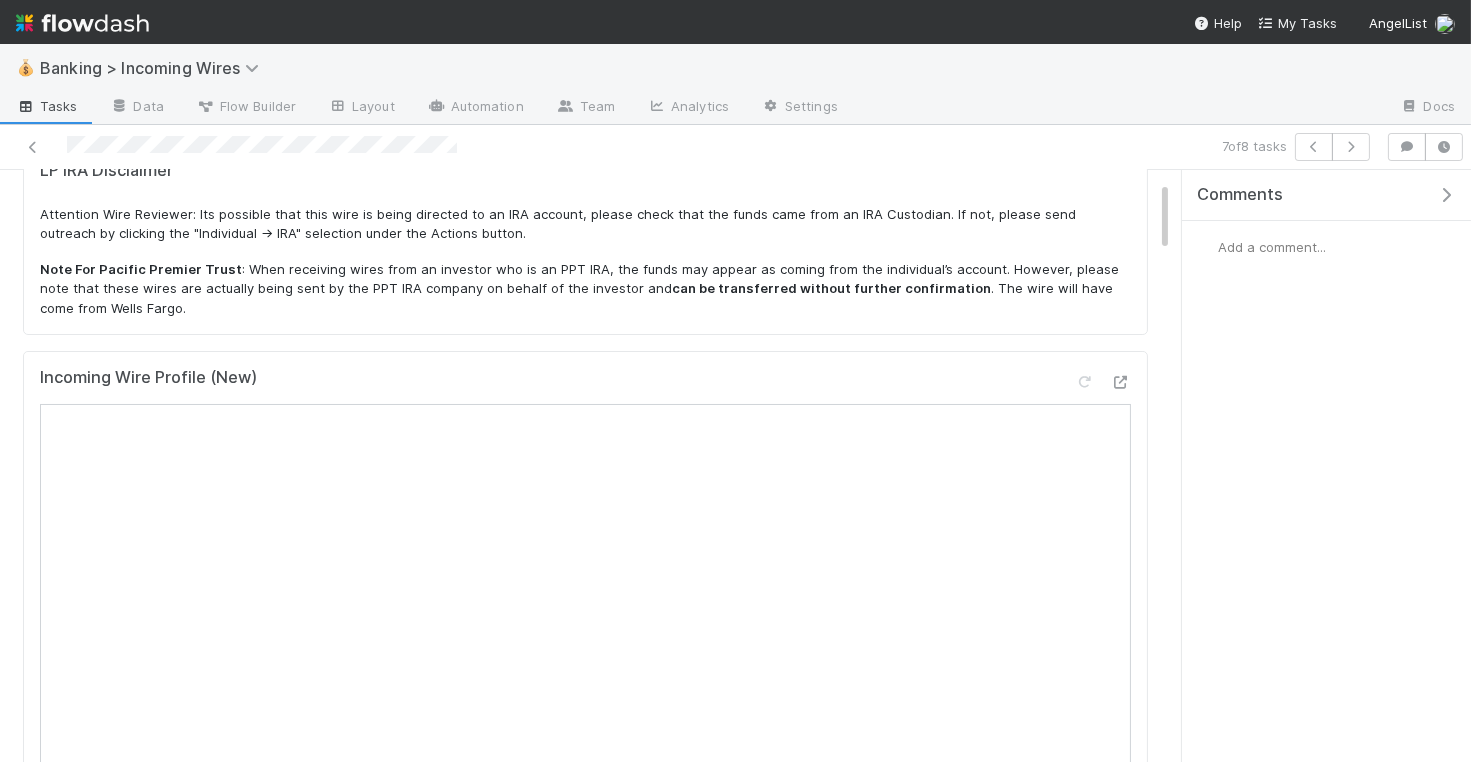 scroll, scrollTop: 340, scrollLeft: 0, axis: vertical 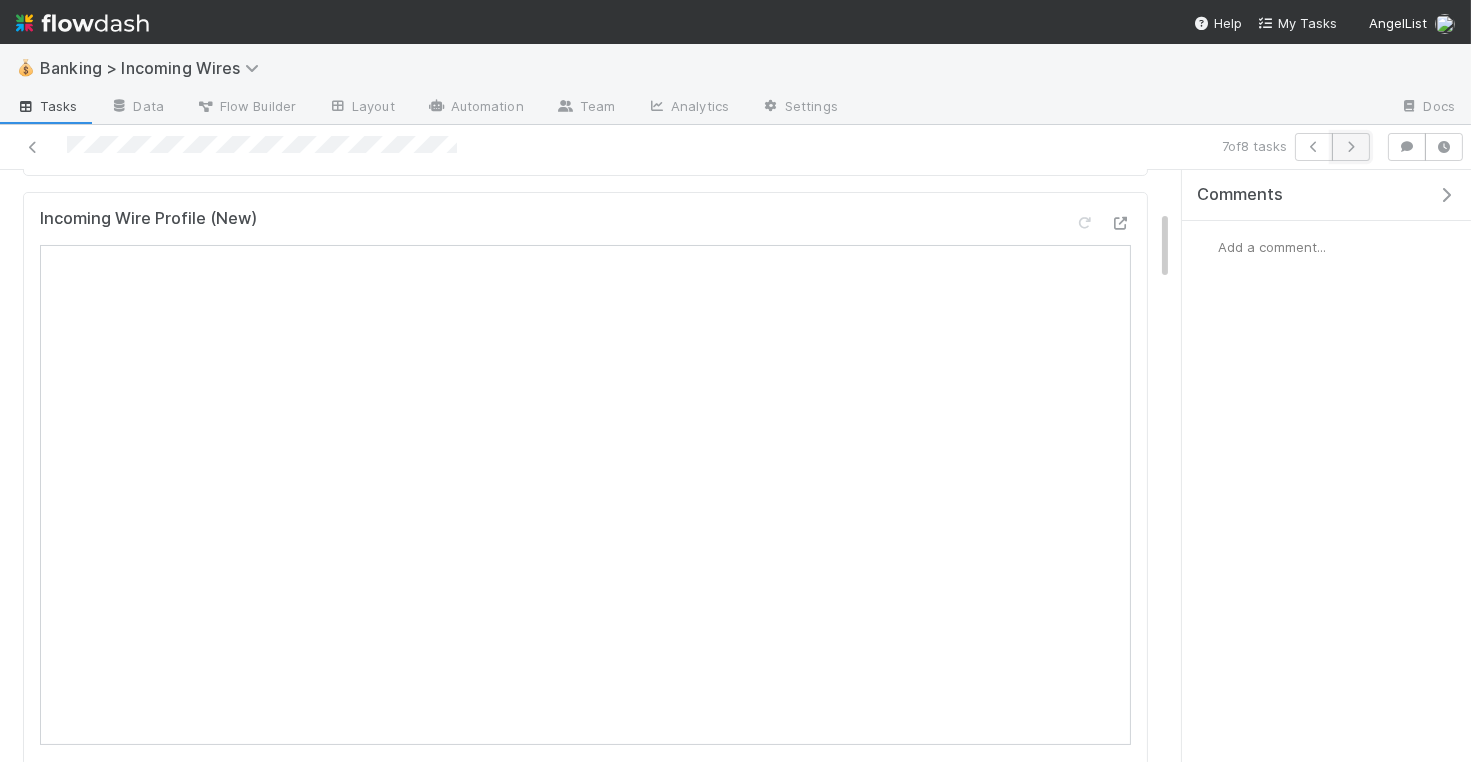 click at bounding box center (1351, 147) 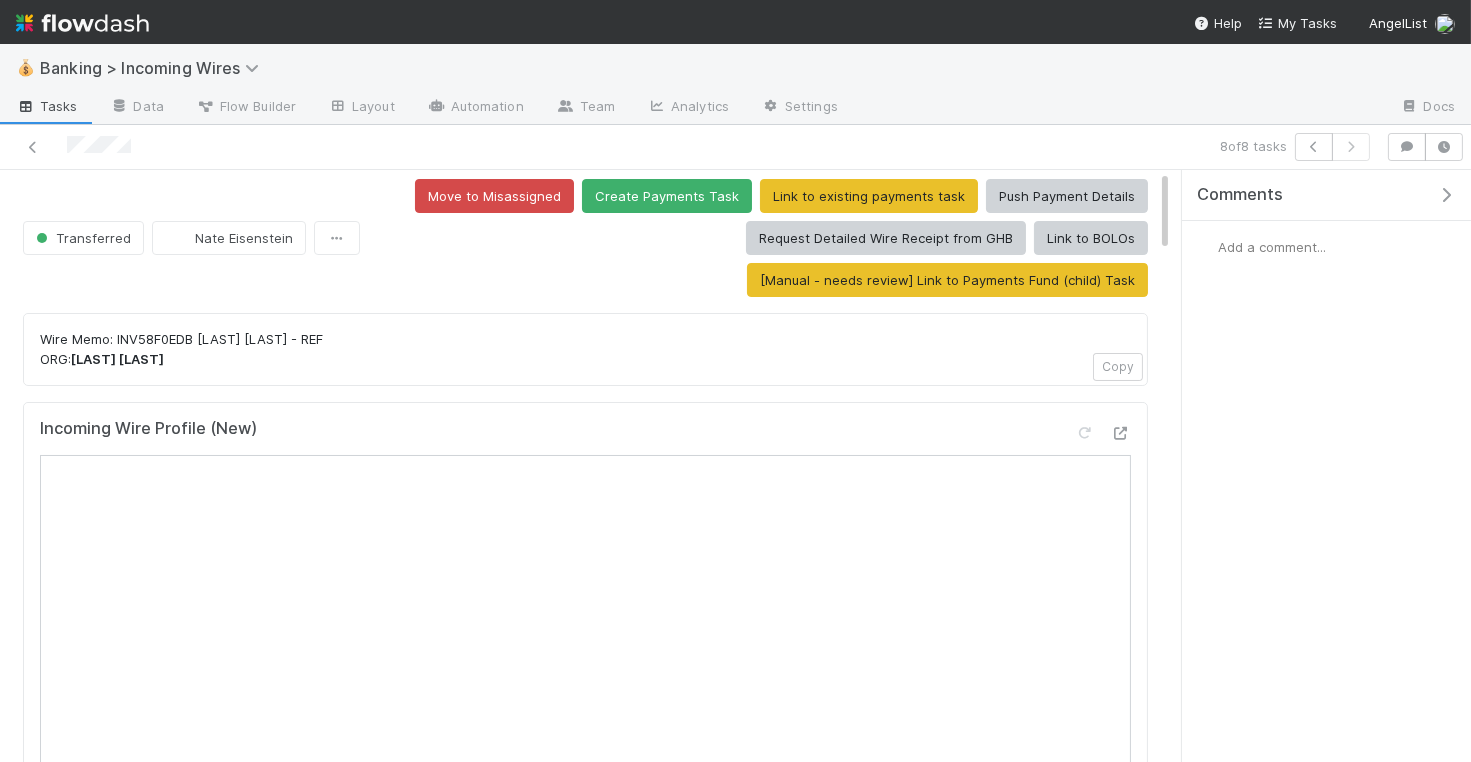 scroll, scrollTop: 0, scrollLeft: 0, axis: both 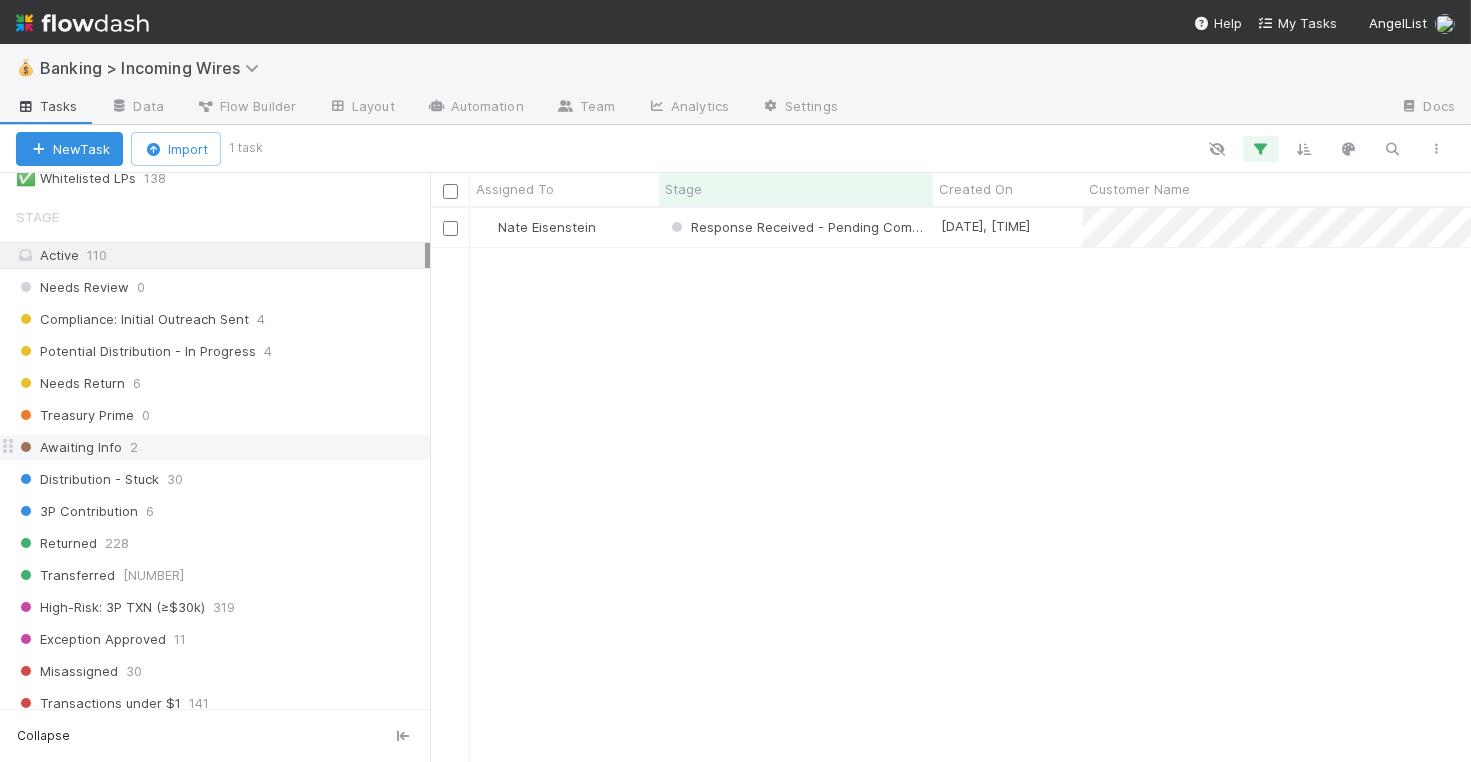 click on "Awaiting Info   2" at bounding box center (223, 447) 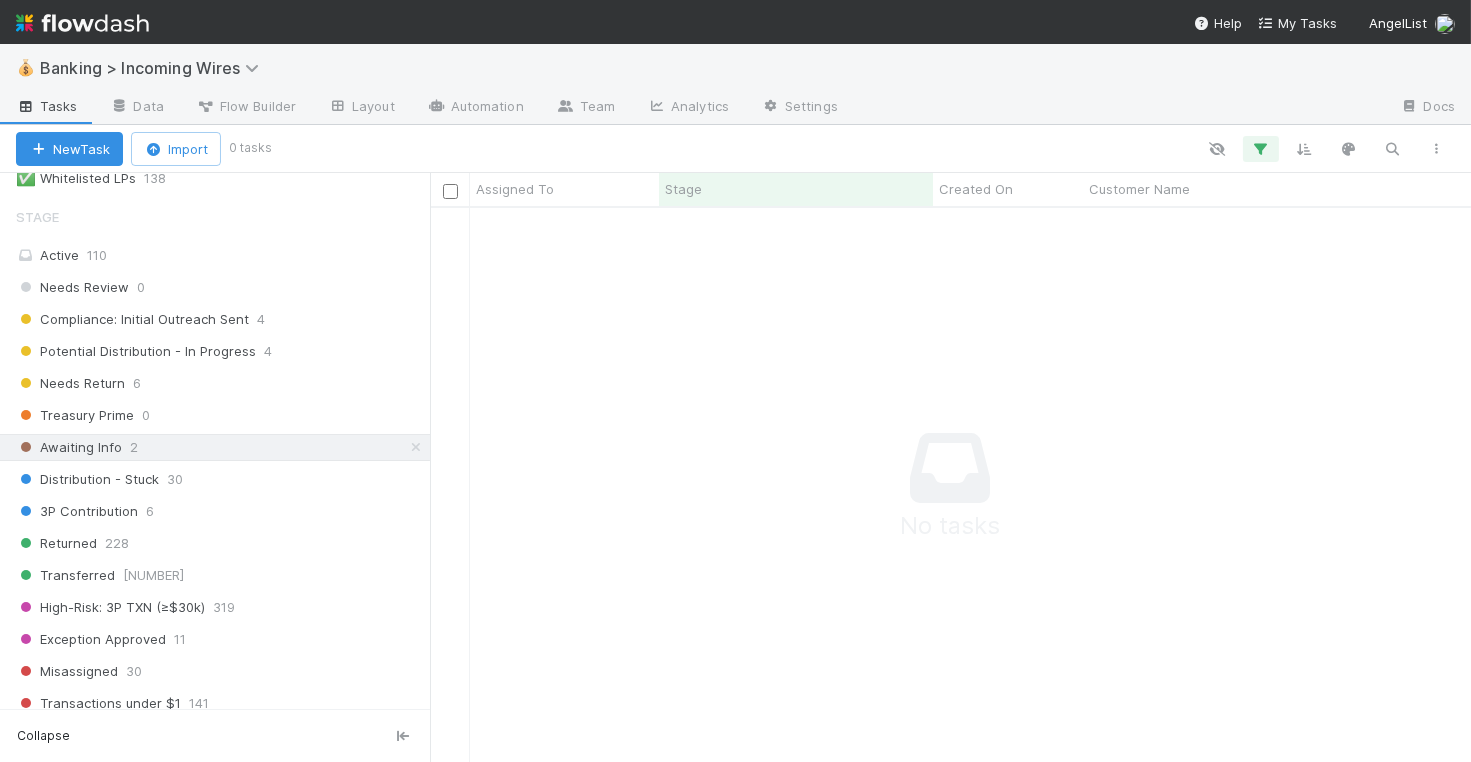 scroll, scrollTop: 1, scrollLeft: 1, axis: both 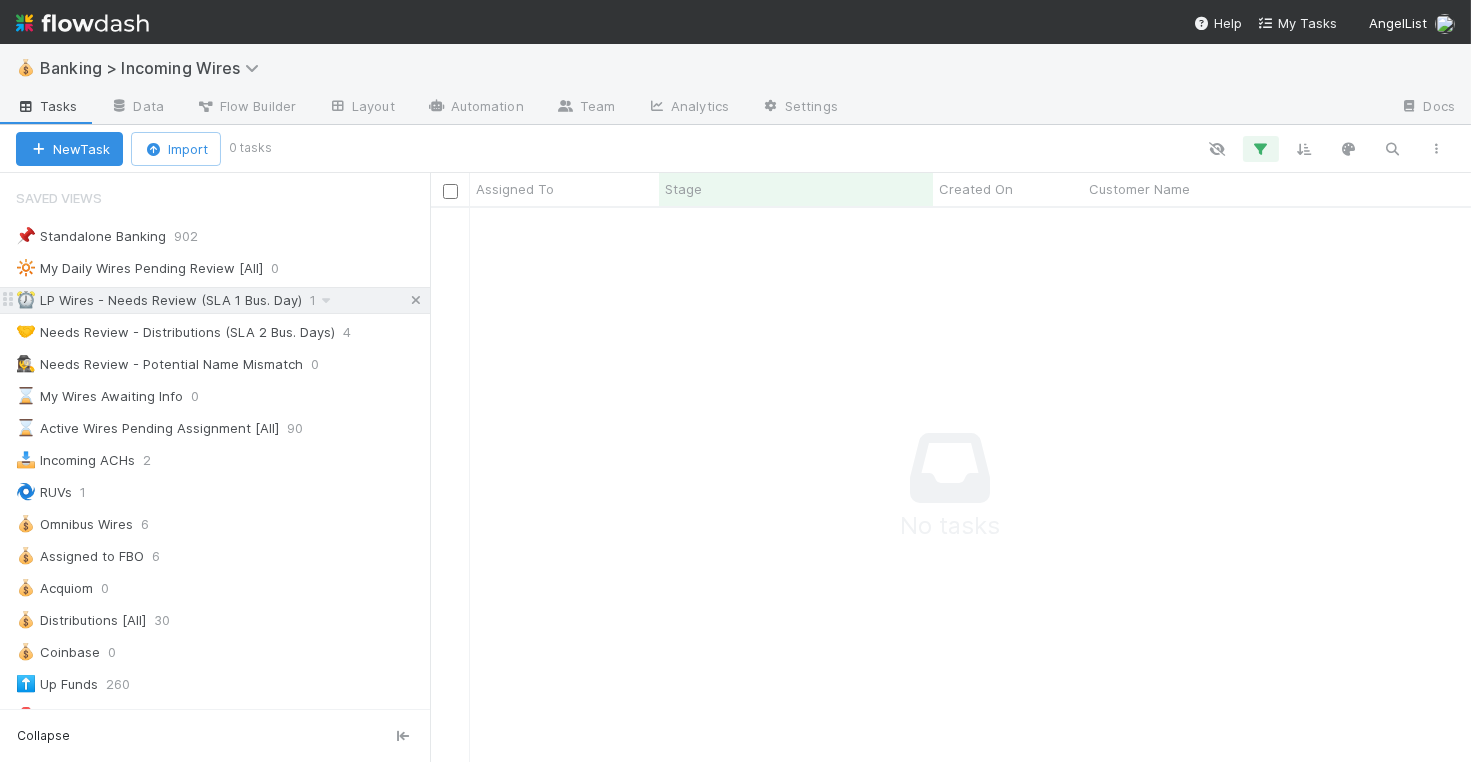 click at bounding box center (416, 300) 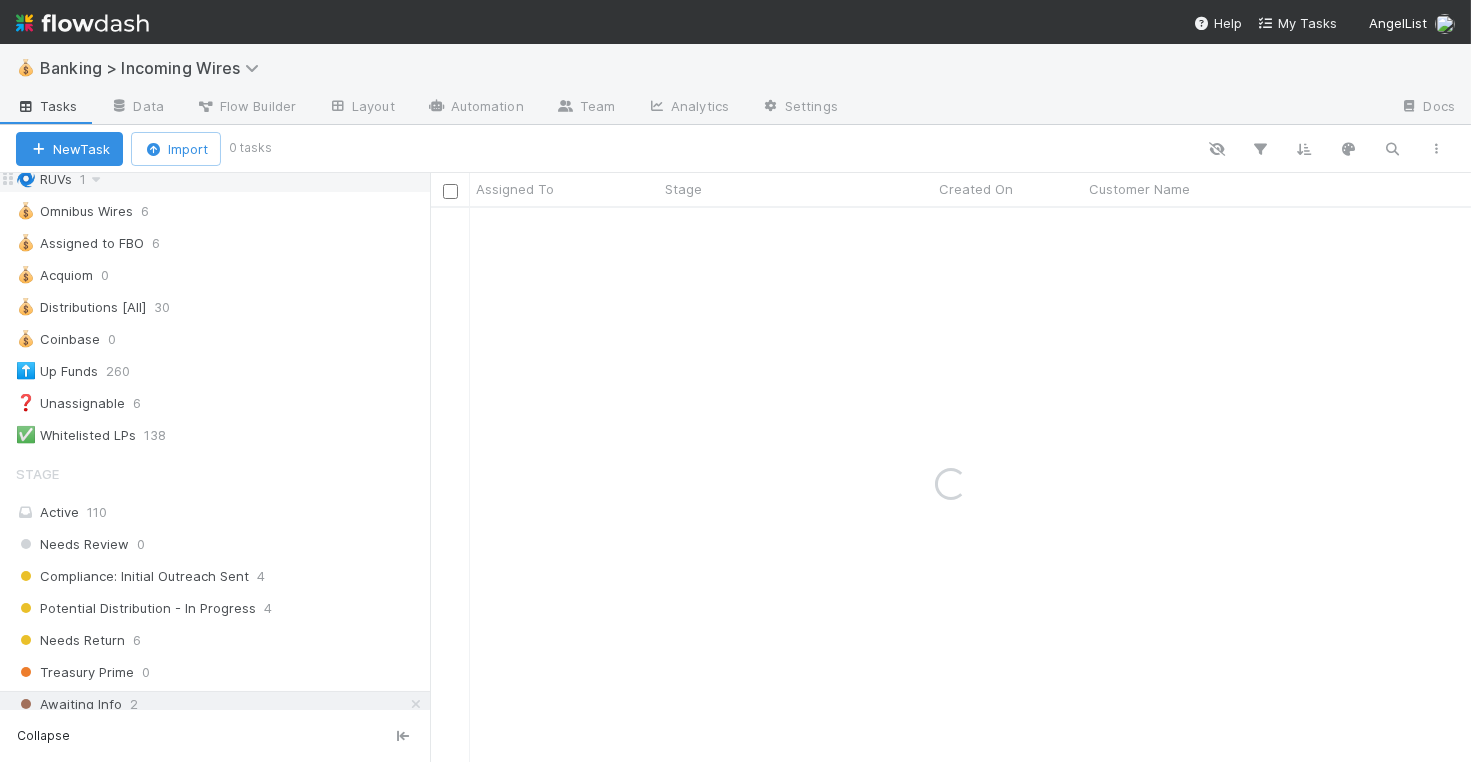 scroll, scrollTop: 566, scrollLeft: 0, axis: vertical 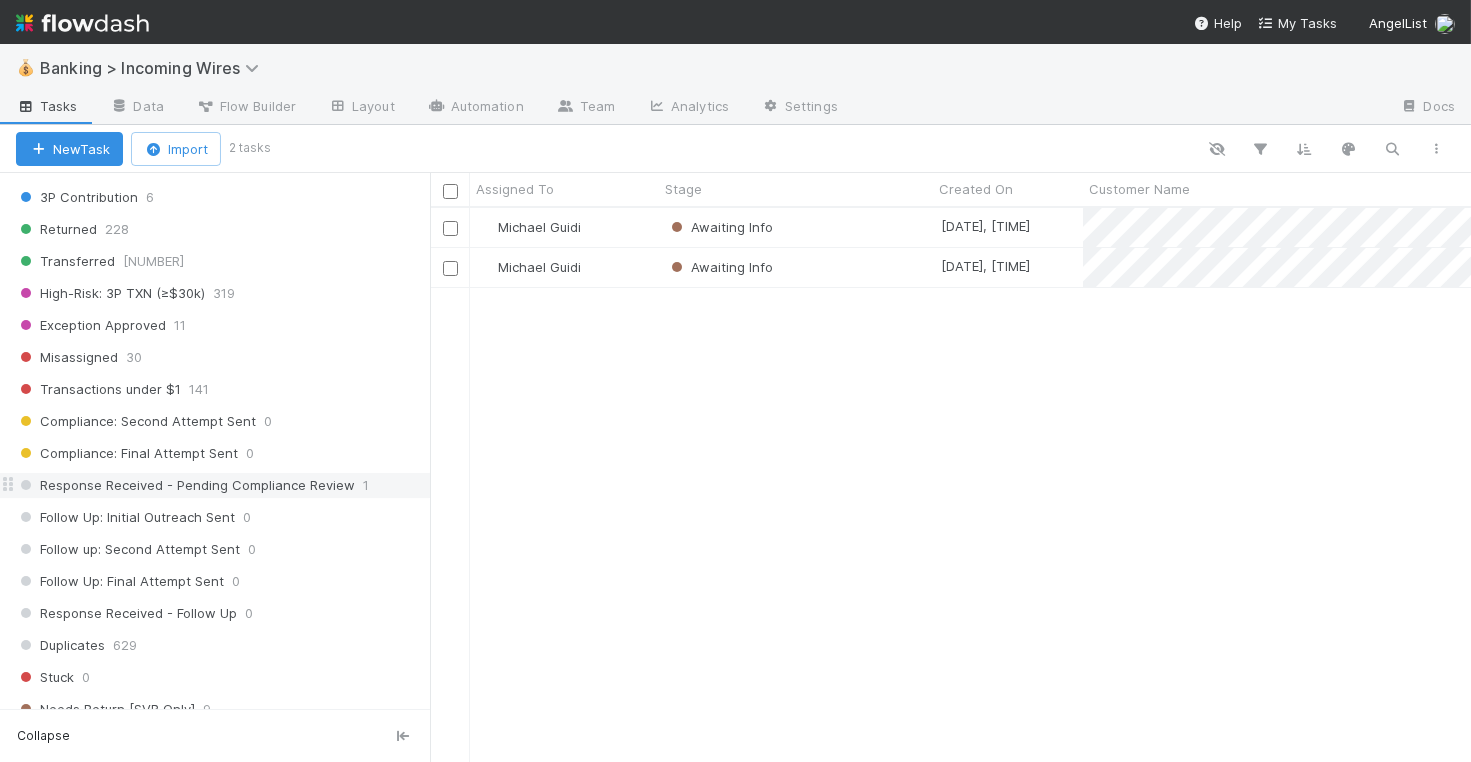 click on "Response Received - Pending Compliance Review" at bounding box center [185, 485] 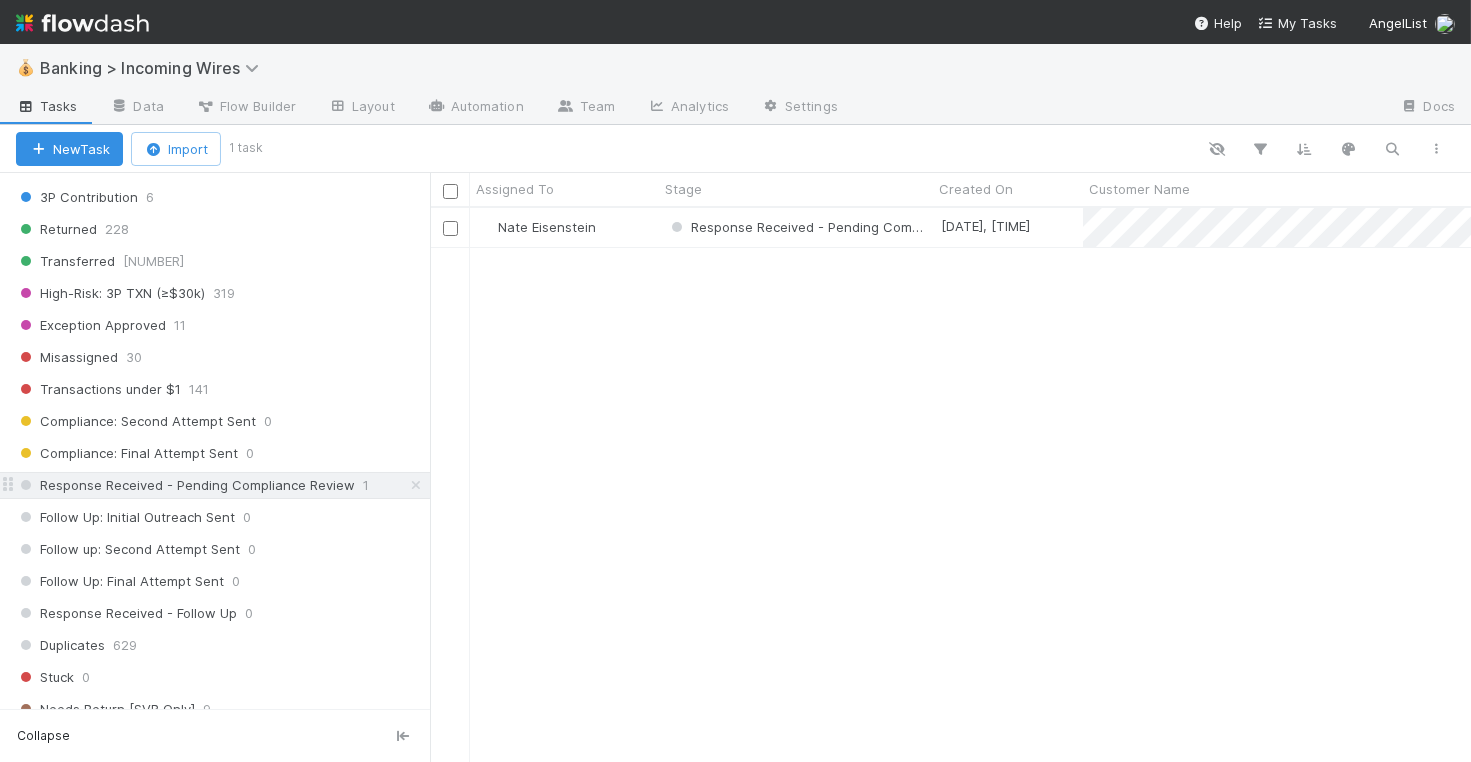 scroll, scrollTop: 1, scrollLeft: 1, axis: both 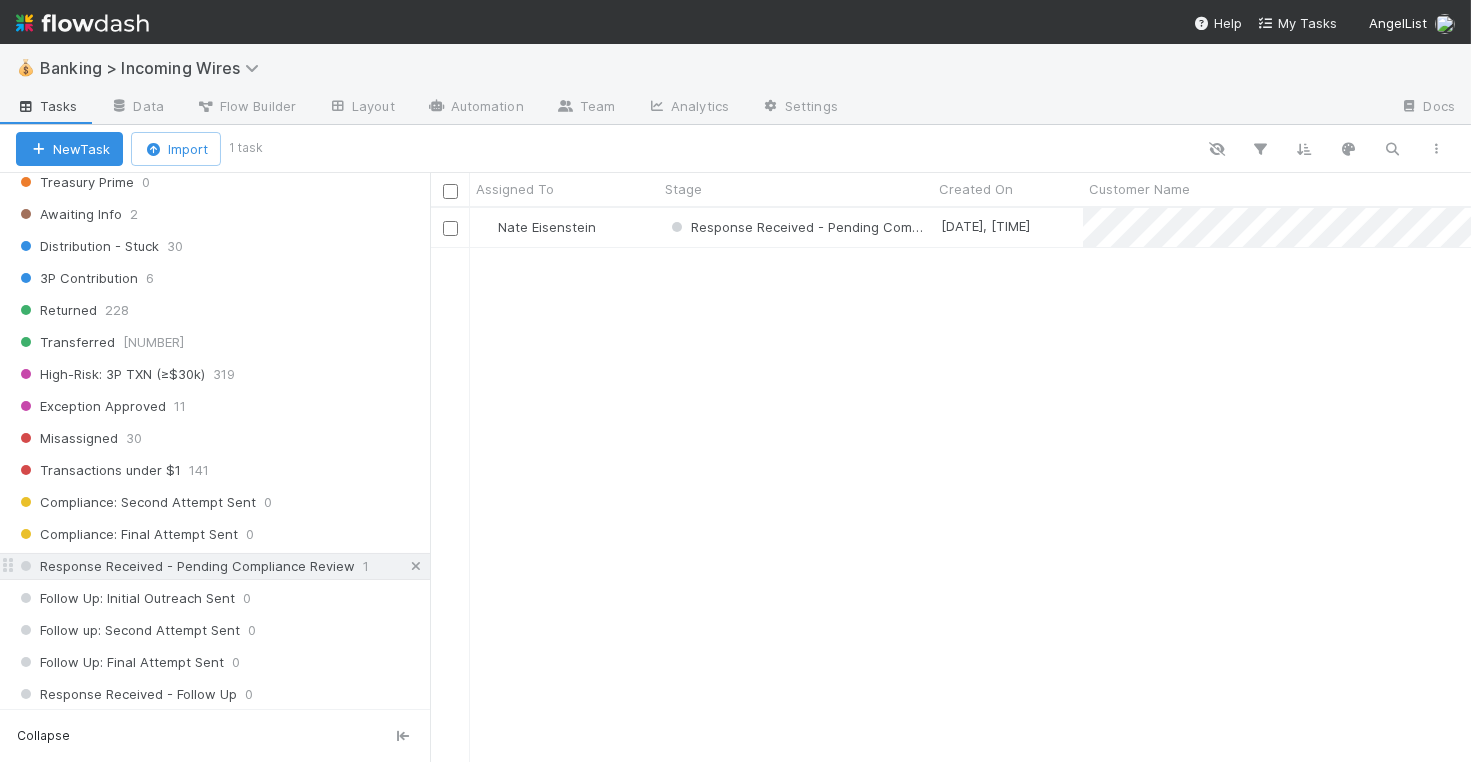 click at bounding box center [416, 566] 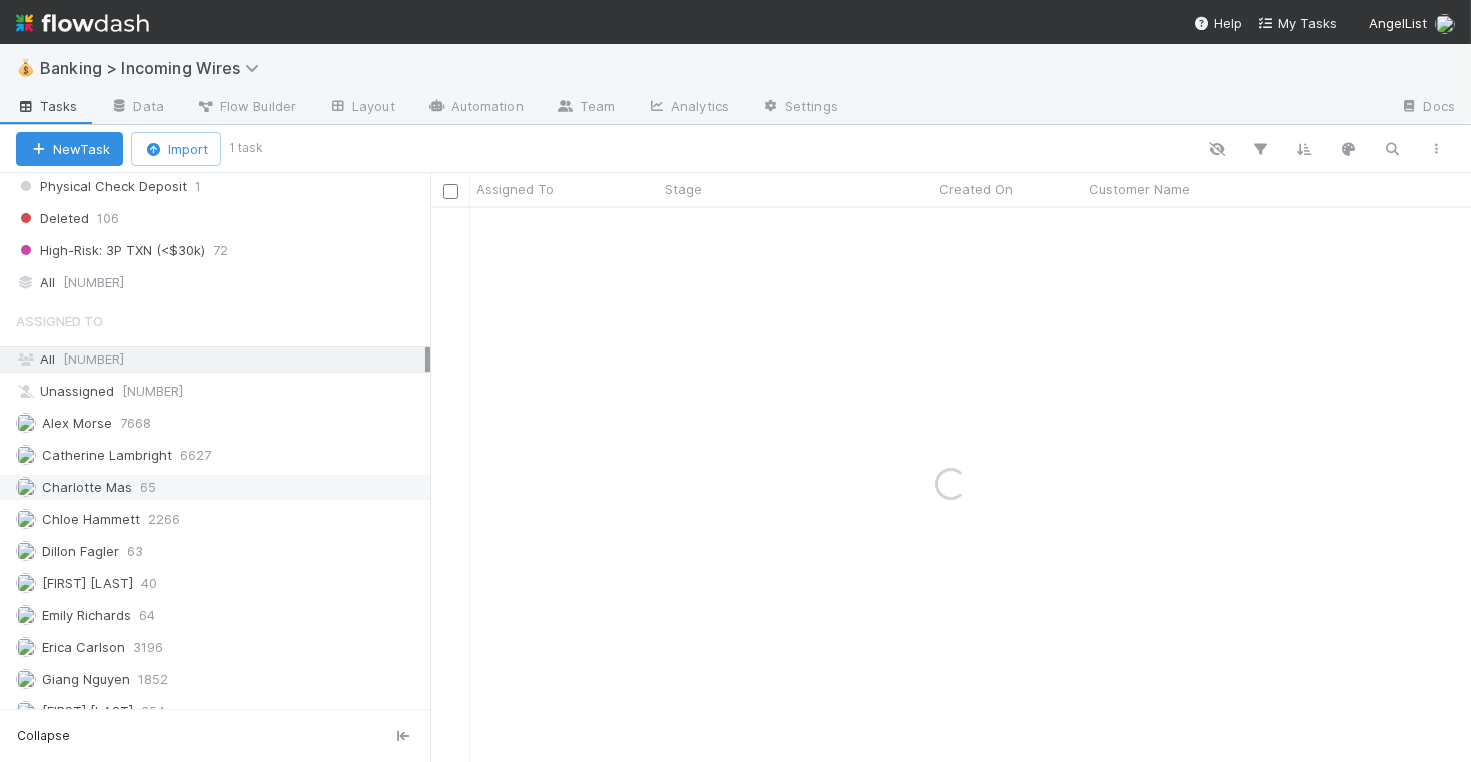 scroll, scrollTop: 1526, scrollLeft: 0, axis: vertical 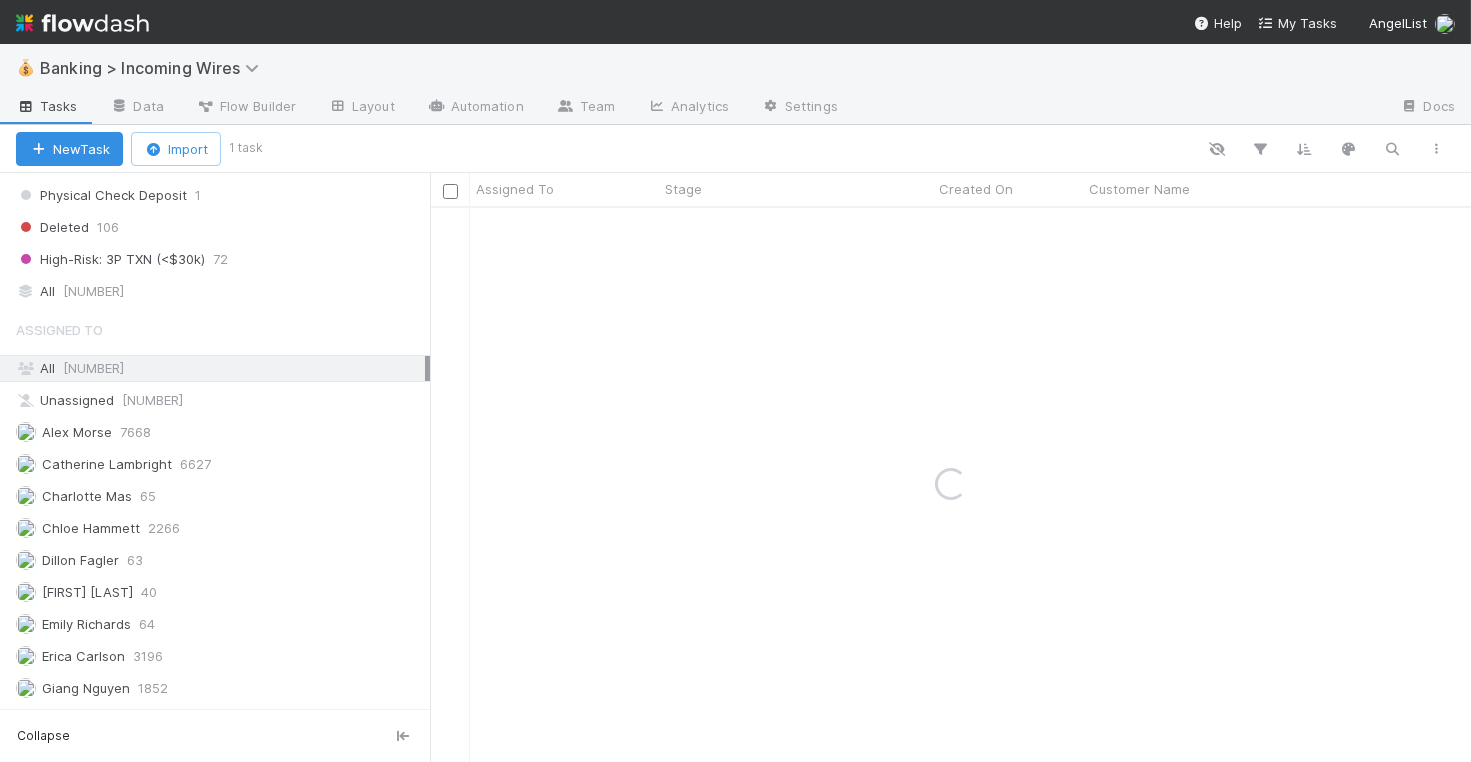 click on "Saved Views 📌 Standalone Banking 902 🔆 My Daily Wires Pending Review [All] 0 ⏰ LP Wires - Needs Review (SLA 1 Bus. Day) 1 🤝 Needs Review - Distributions (SLA 2 Bus. Days) 4 🕵️‍♀️ Needs Review - Potential Name Mismatch 0 ⌛ My Wires Awaiting Info 0 ⌛ Active Wires Pending Assignment [All] 90 📥 Incoming ACHs 2 🌀 RUVs 1 💰 Omnibus Wires 6 💰 Assigned to FBO 6 💰 Acquiom 0 💰 Distributions [All] 30 💰 Coinbase 0 ⬆️ Up Funds 260 ❓ Unassignable 6 ✅ Whitelisted LPs 138 Stage     Active 110   Needs Review   0   Compliance: Initial Outreach Sent   4   Potential Distribution - In Progress   4   Needs Return   6   Treasury Prime   0   Awaiting Info   2   Distribution - Stuck   30   3P Contribution   6   Returned   228   Transferred   153956   High-Risk: 3P TXN (≥$30k)   319   Exception Approved   11   Misassigned   30   Transactions under $1   141   Compliance: Second Attempt Sent   0   Compliance: Final Attempt Sent   0   Response Received - Pending Compliance Review" at bounding box center [215, 441] 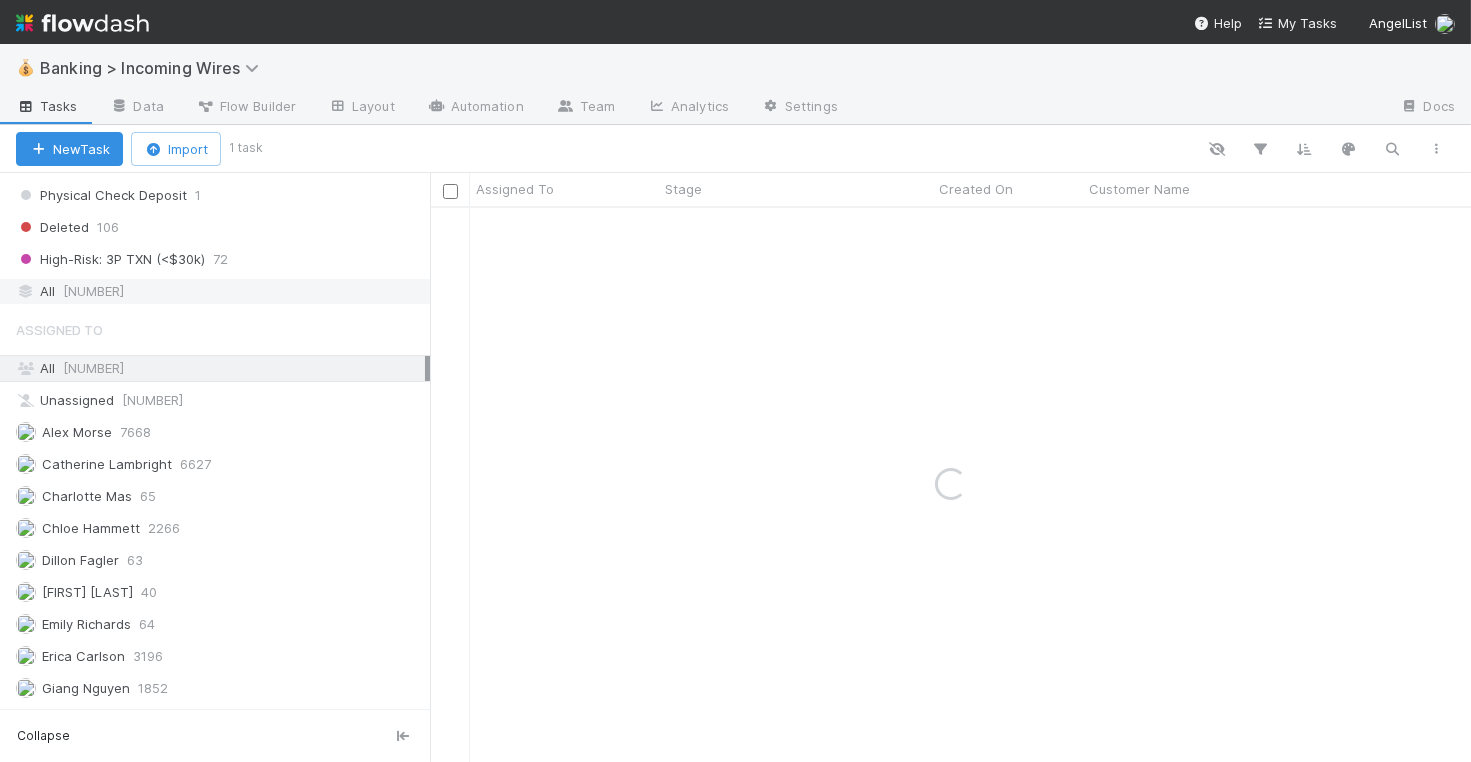 click on "All 155555" at bounding box center (220, 291) 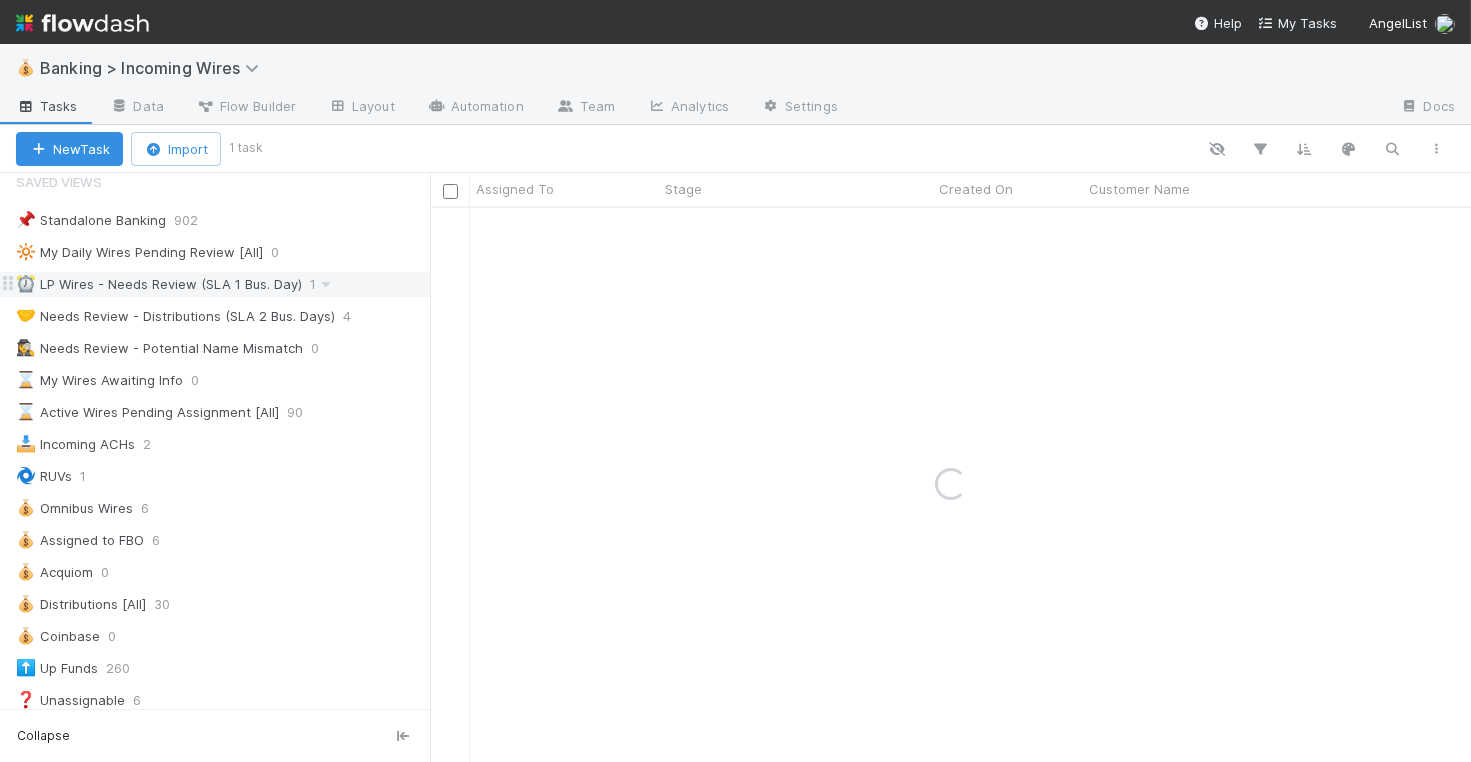 scroll, scrollTop: 0, scrollLeft: 0, axis: both 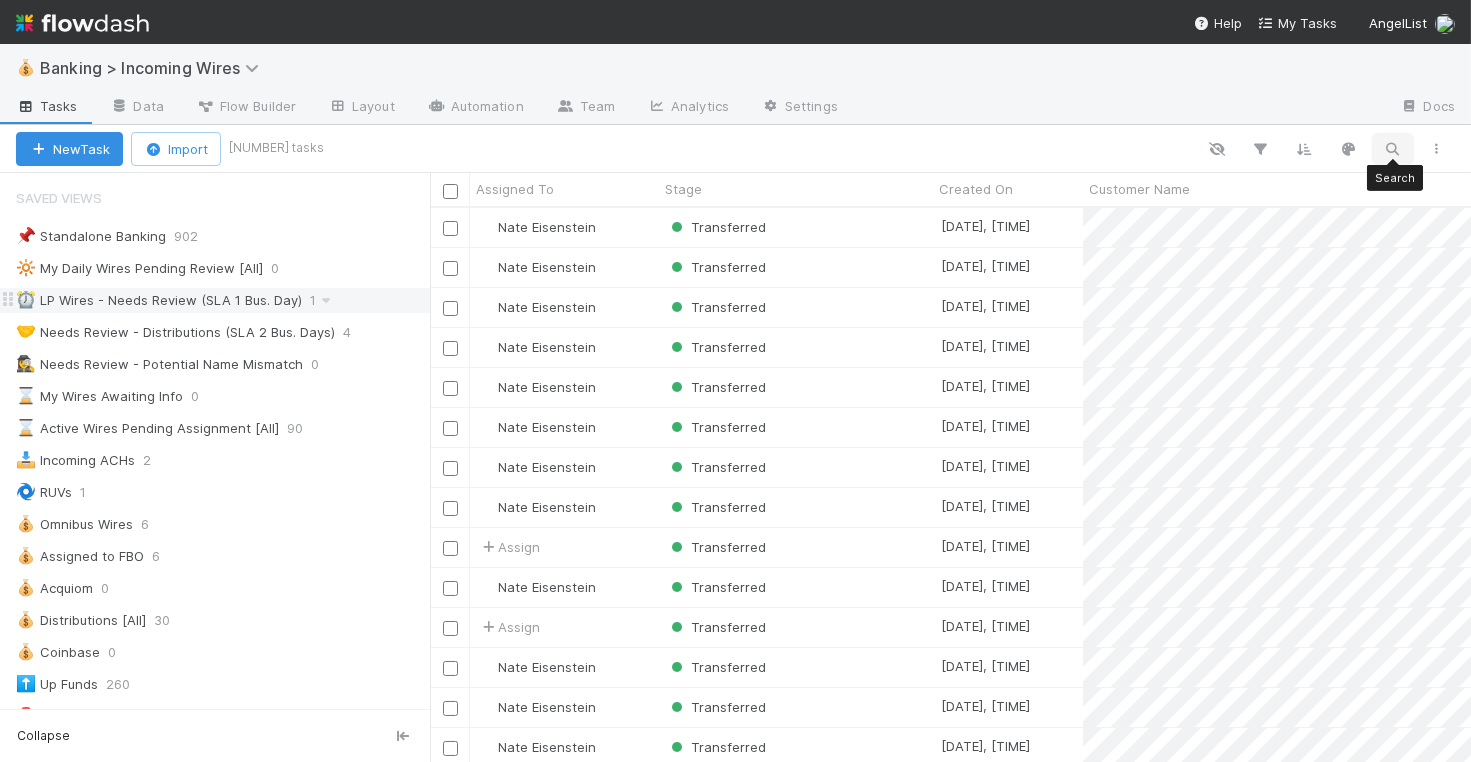 click at bounding box center [1393, 149] 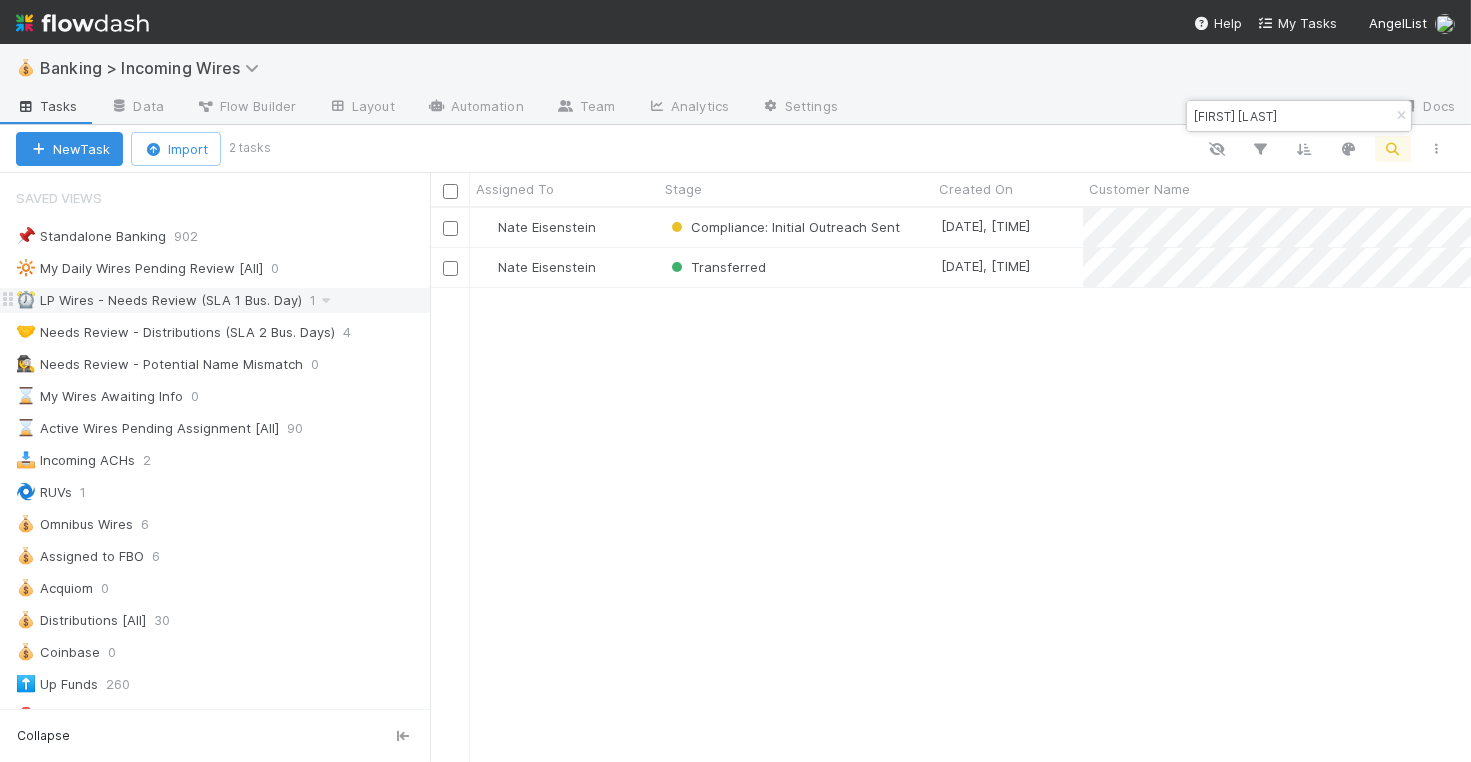 scroll, scrollTop: 1, scrollLeft: 1, axis: both 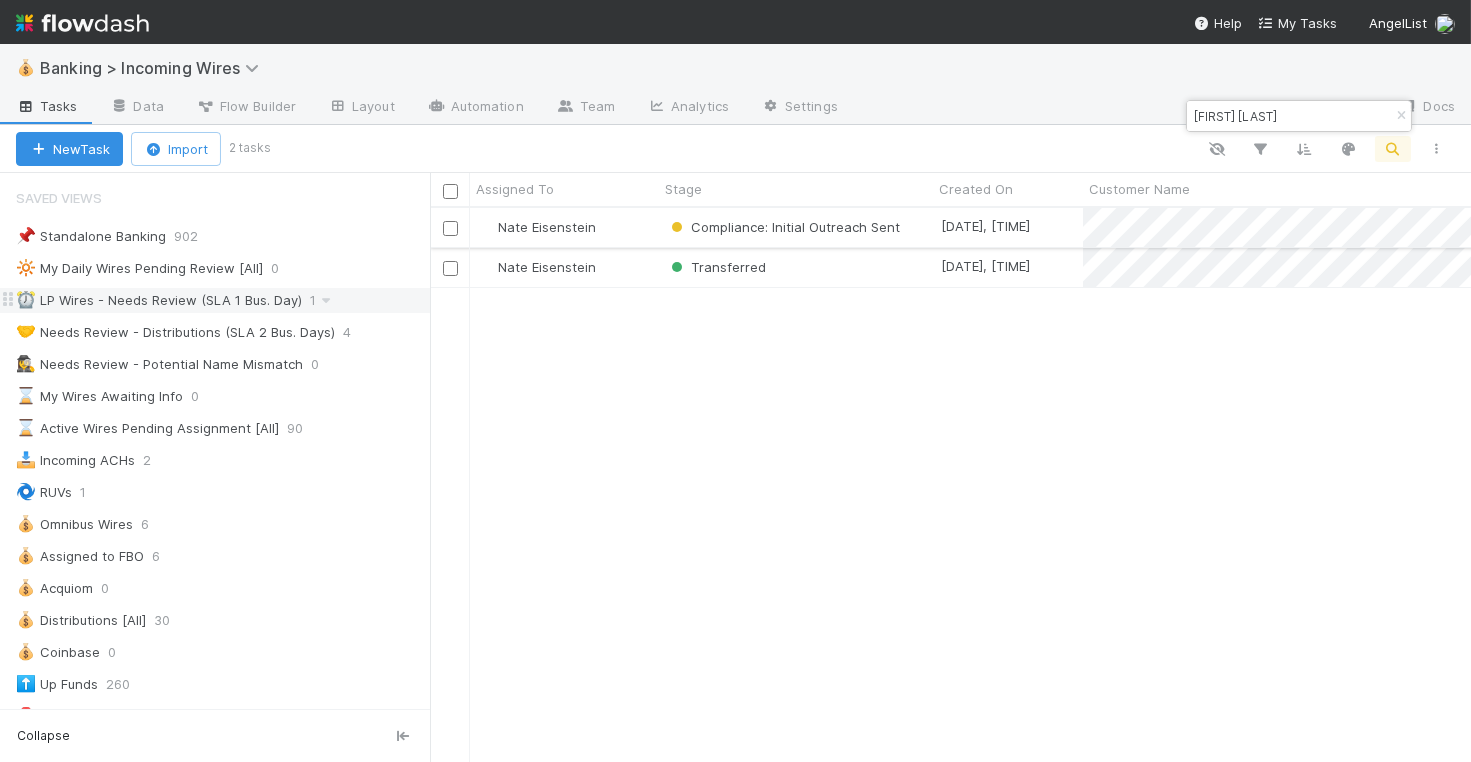 type on "morgan schwanke" 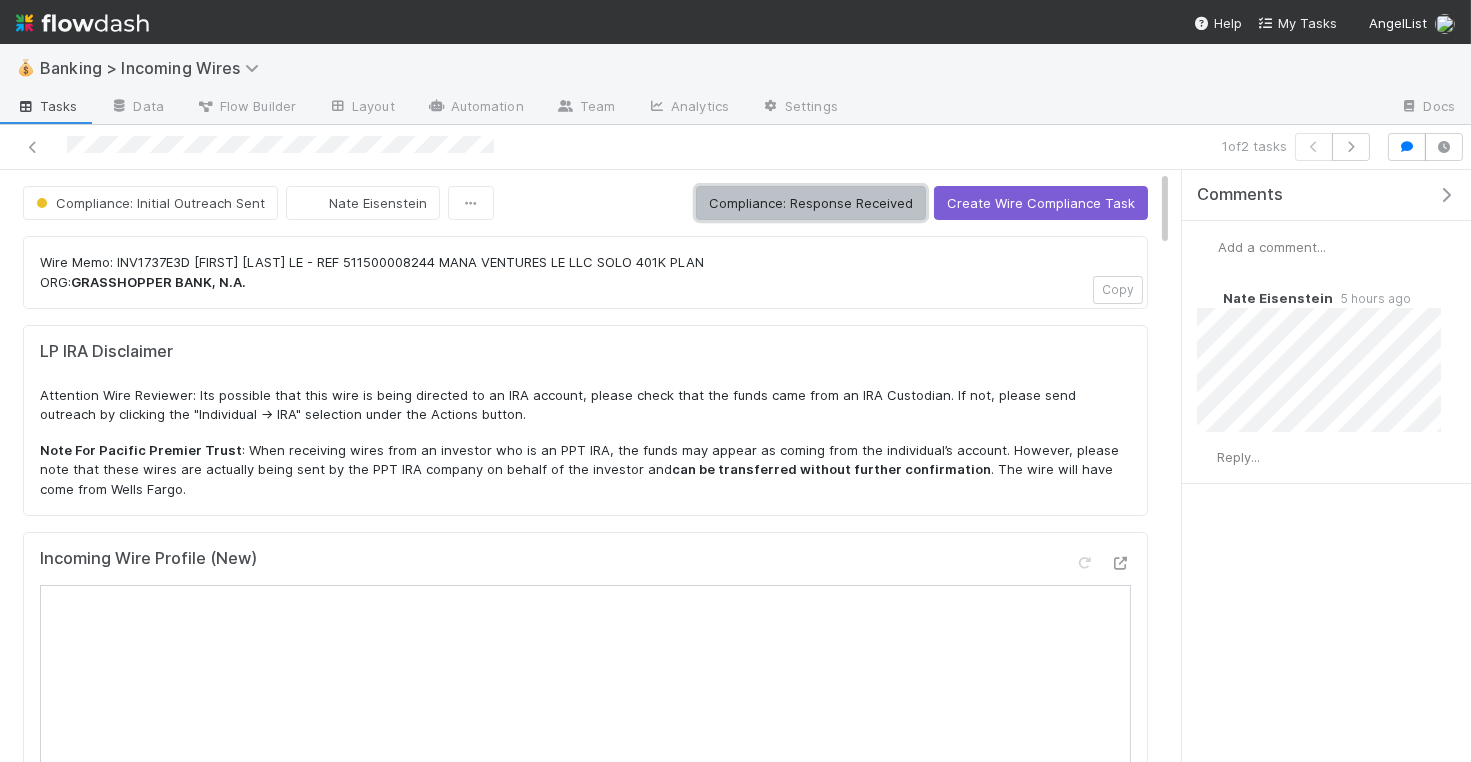 click on "Compliance: Response Received" at bounding box center [811, 203] 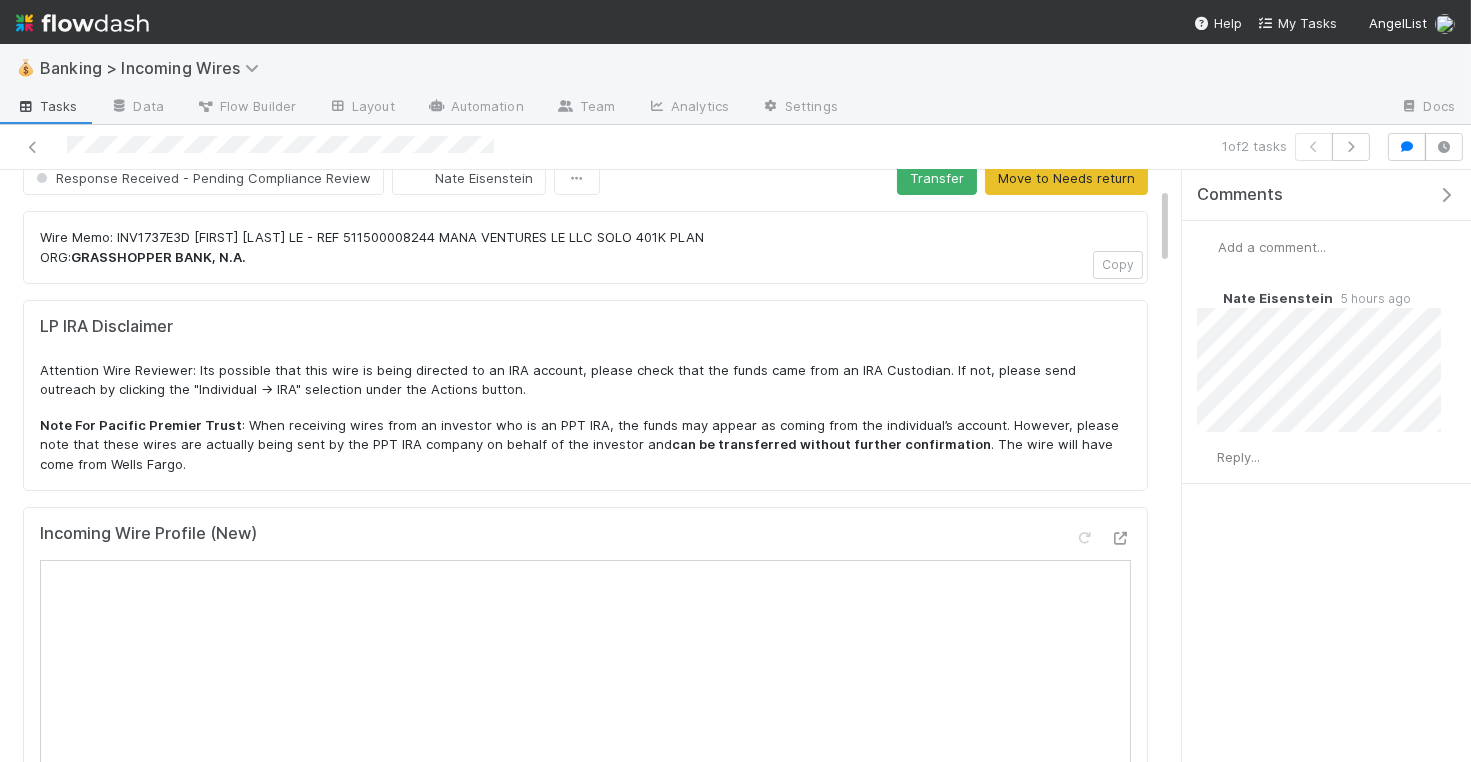 scroll, scrollTop: 0, scrollLeft: 0, axis: both 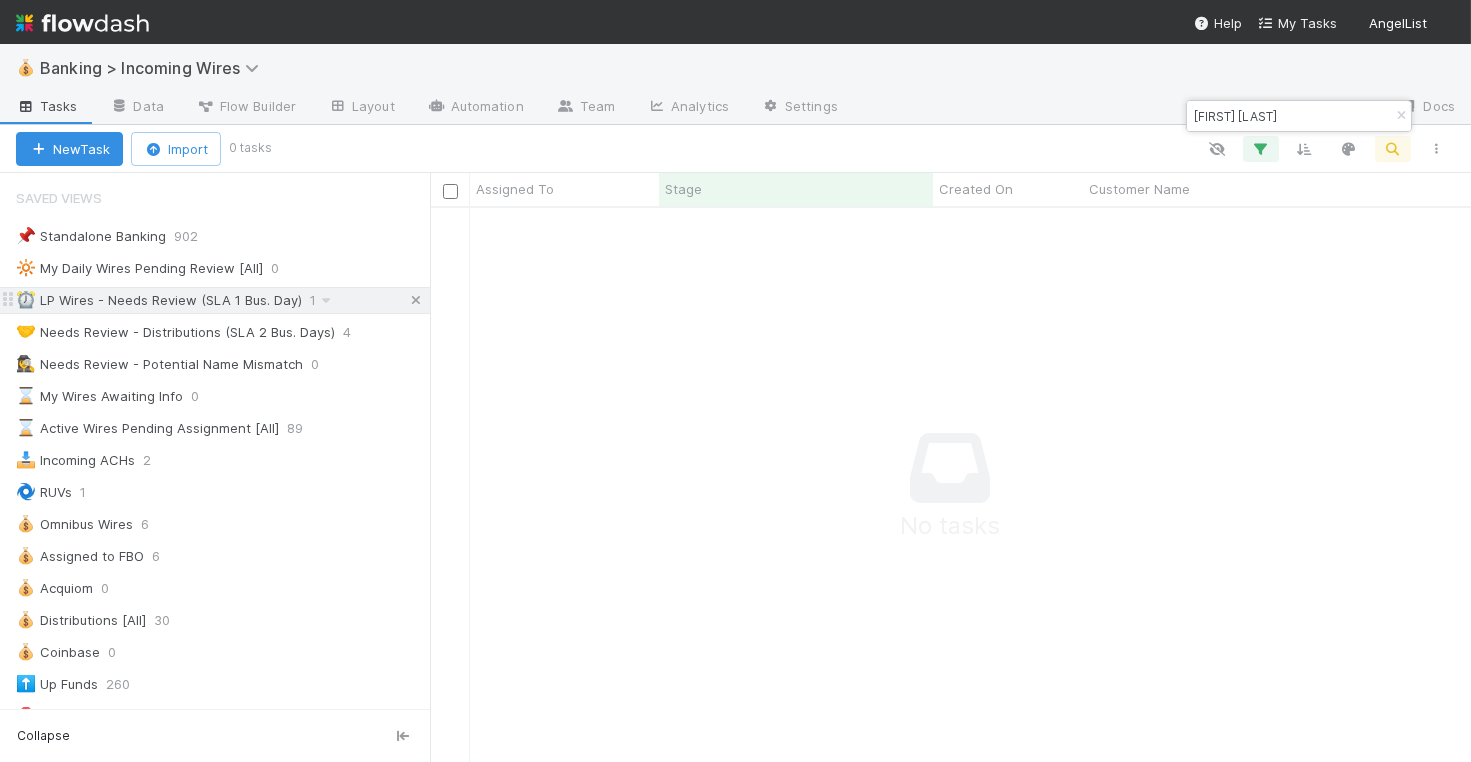 click at bounding box center [416, 300] 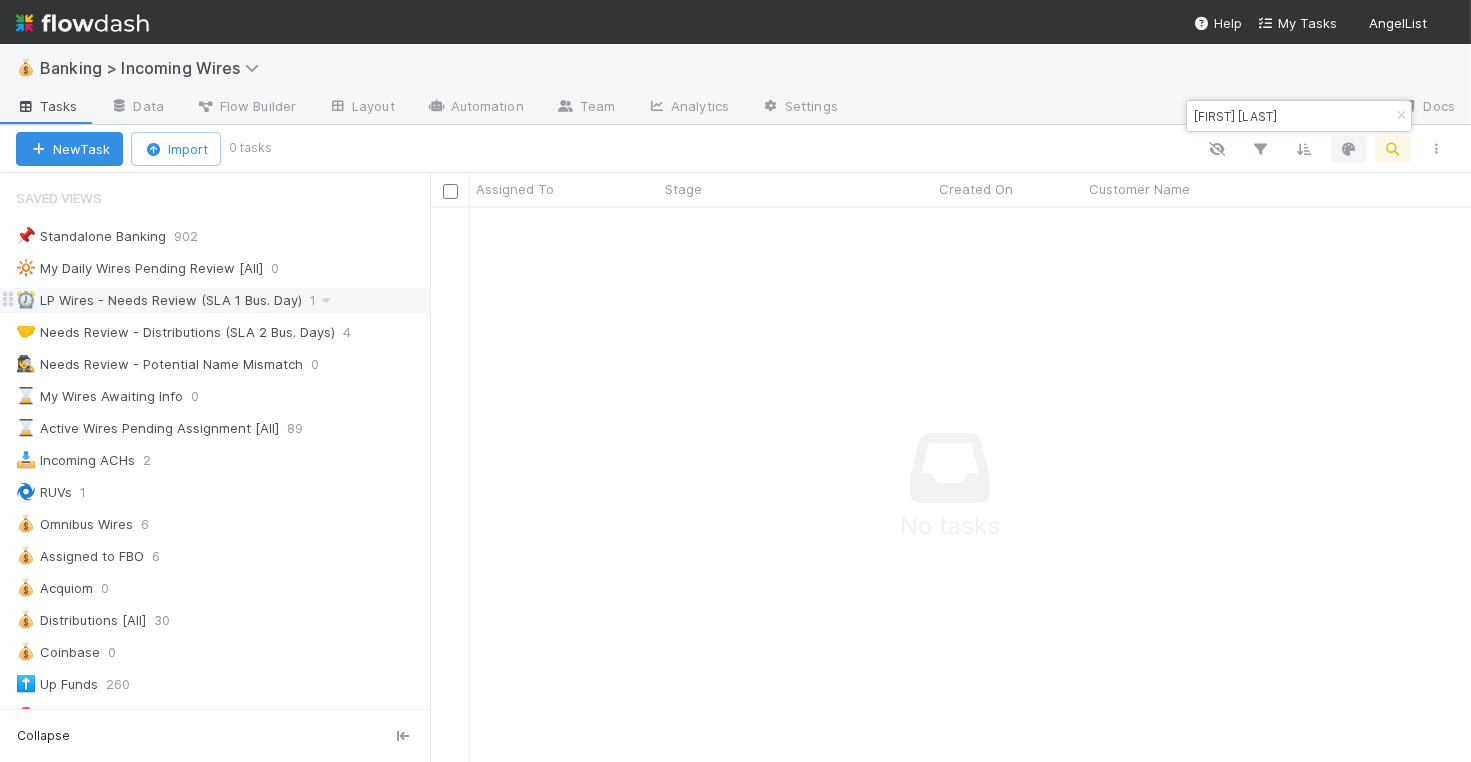 scroll, scrollTop: 1, scrollLeft: 1, axis: both 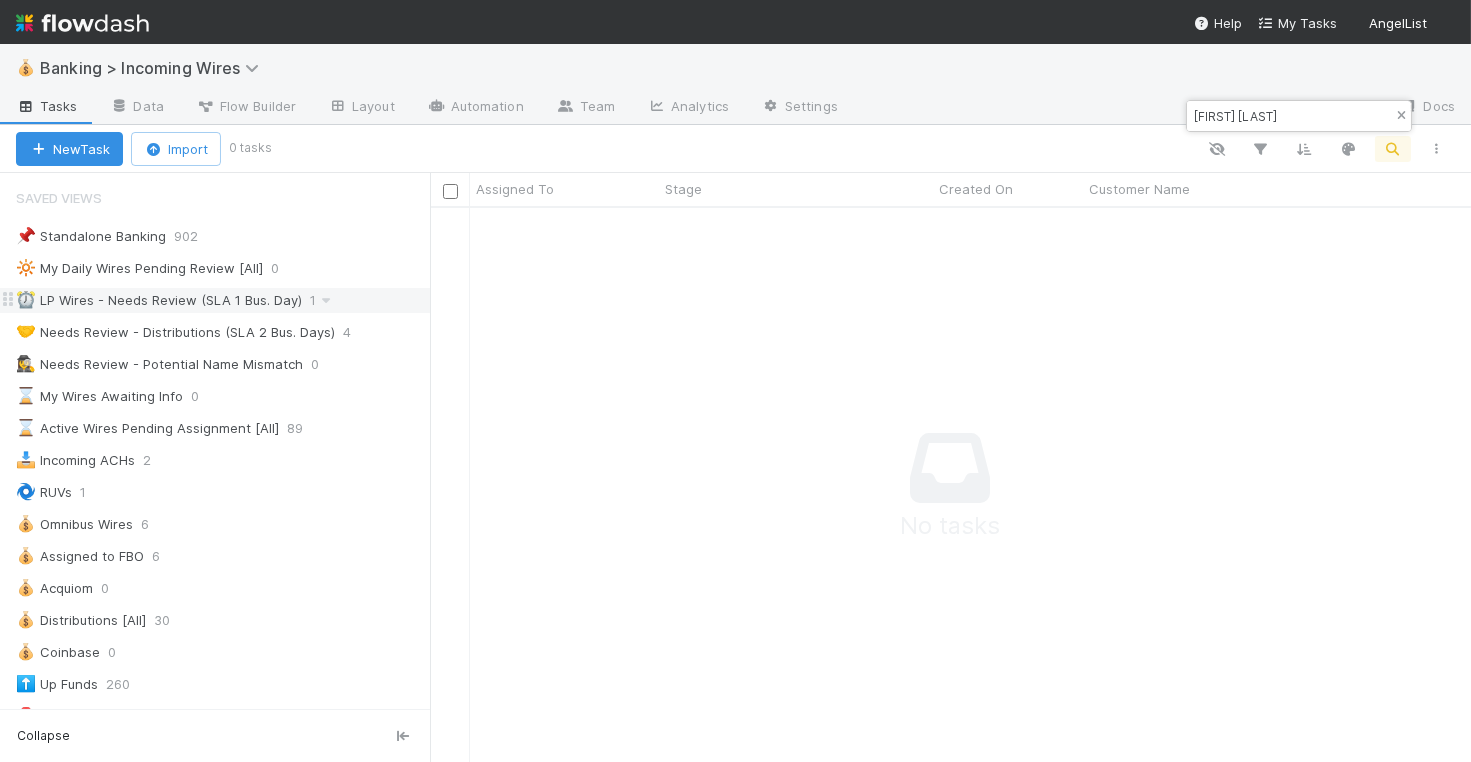 click at bounding box center (1401, 116) 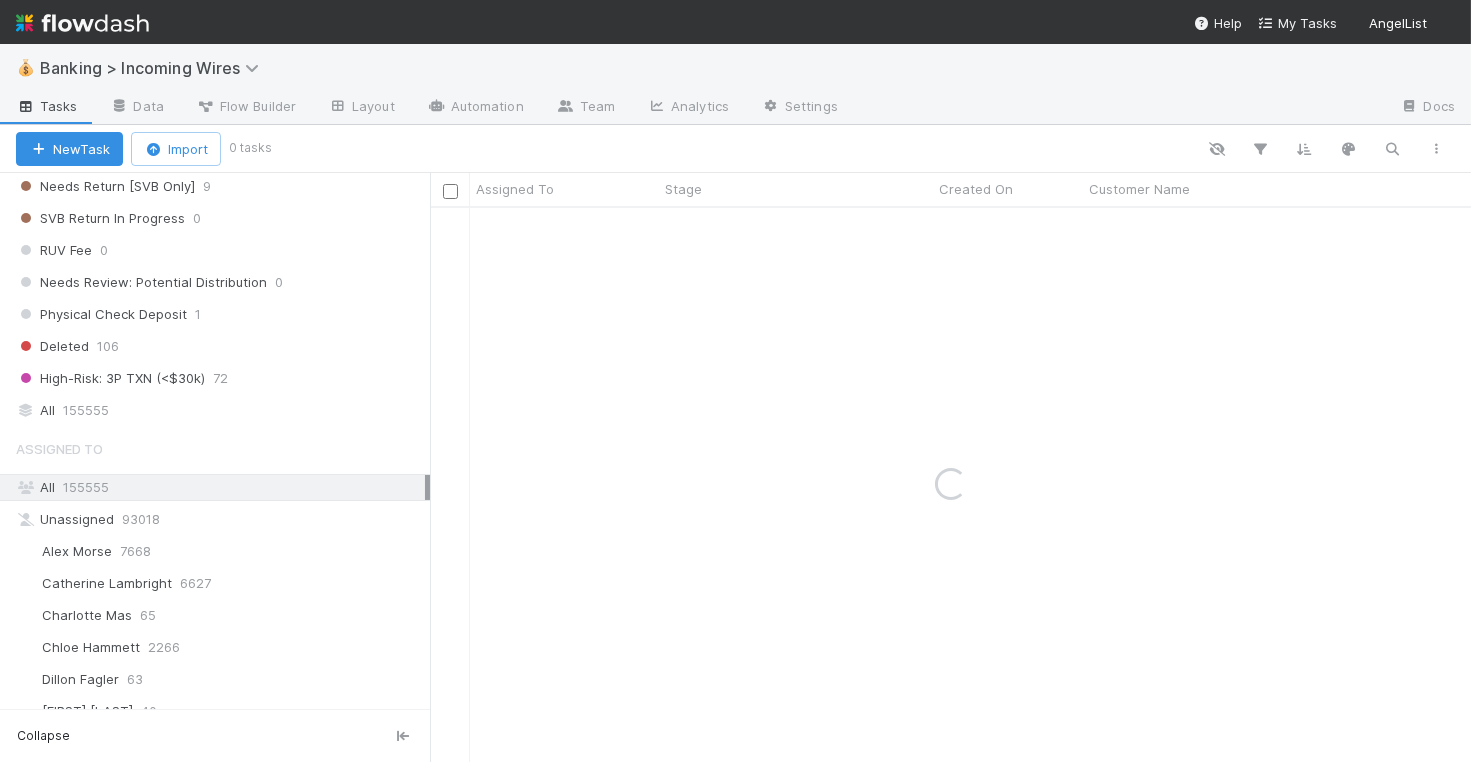 scroll, scrollTop: 1368, scrollLeft: 0, axis: vertical 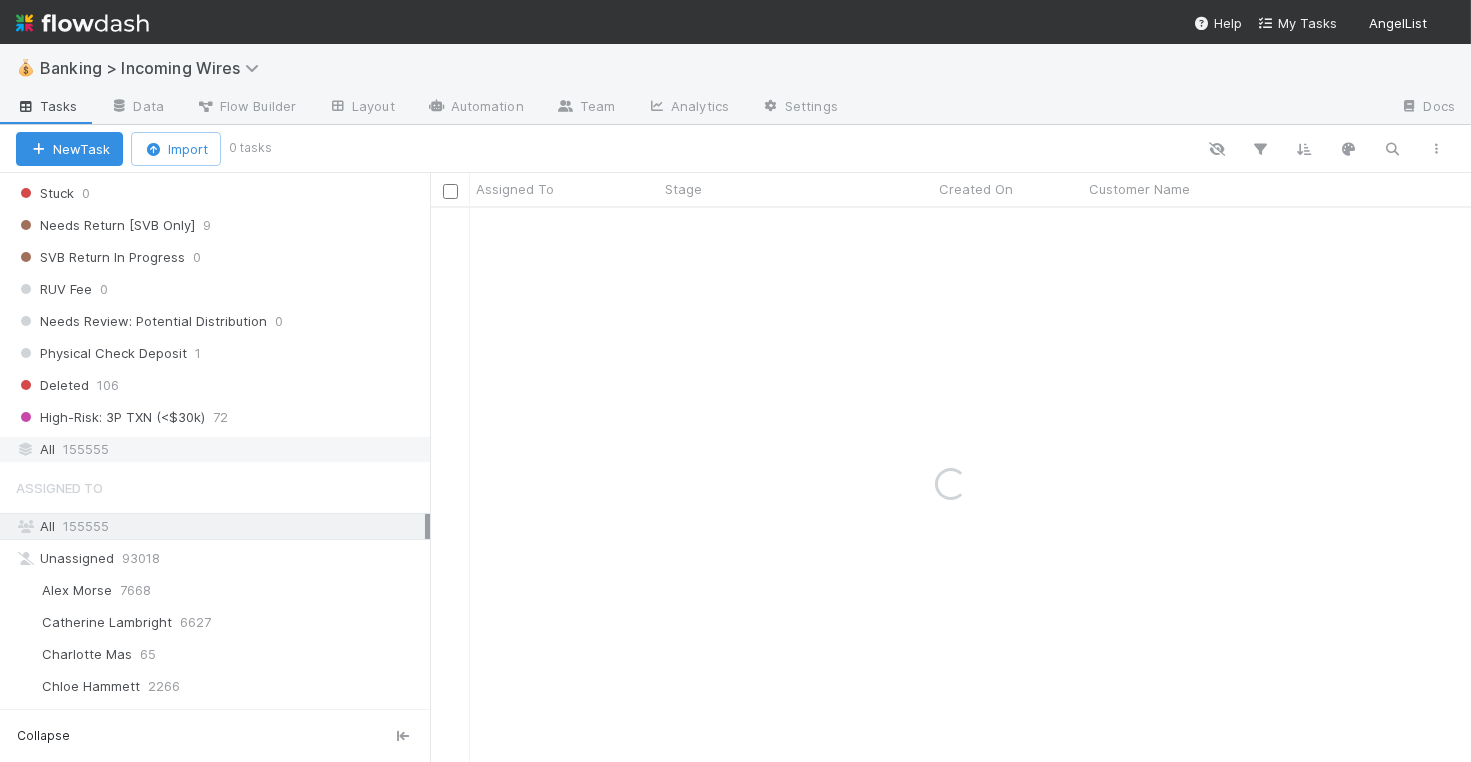 click on "All 155555" at bounding box center [220, 449] 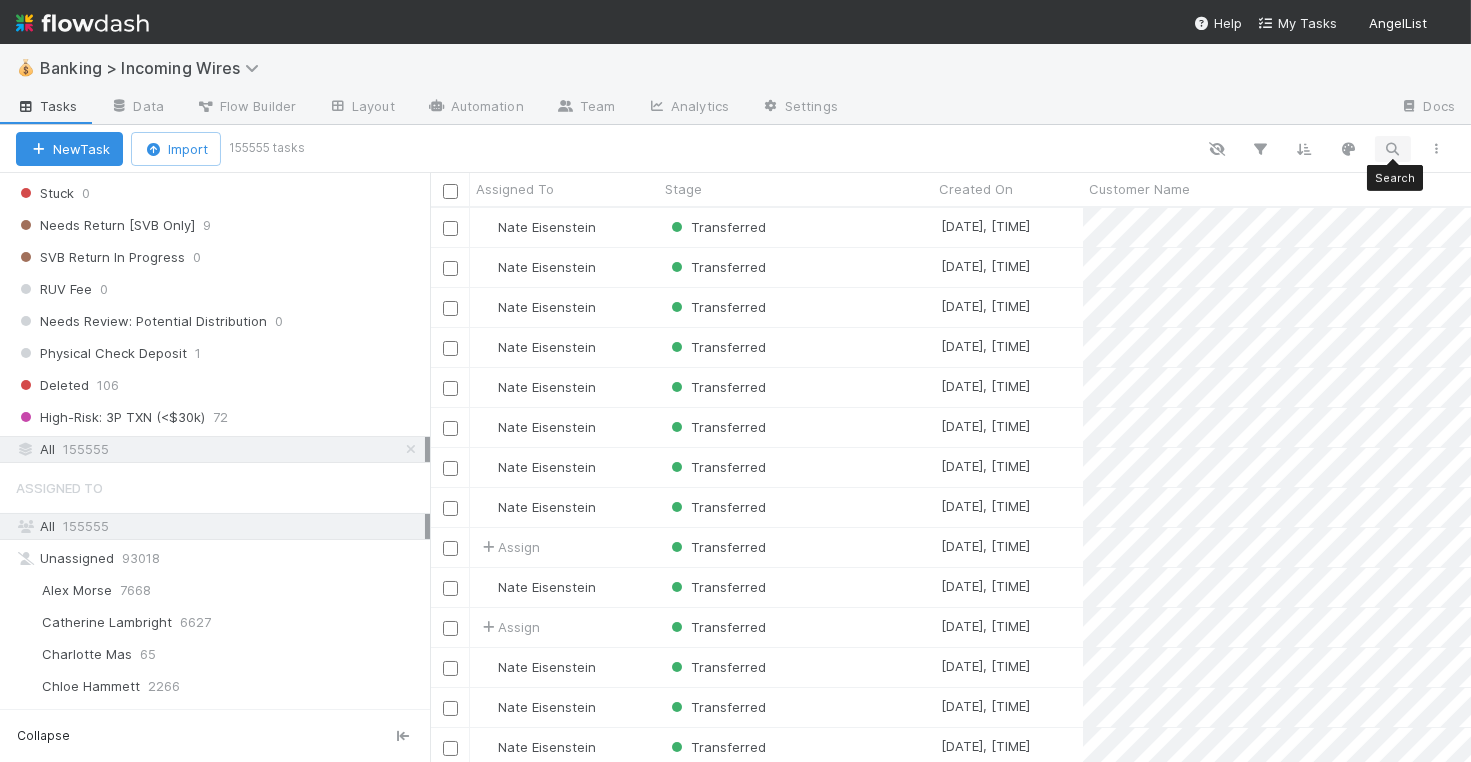 scroll, scrollTop: 1, scrollLeft: 1, axis: both 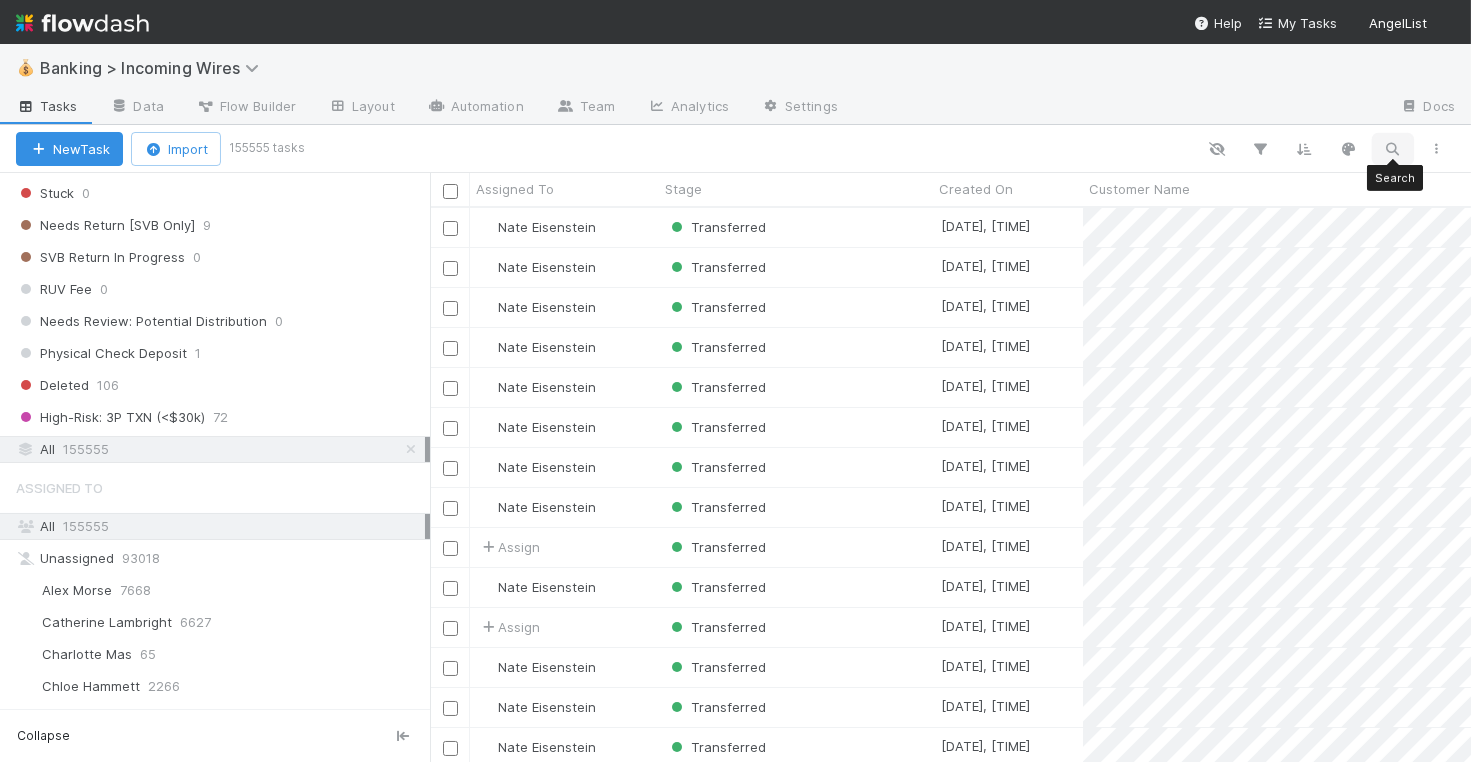 click at bounding box center (1393, 149) 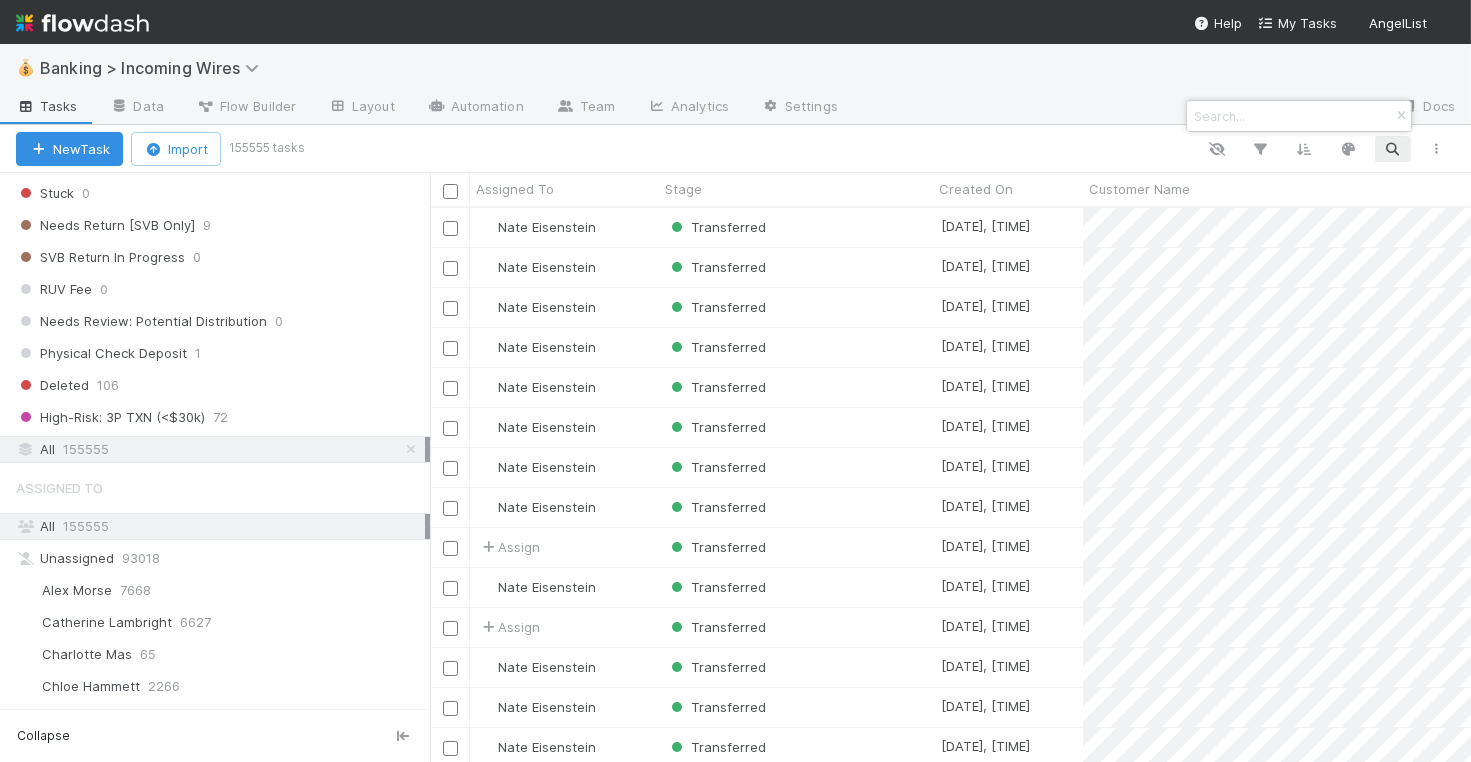 type on "[PASSPORT]" 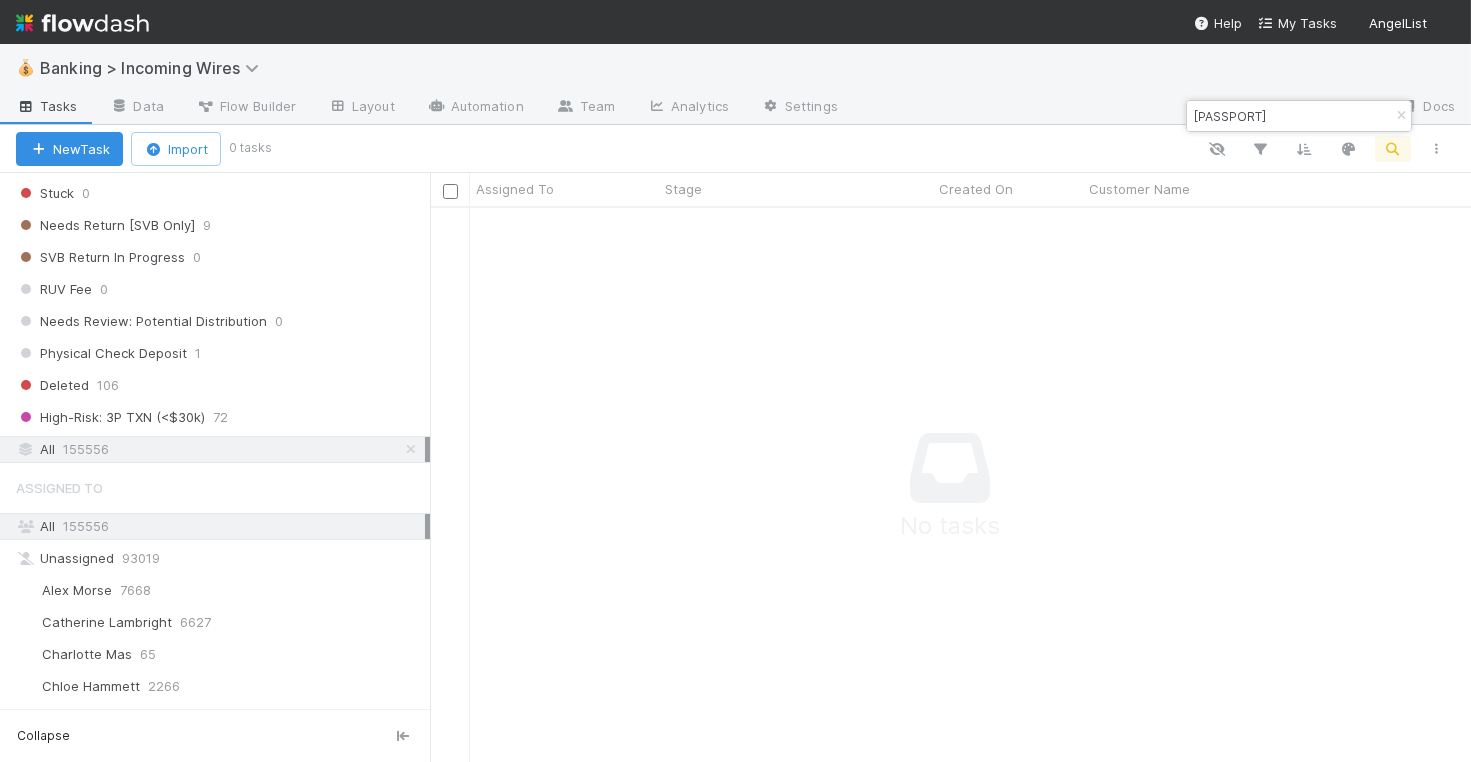 scroll, scrollTop: 1, scrollLeft: 1, axis: both 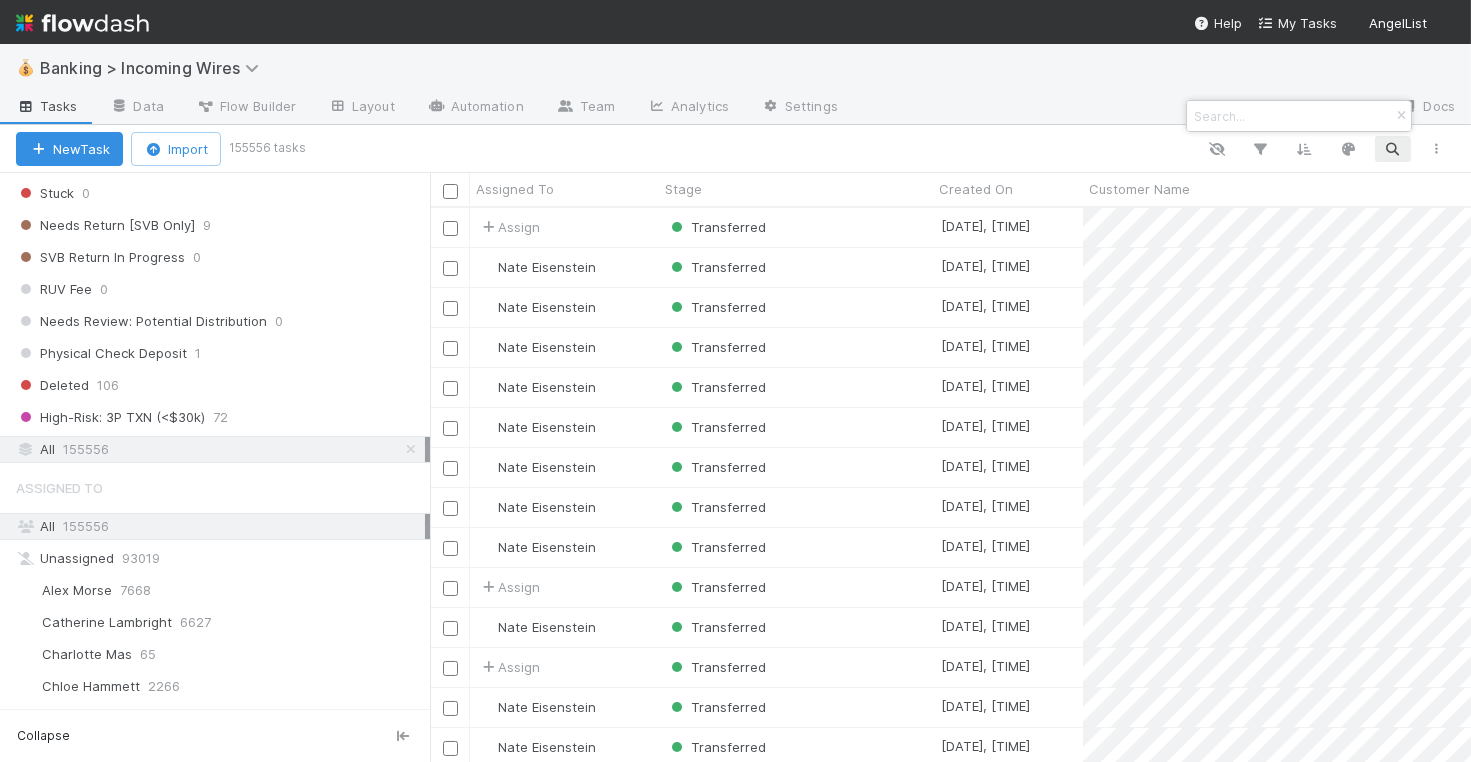 click at bounding box center (1290, 116) 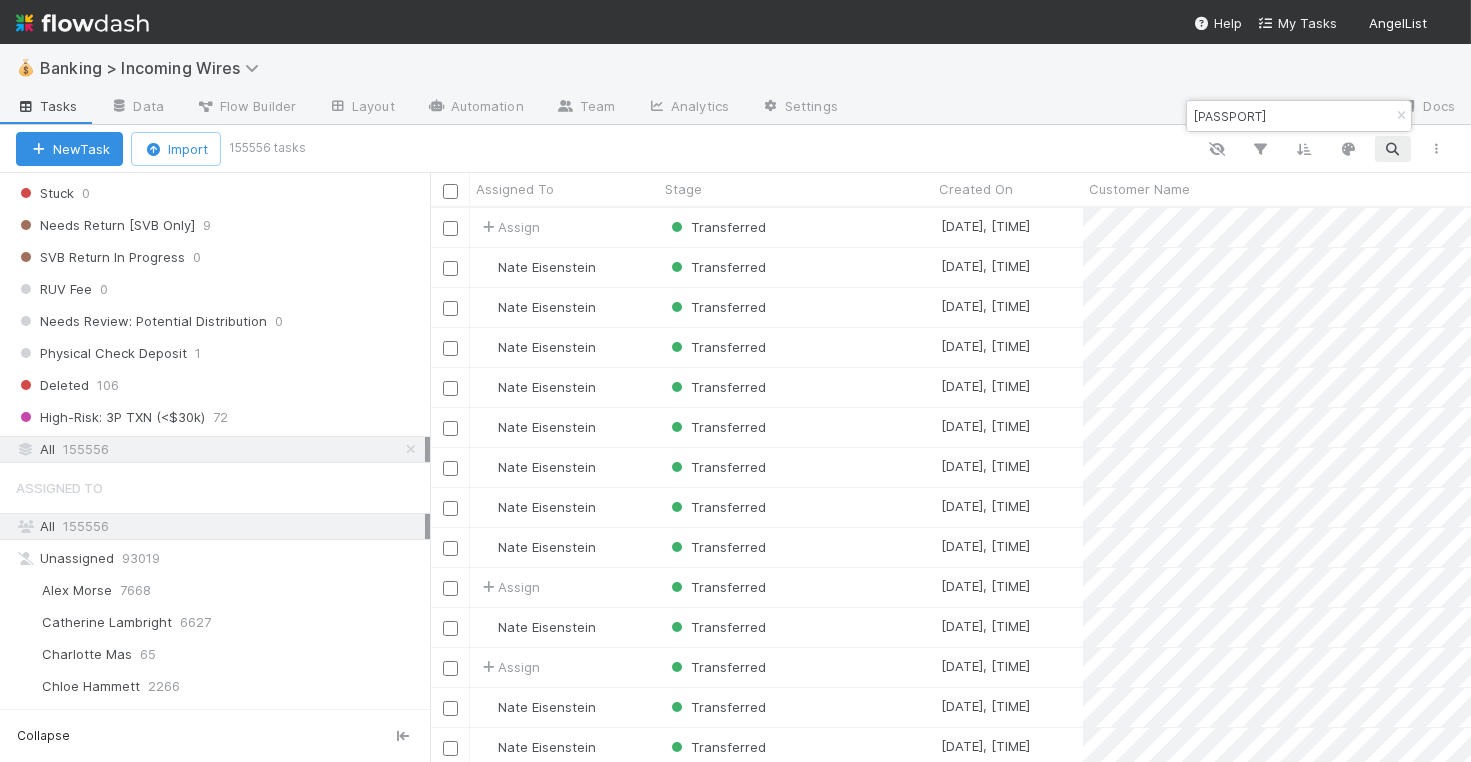 scroll, scrollTop: 0, scrollLeft: 34, axis: horizontal 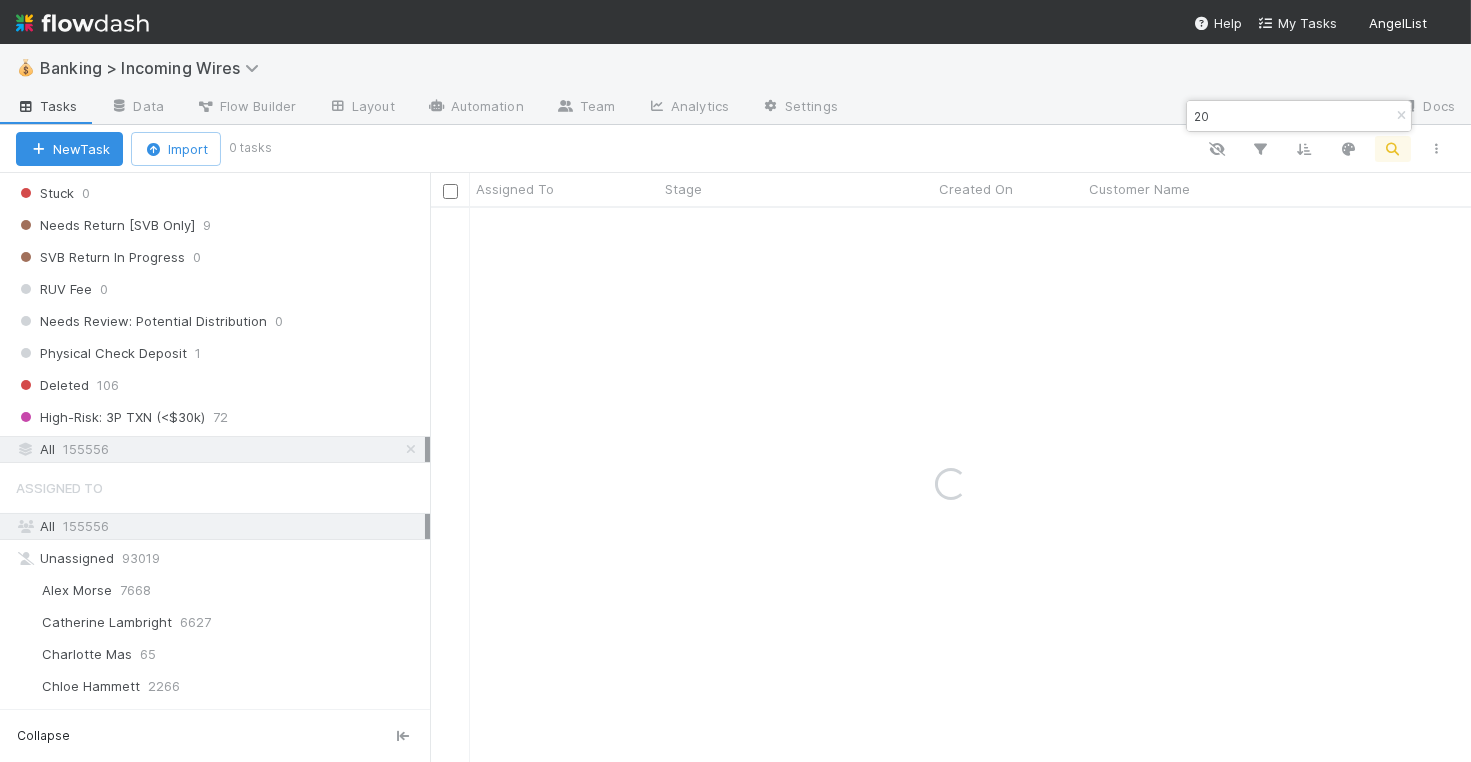 type on "2" 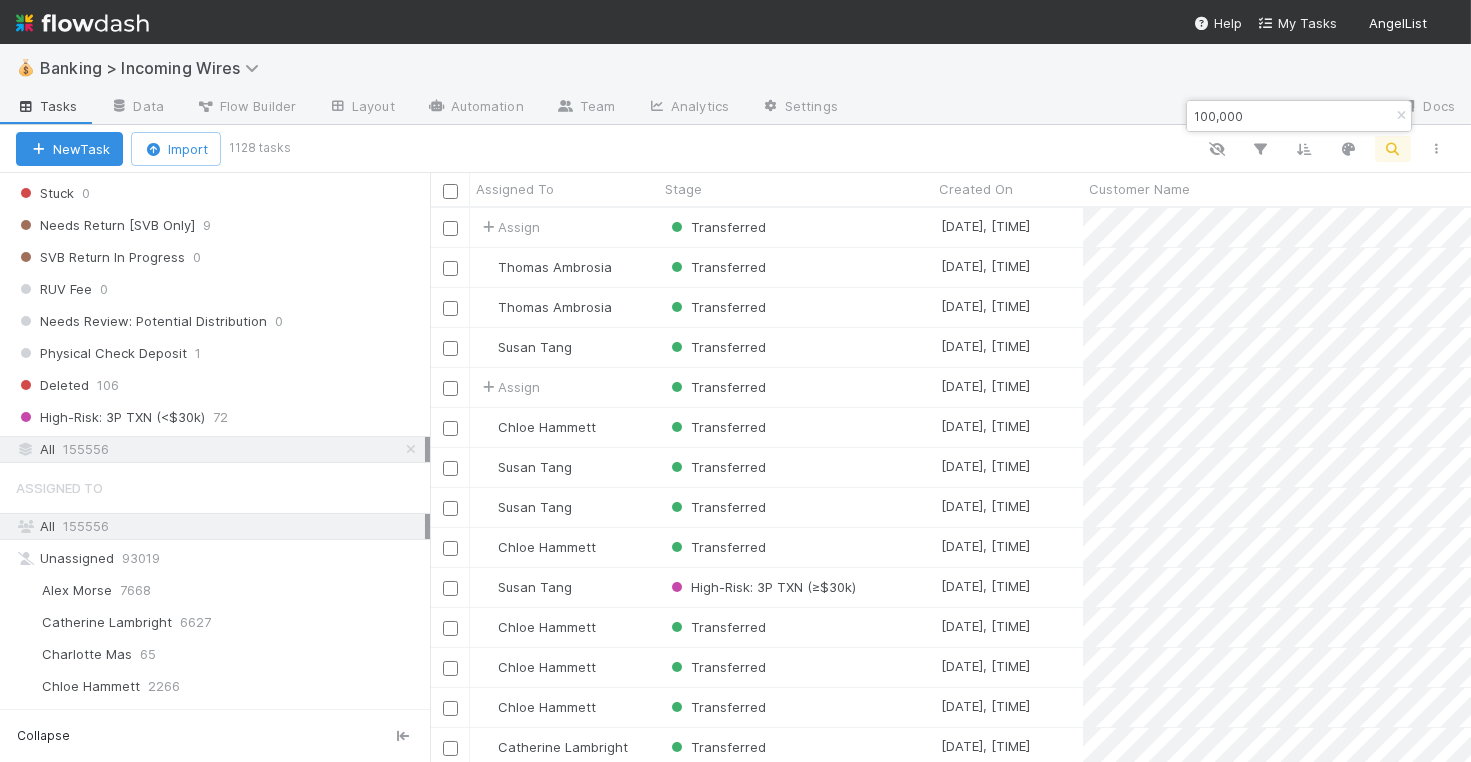 scroll, scrollTop: 1, scrollLeft: 1, axis: both 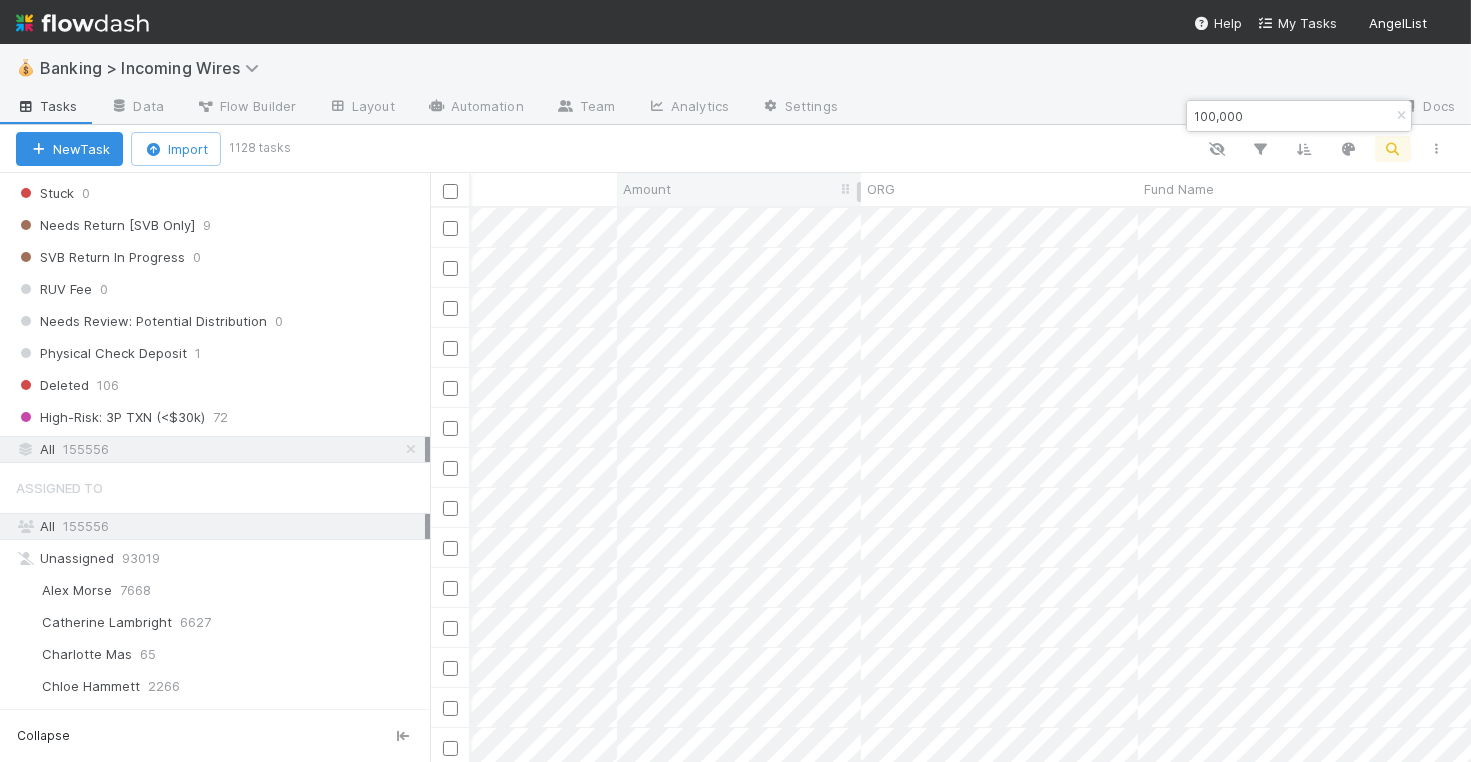 click on "Amount" at bounding box center (739, 189) 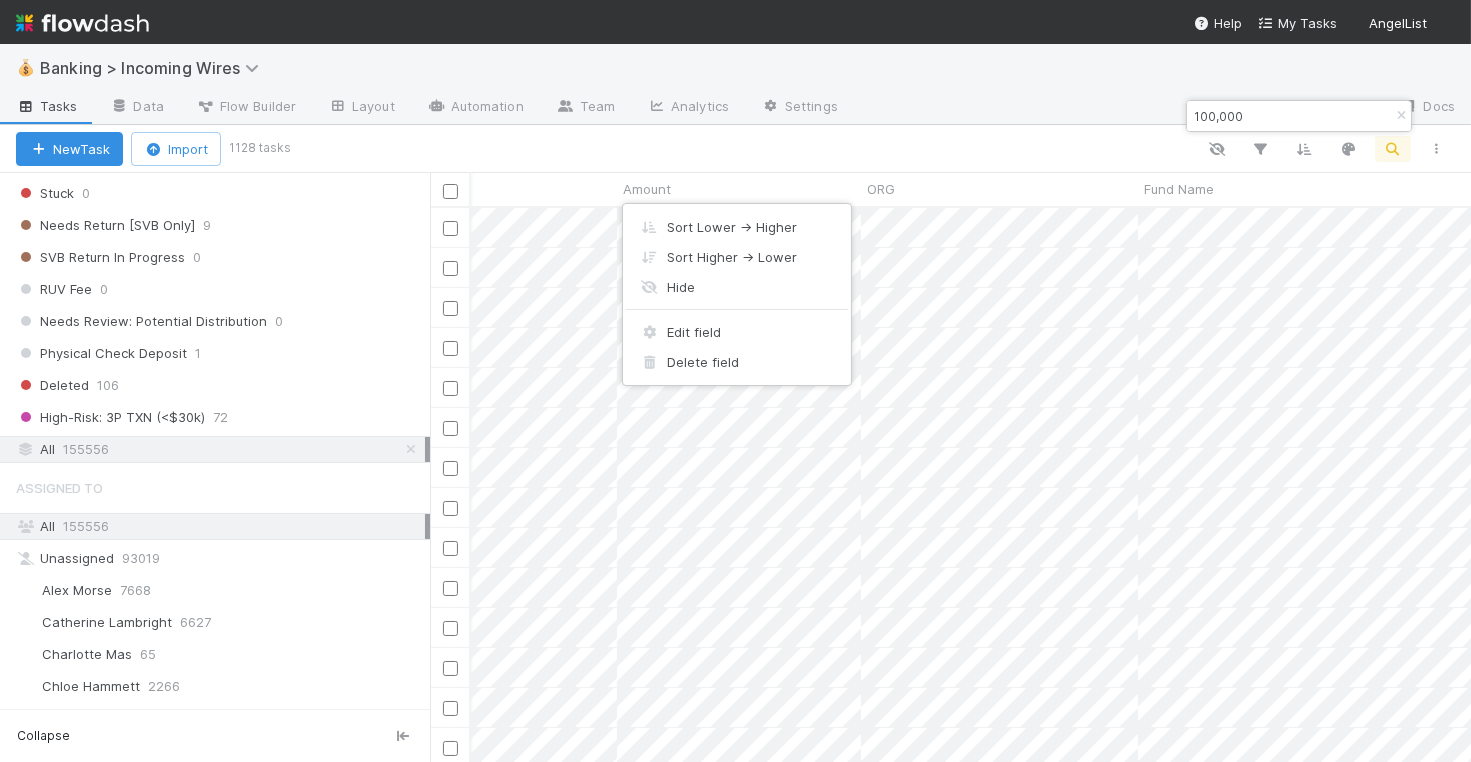 click on "Sort Lower → Higher Sort Higher → Lower Hide Edit field Delete field" at bounding box center (735, 381) 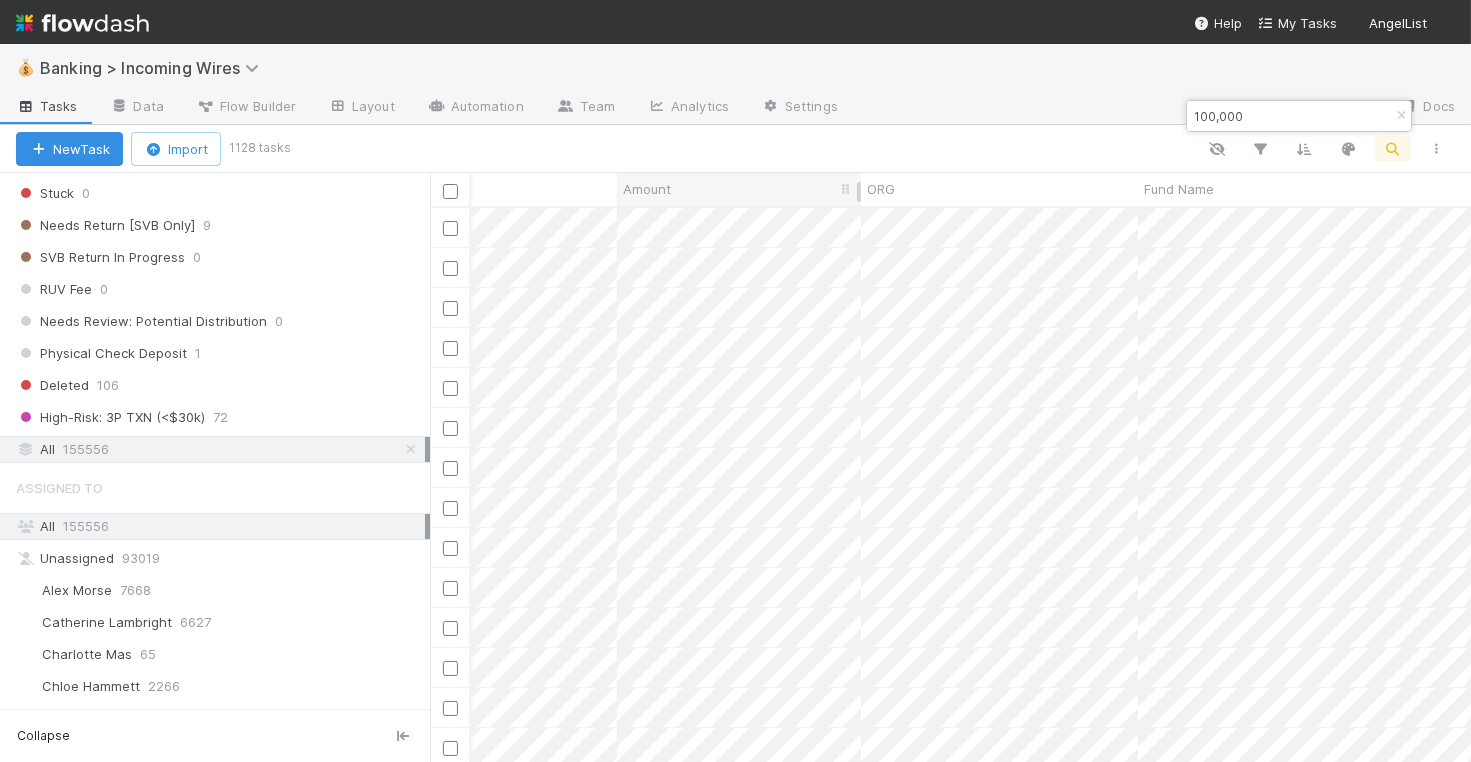 scroll, scrollTop: 0, scrollLeft: 353, axis: horizontal 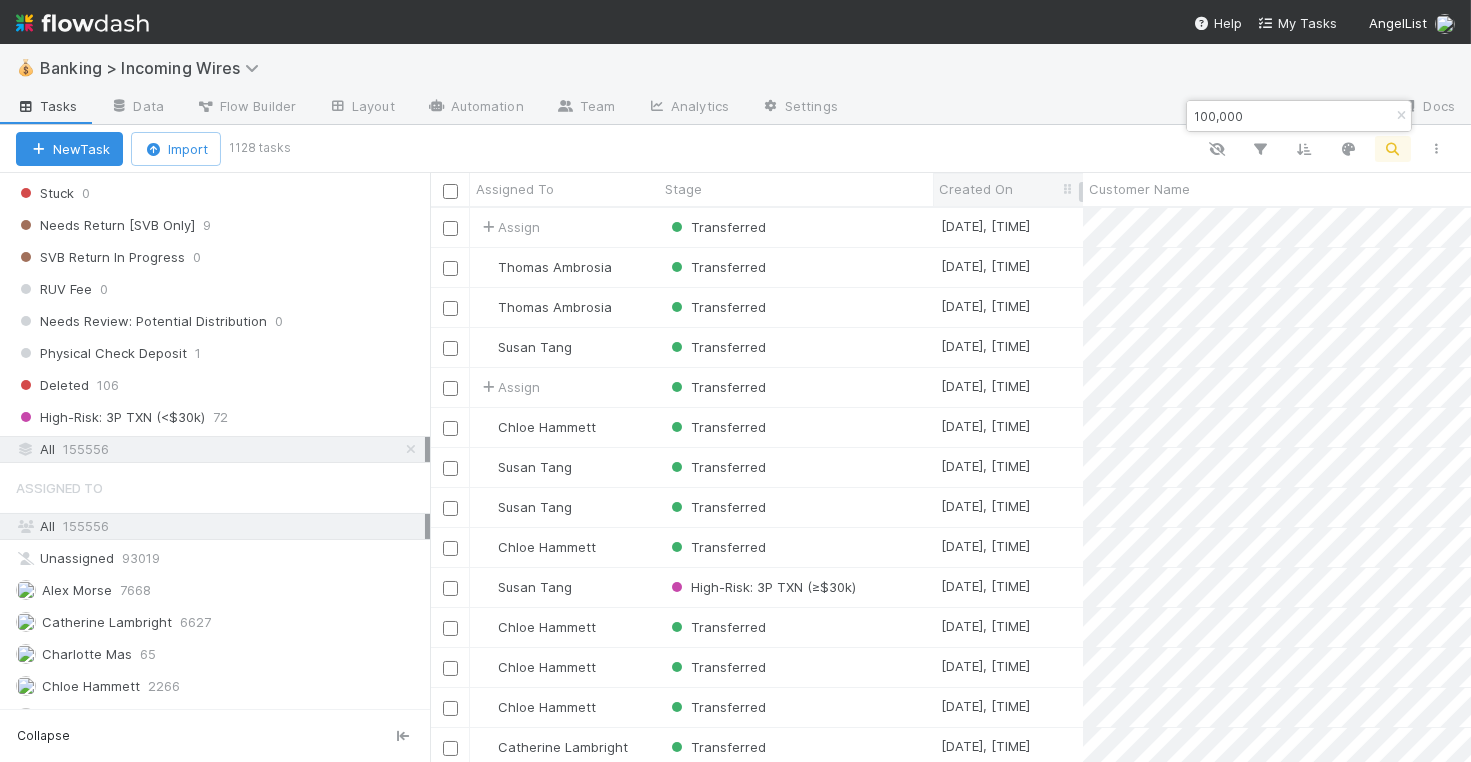 click on "Created On" at bounding box center [976, 189] 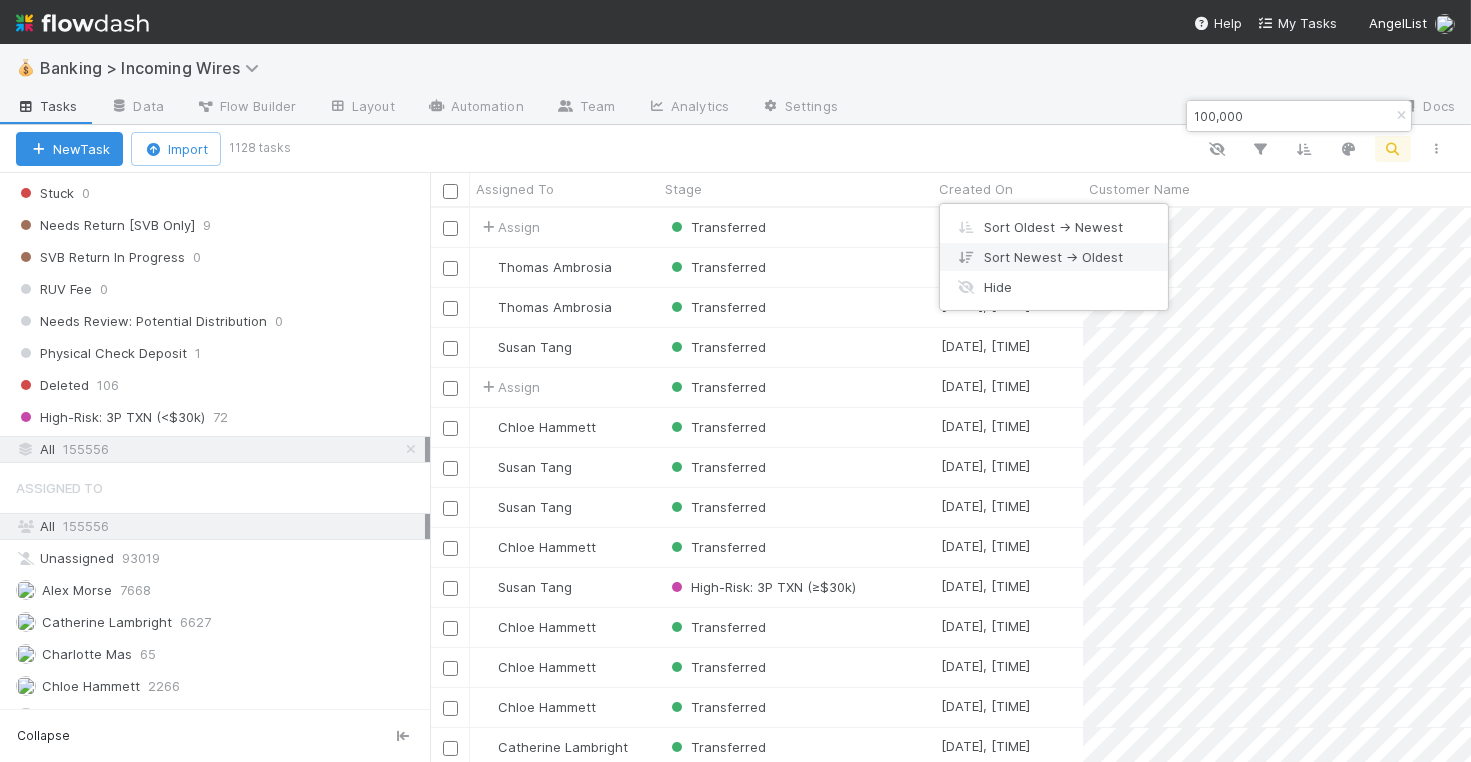 click on "Sort Newest → Oldest" at bounding box center (1054, 257) 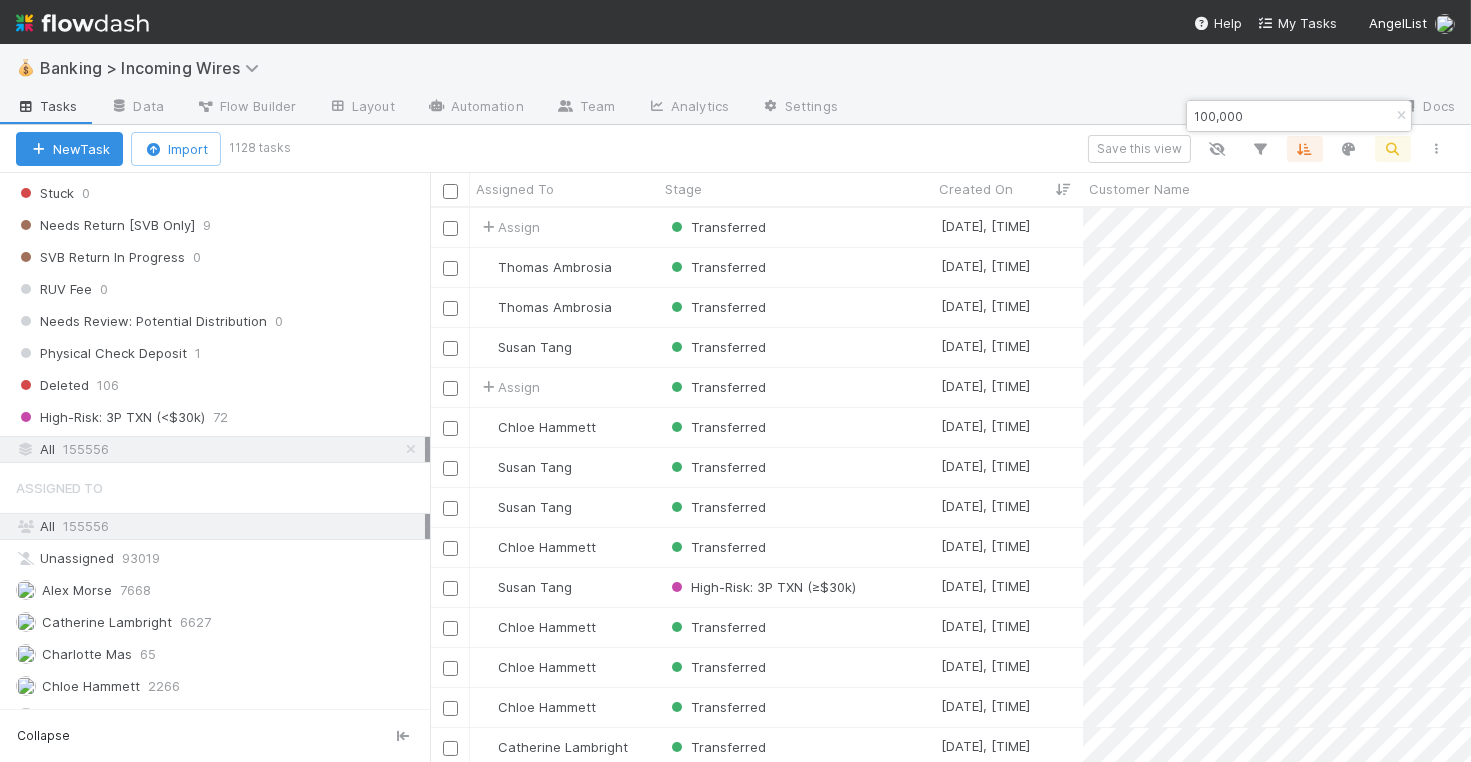 scroll, scrollTop: 1, scrollLeft: 1, axis: both 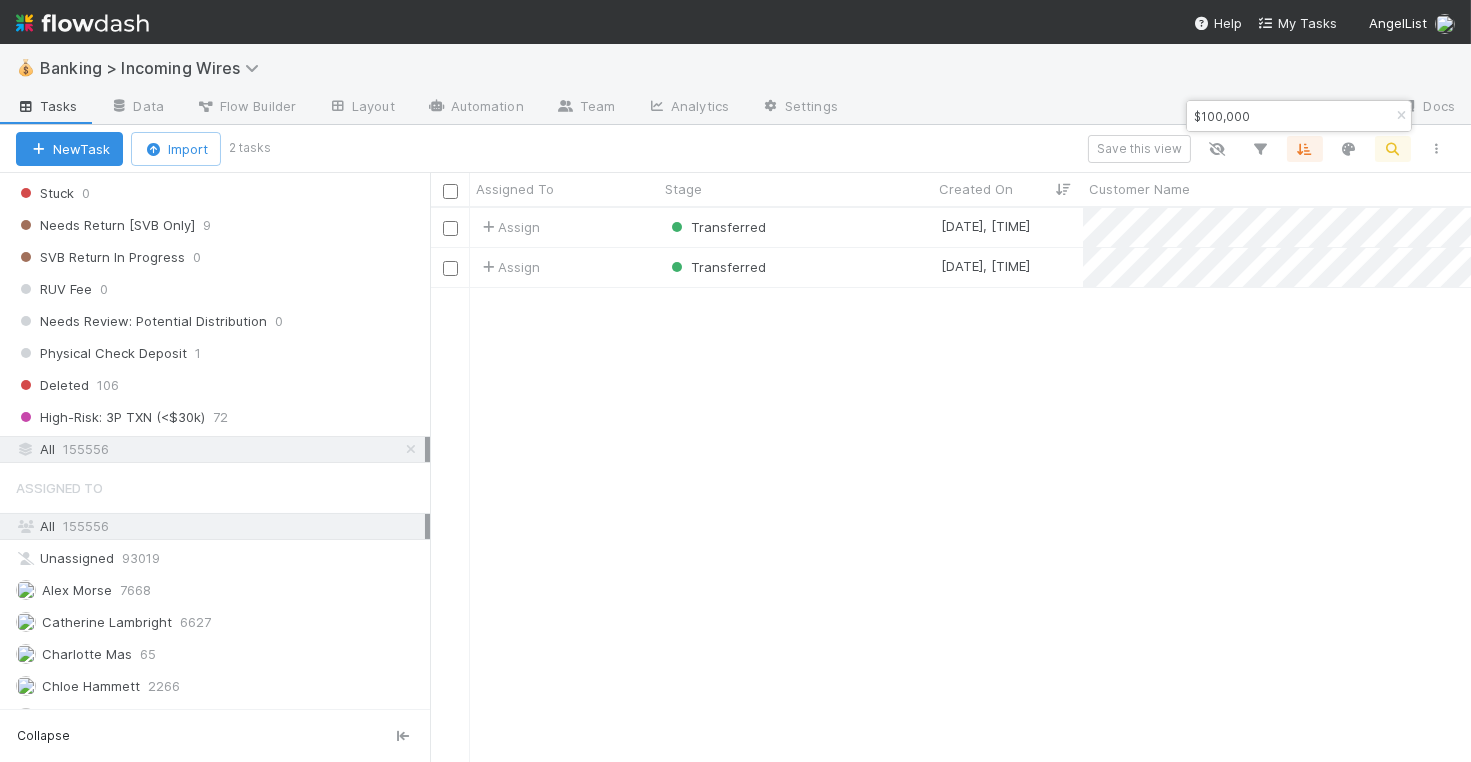 click on "$100,000" at bounding box center [1290, 116] 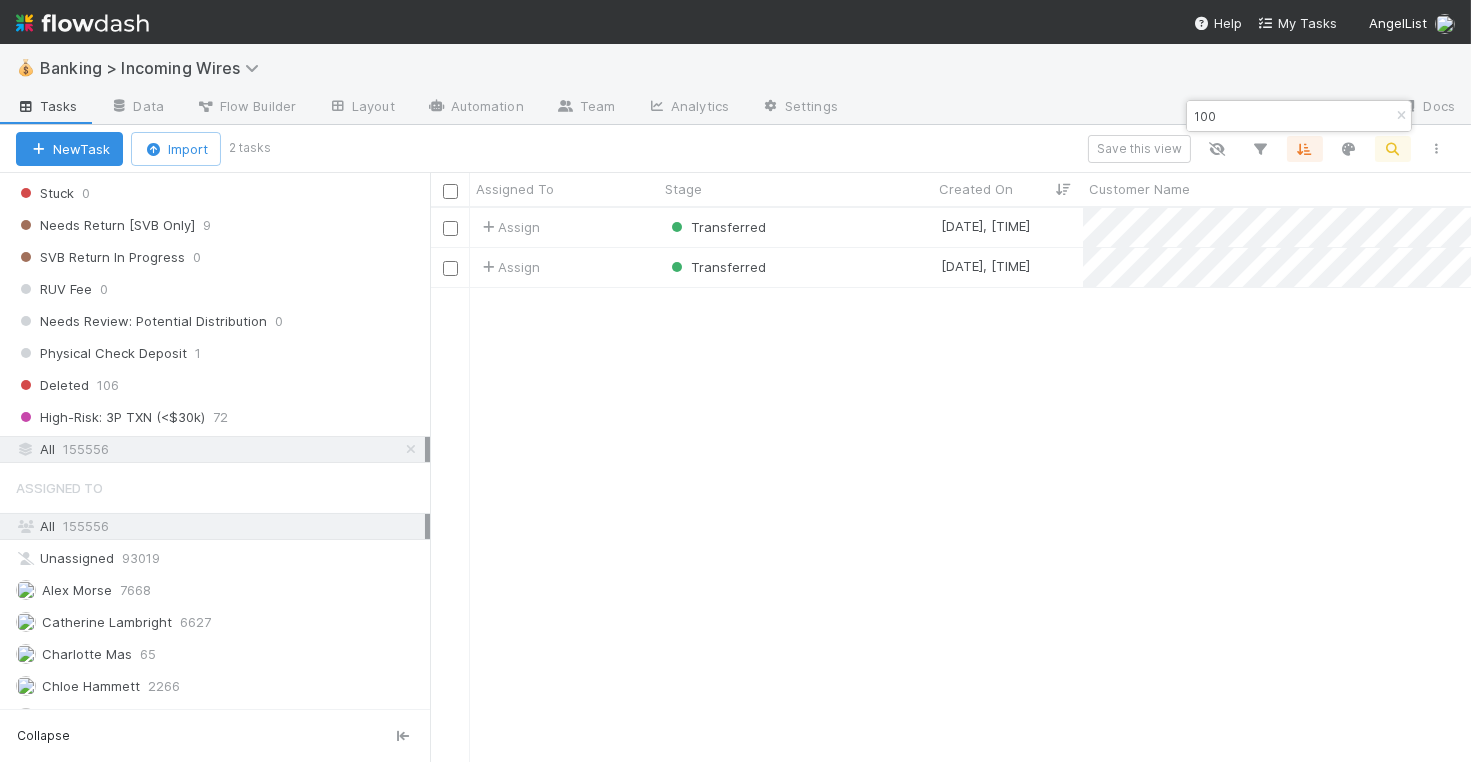 scroll, scrollTop: 1, scrollLeft: 1, axis: both 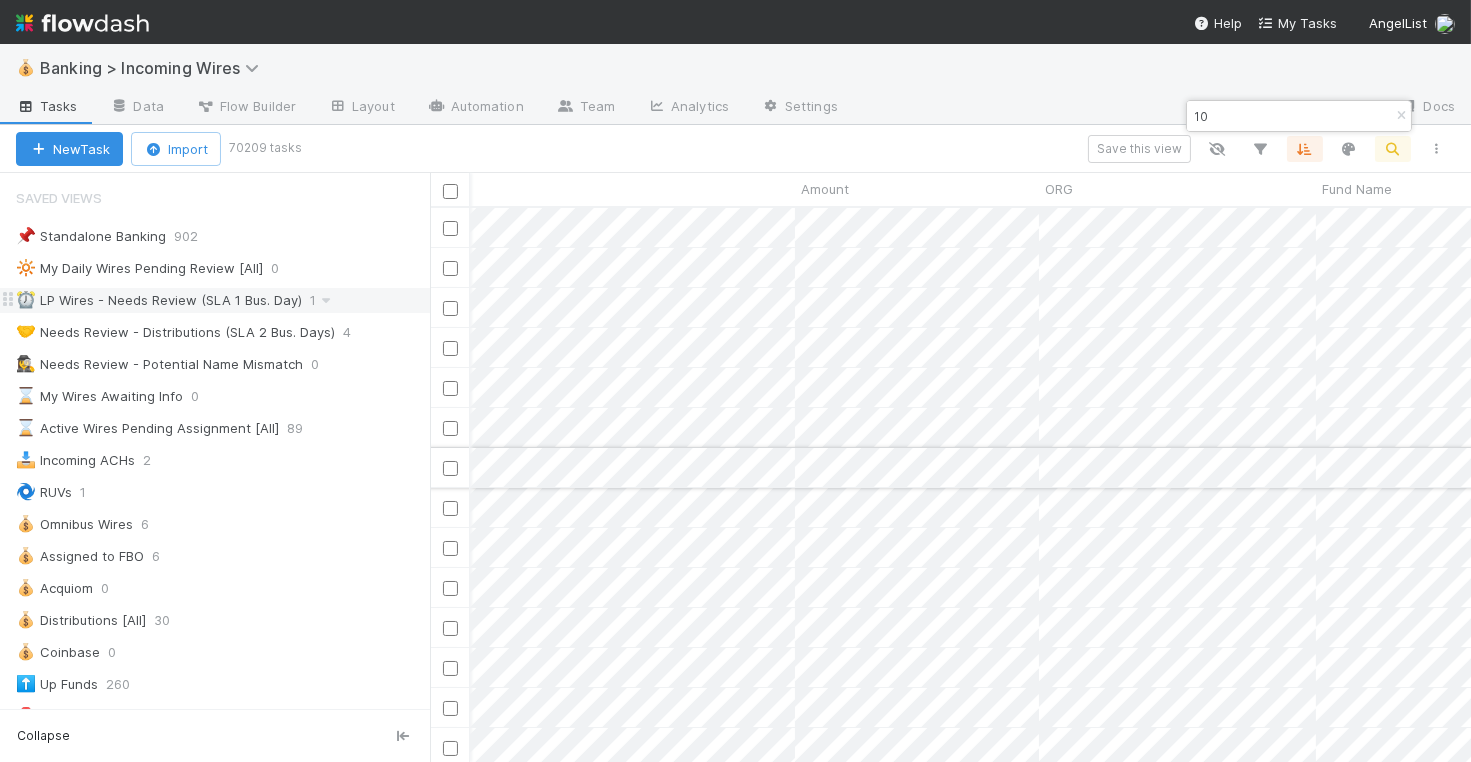 type on "1" 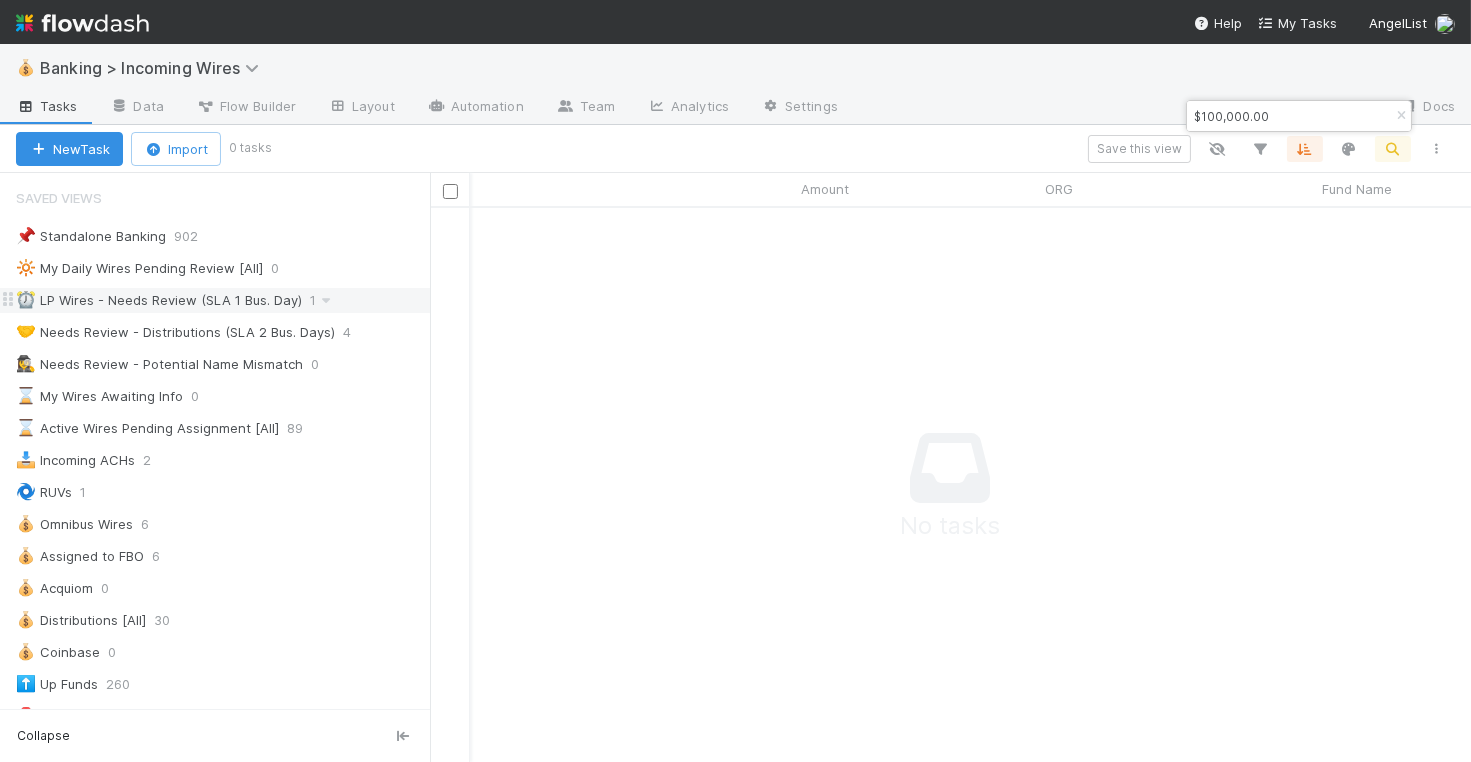 click at bounding box center [7367, 478] 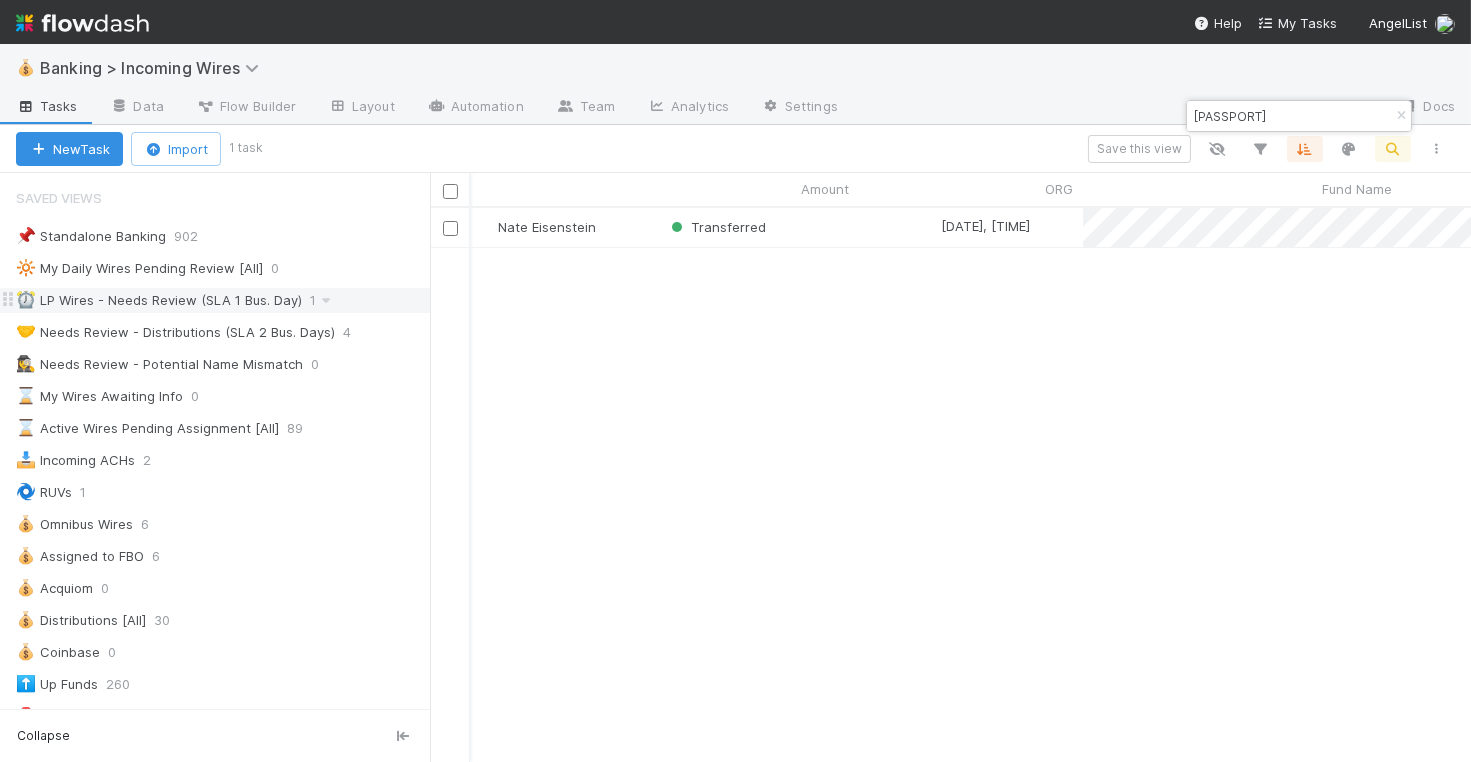 scroll, scrollTop: 0, scrollLeft: 805, axis: horizontal 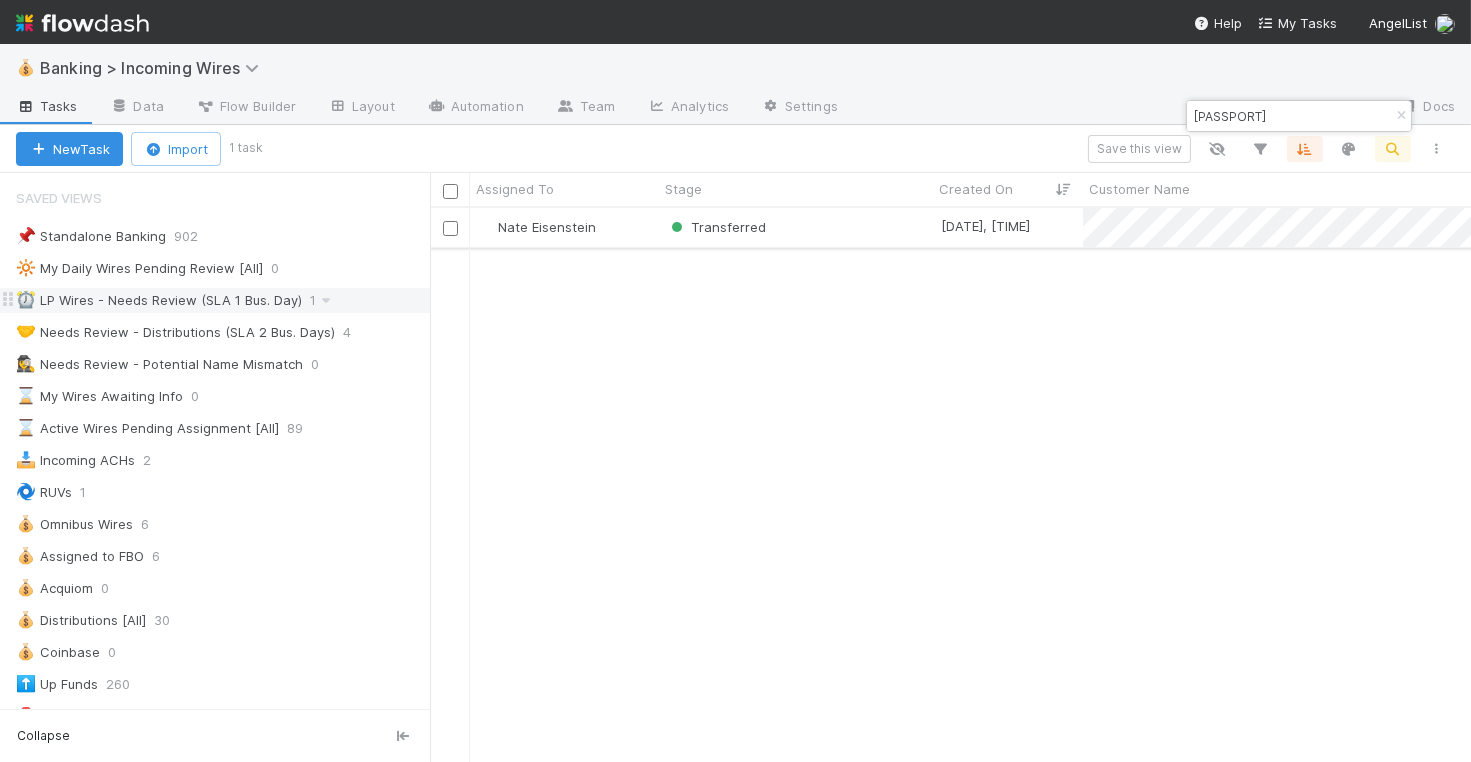 type on "202507290006154" 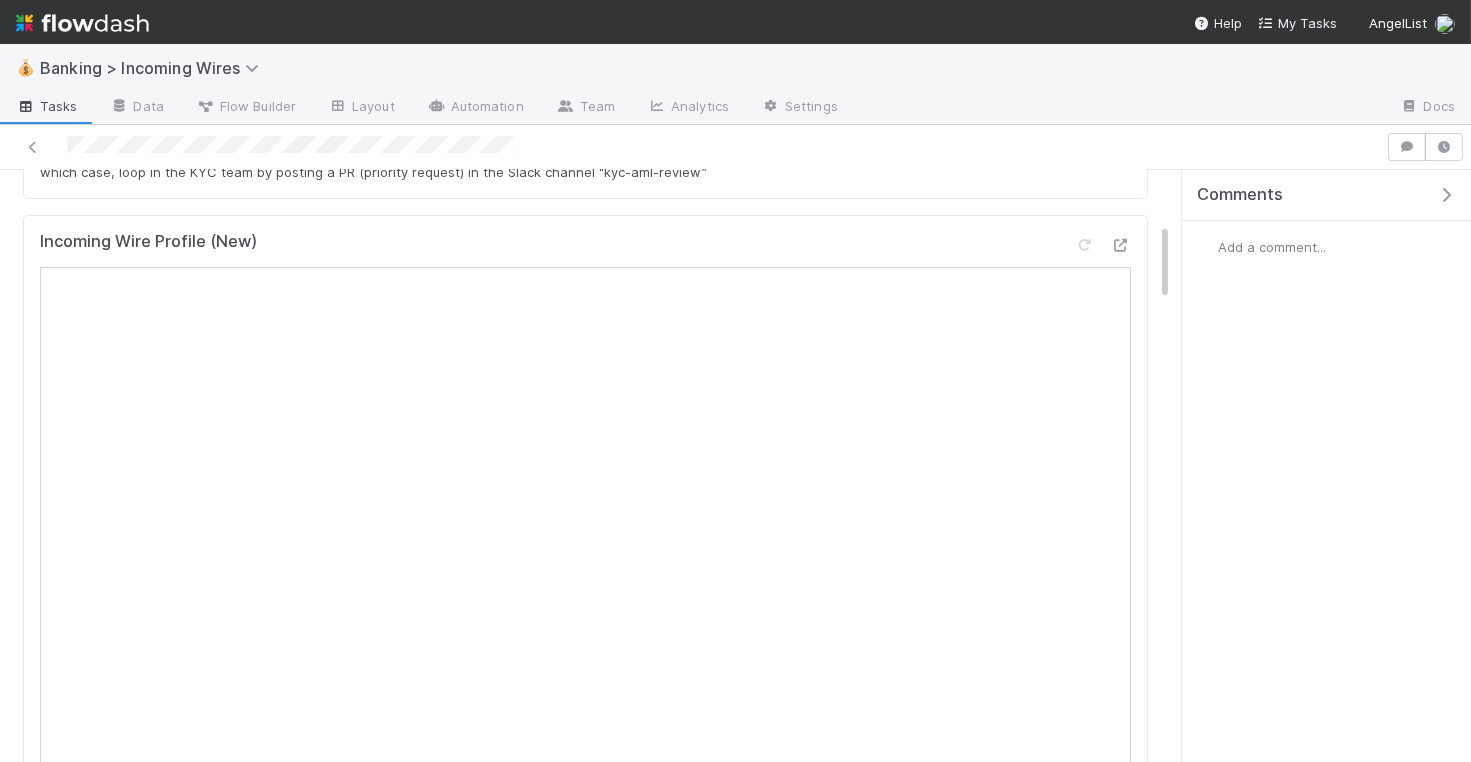 scroll, scrollTop: 410, scrollLeft: 0, axis: vertical 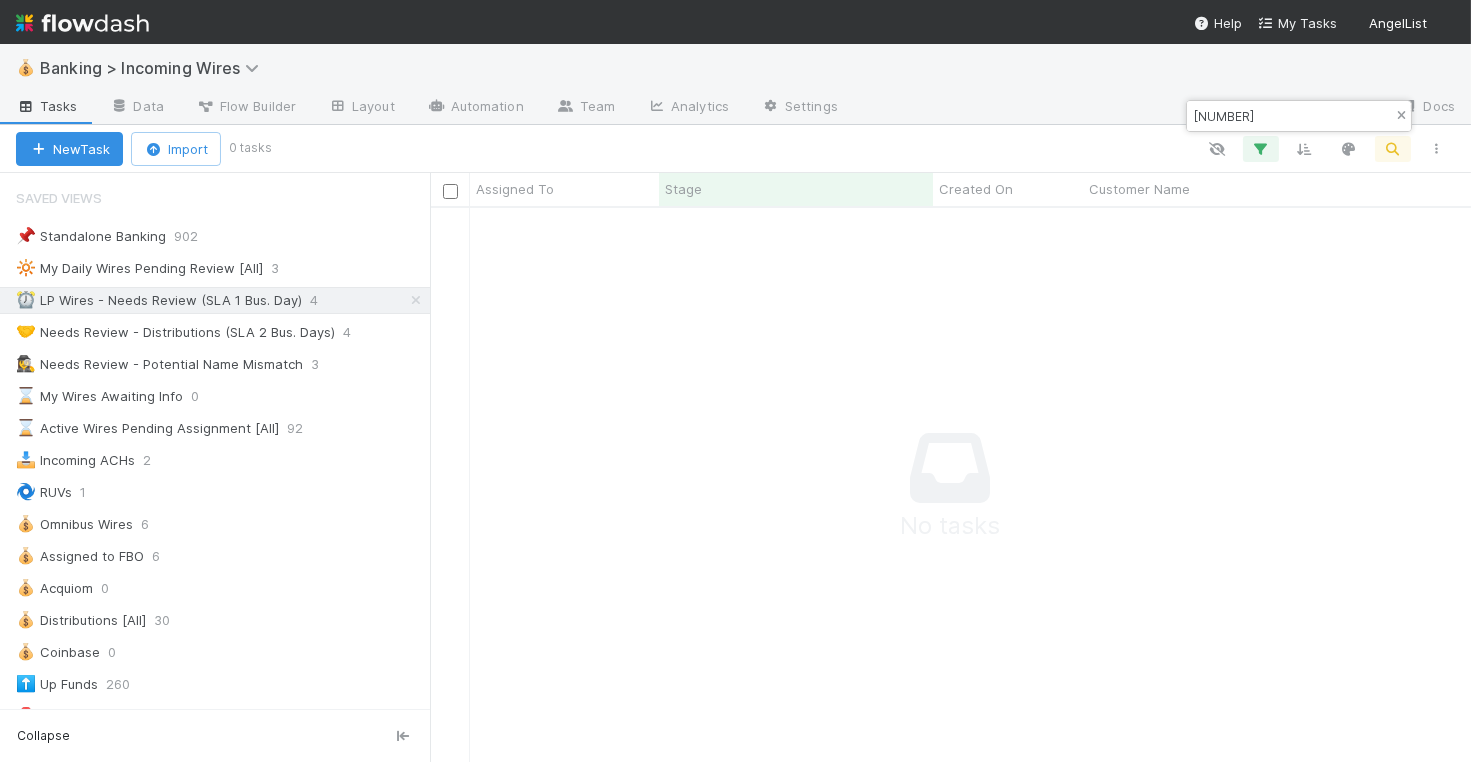 click at bounding box center [1401, 116] 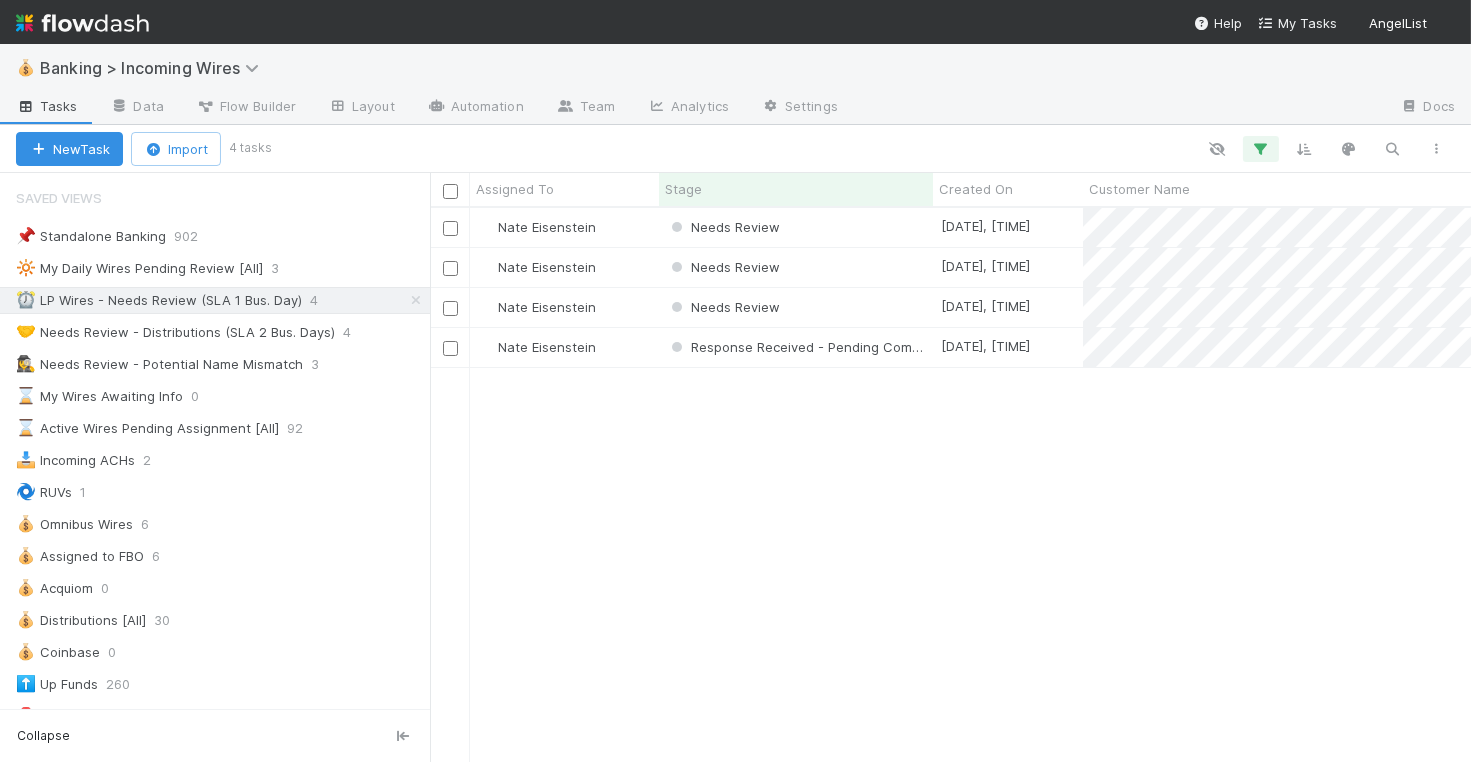 scroll, scrollTop: 1, scrollLeft: 1, axis: both 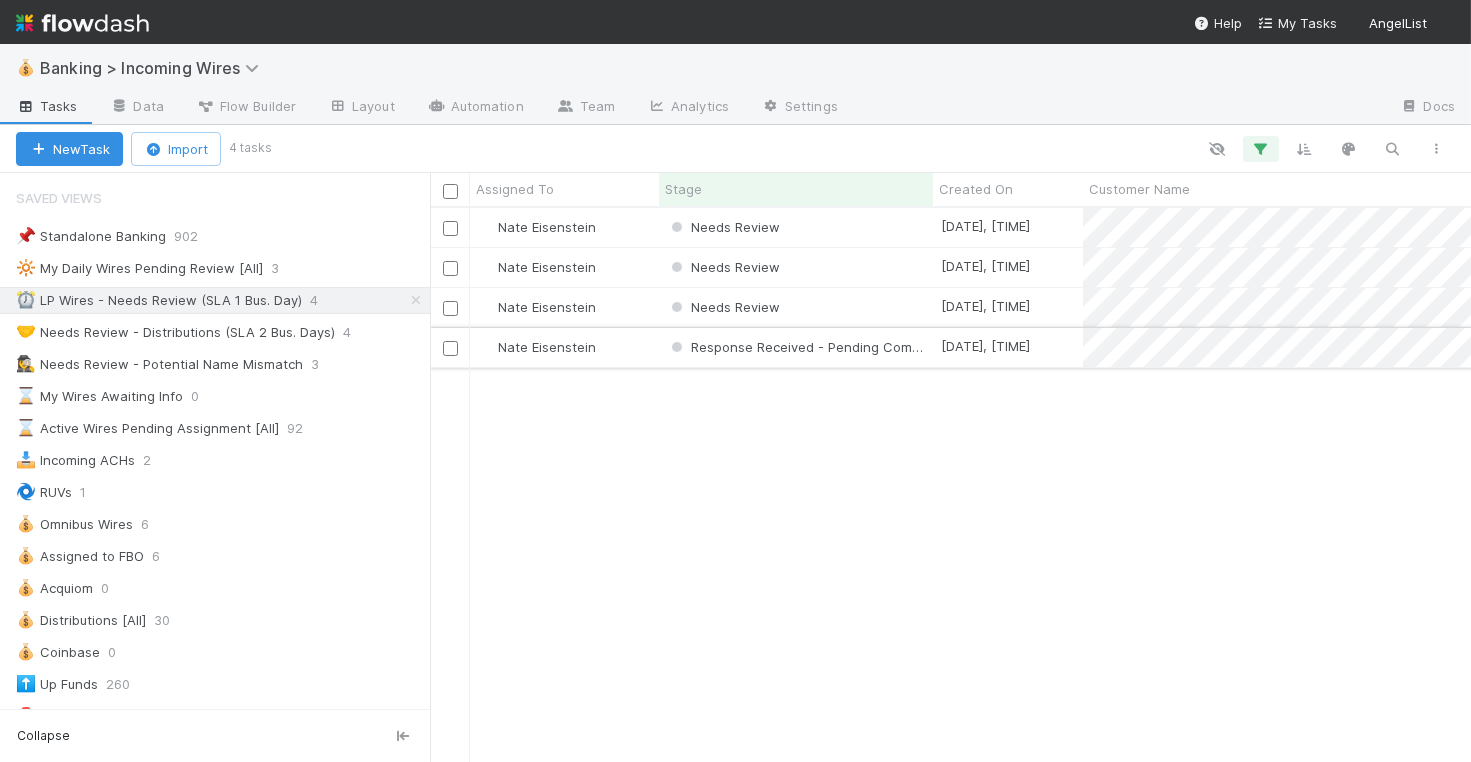 click on "Response Received - Pending Compliance Review" at bounding box center [796, 347] 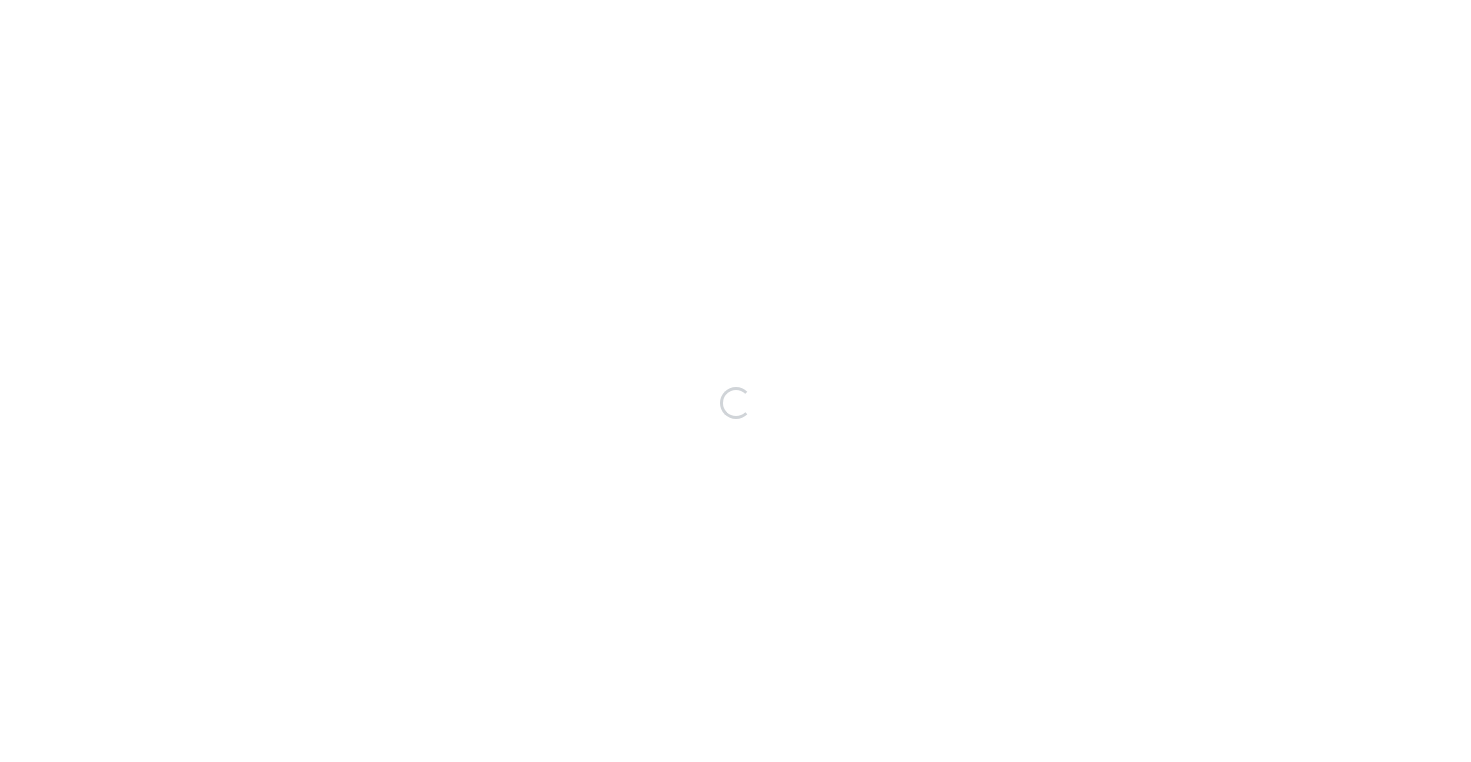scroll, scrollTop: 0, scrollLeft: 0, axis: both 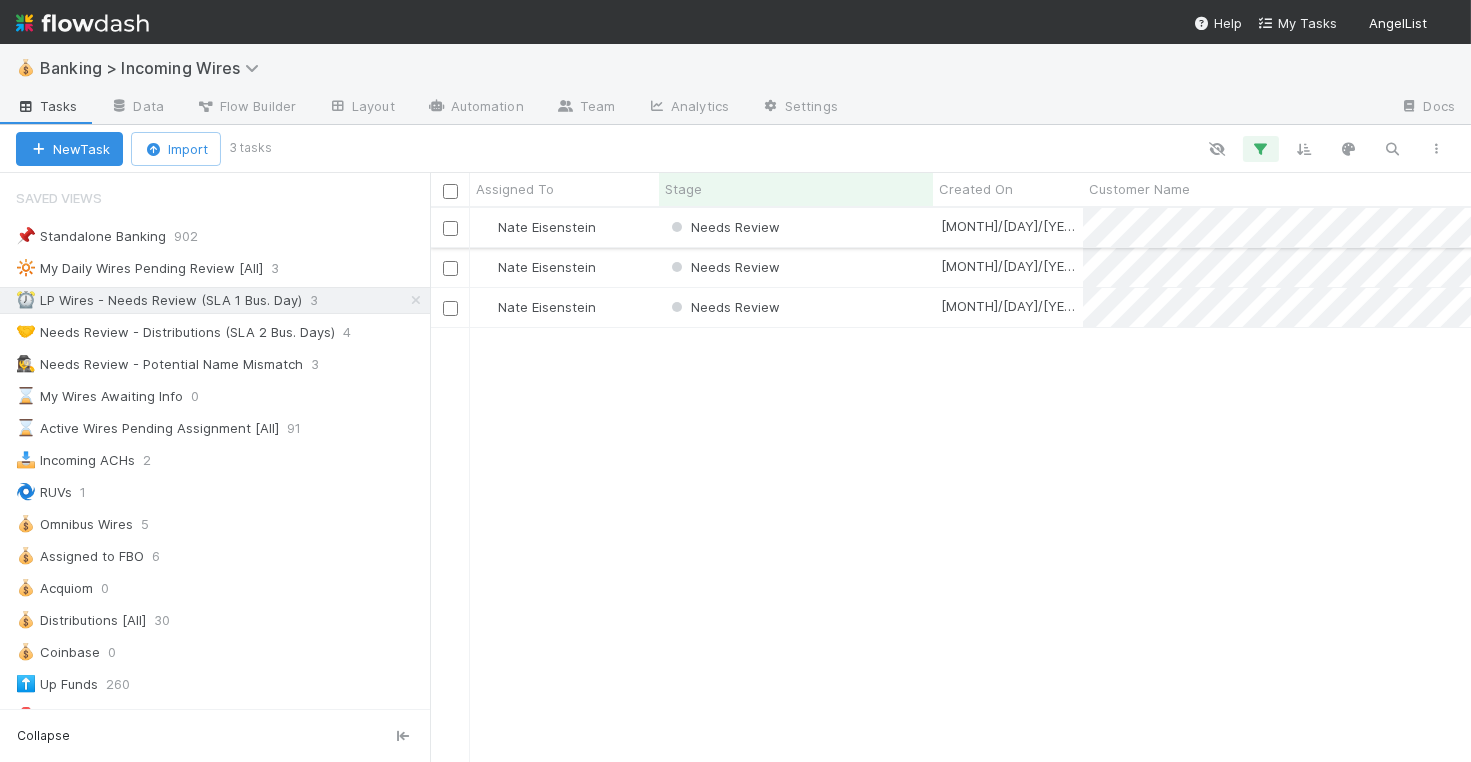 click on "Needs Review" at bounding box center [796, 227] 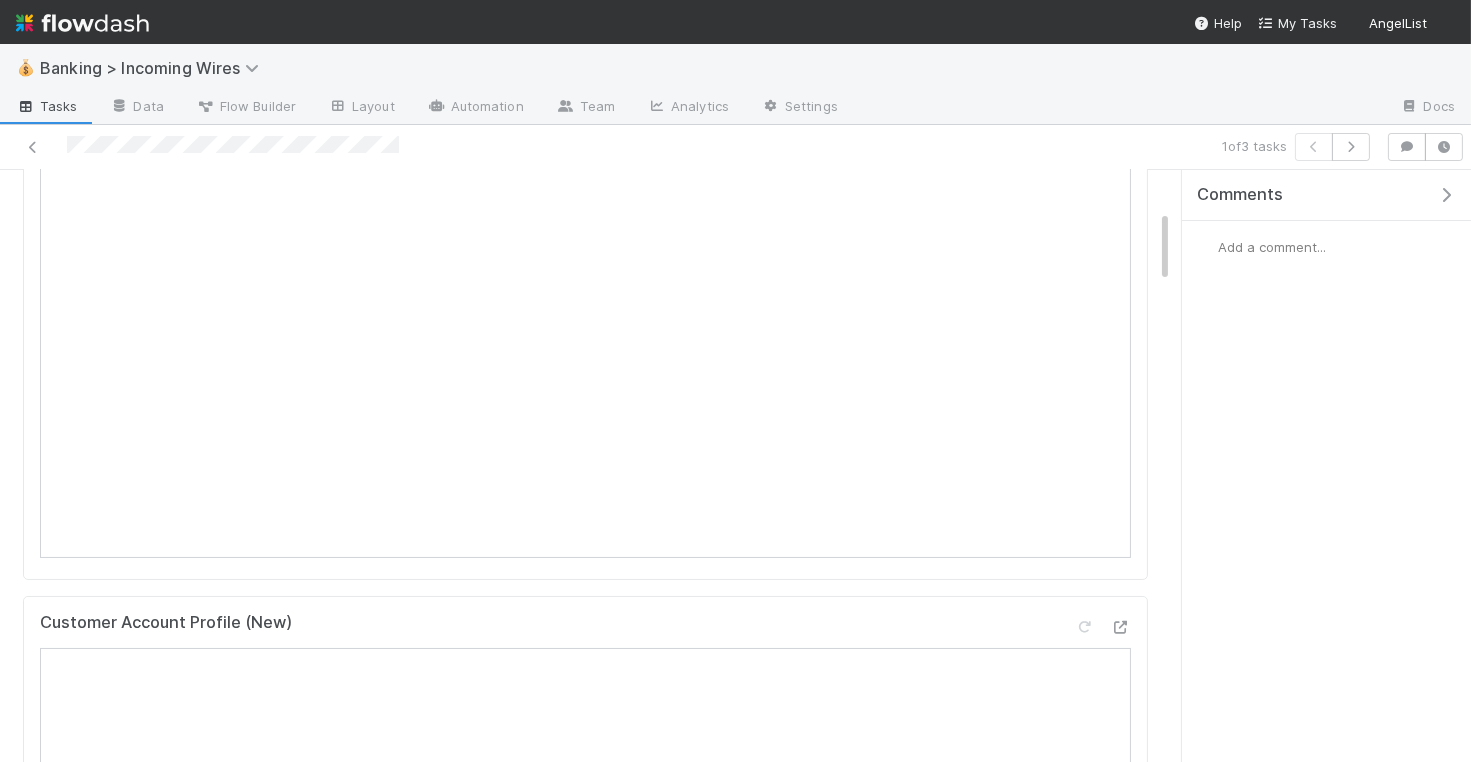 scroll, scrollTop: 206, scrollLeft: 0, axis: vertical 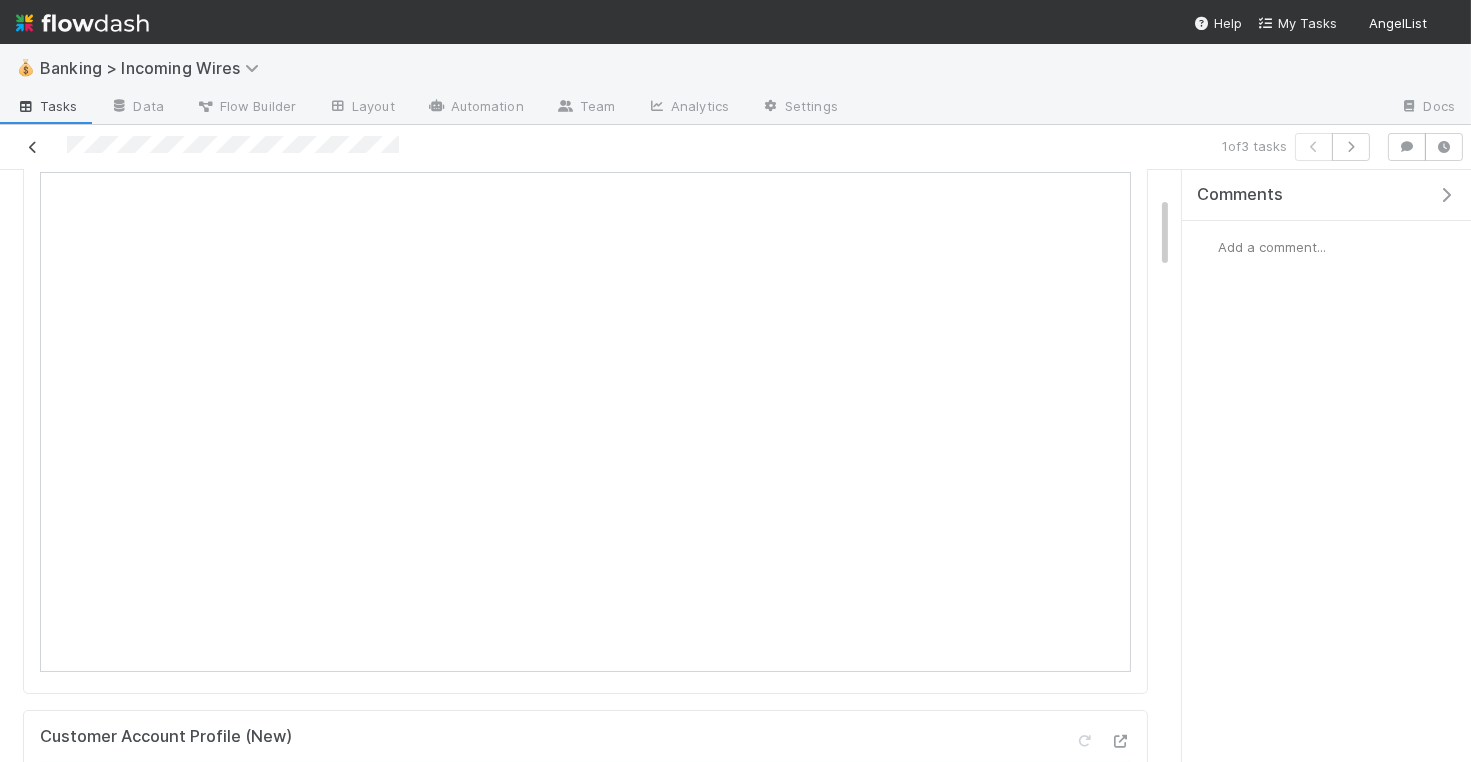 click at bounding box center [33, 147] 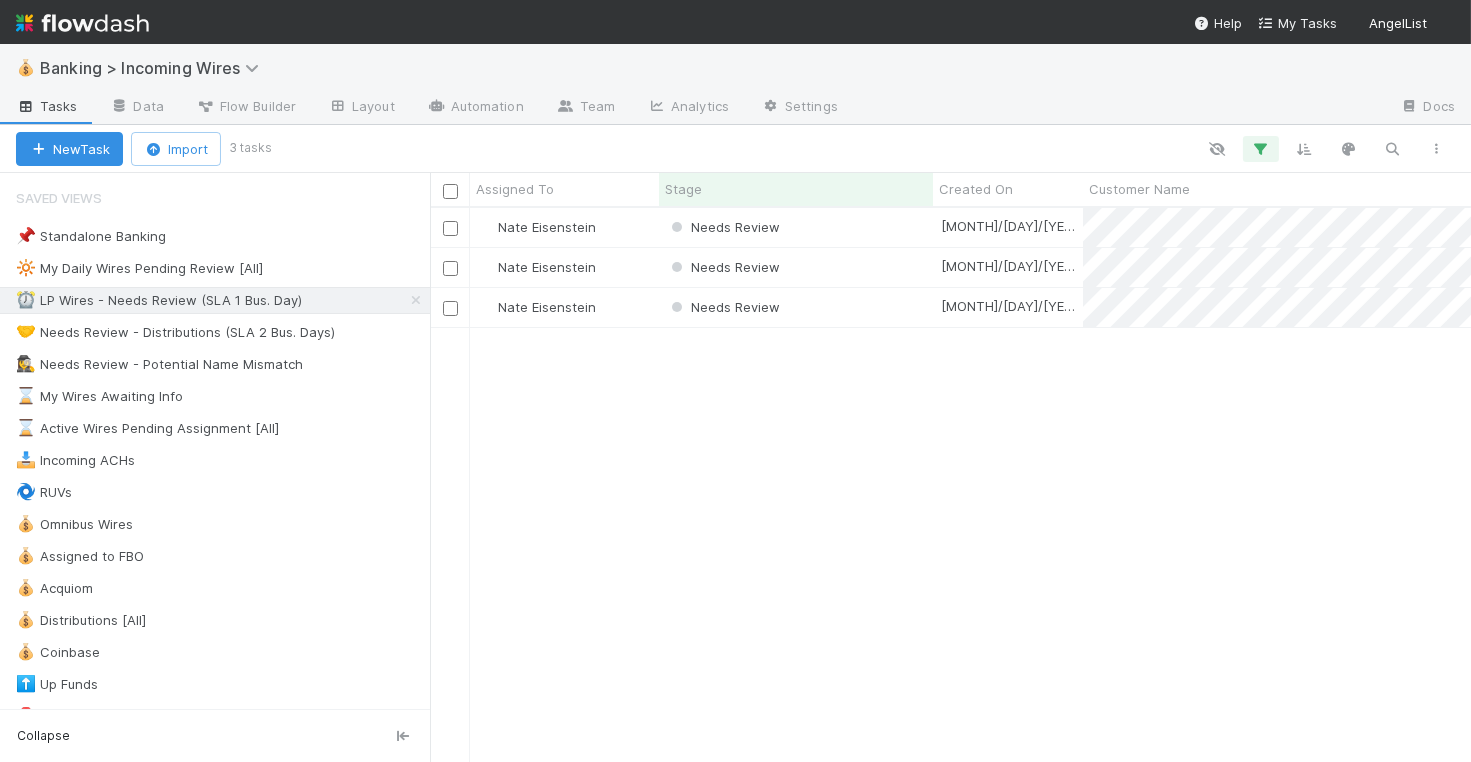 scroll, scrollTop: 1, scrollLeft: 1, axis: both 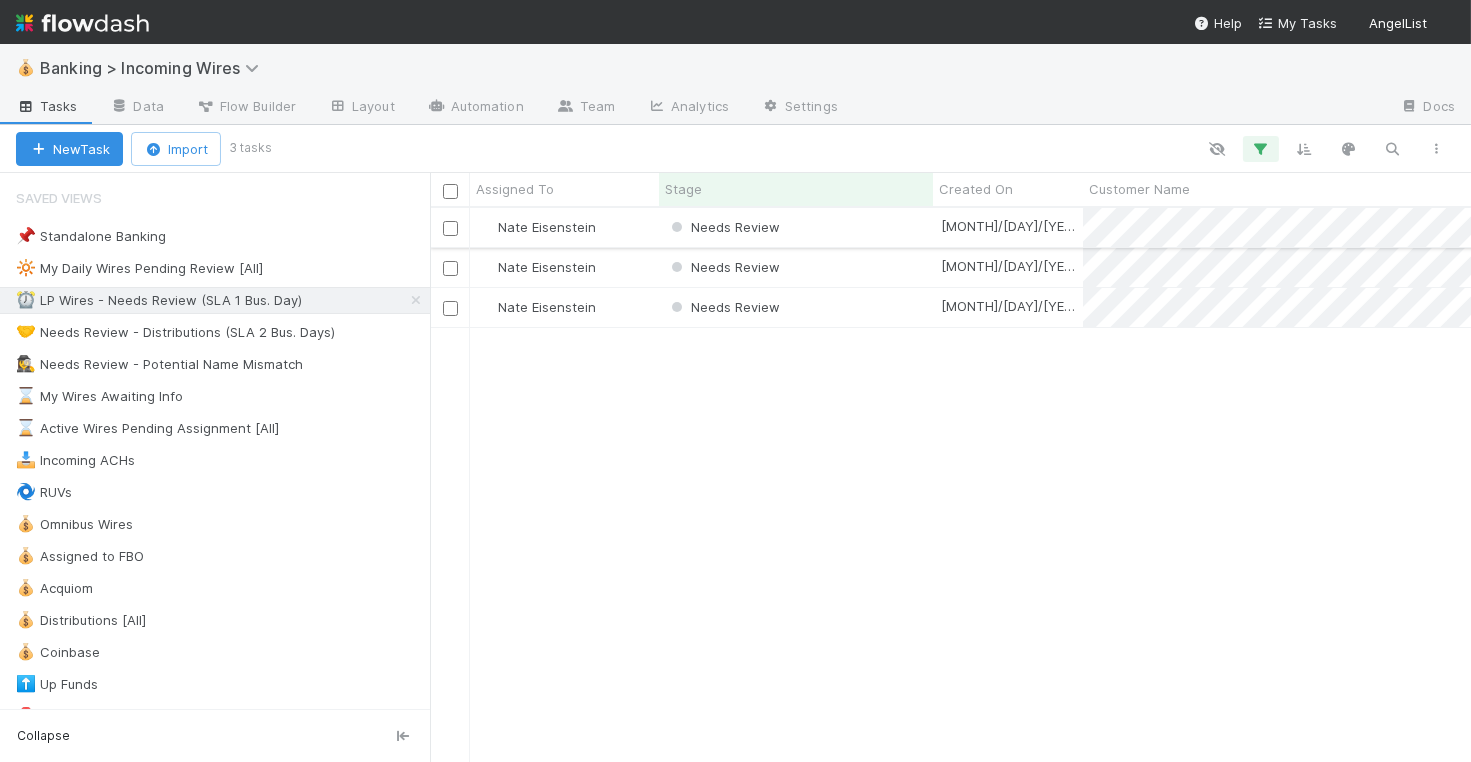 click on "Needs Review" at bounding box center (796, 227) 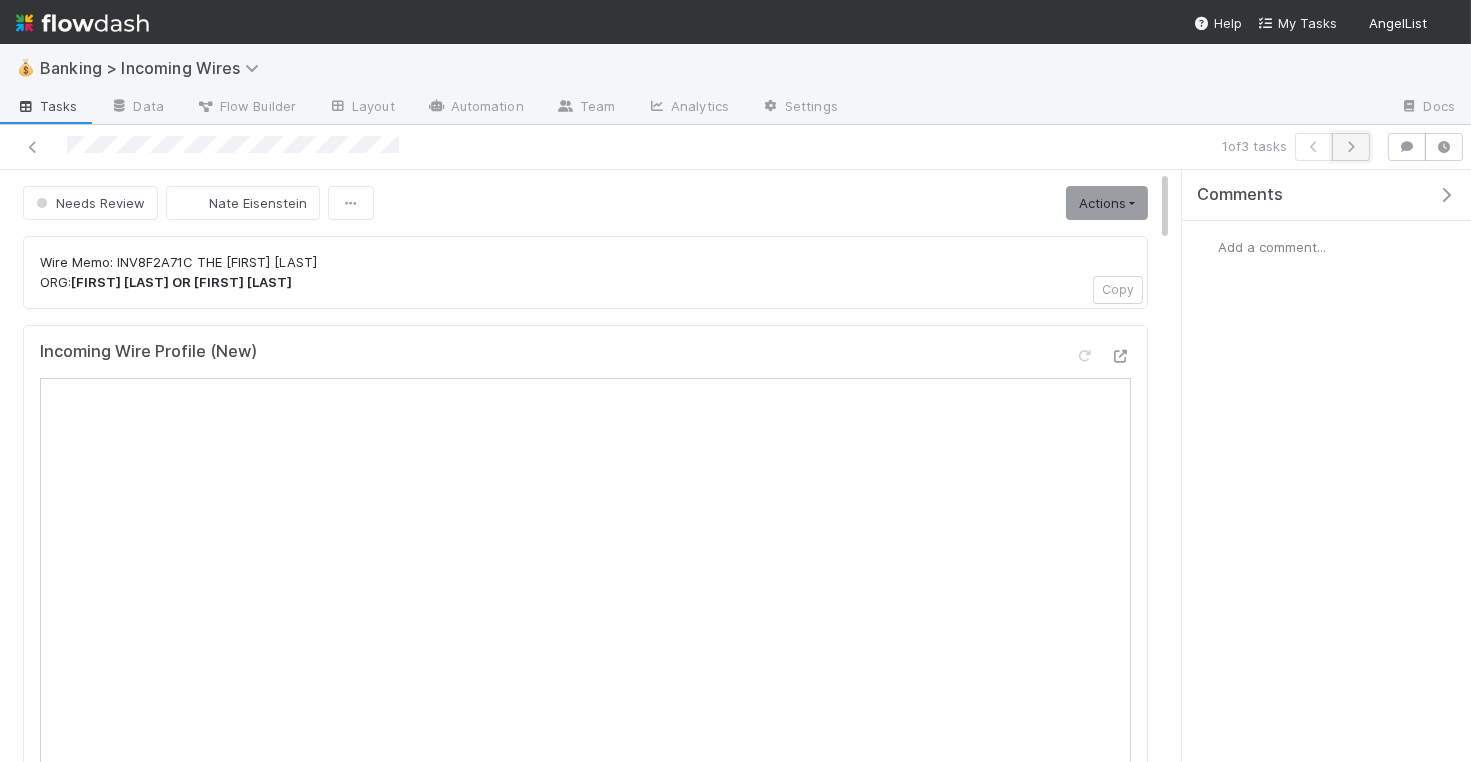 click at bounding box center [1351, 147] 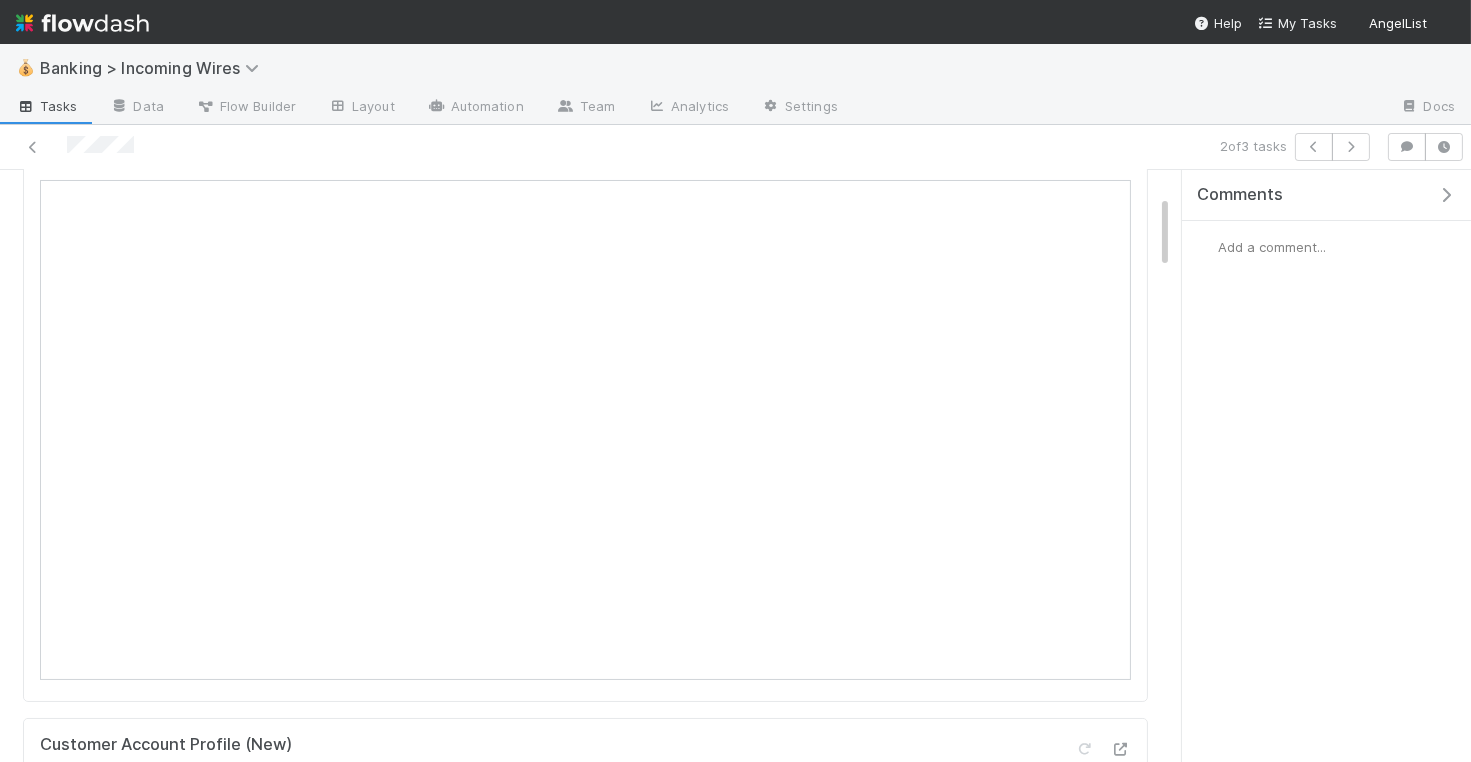 scroll, scrollTop: 202, scrollLeft: 0, axis: vertical 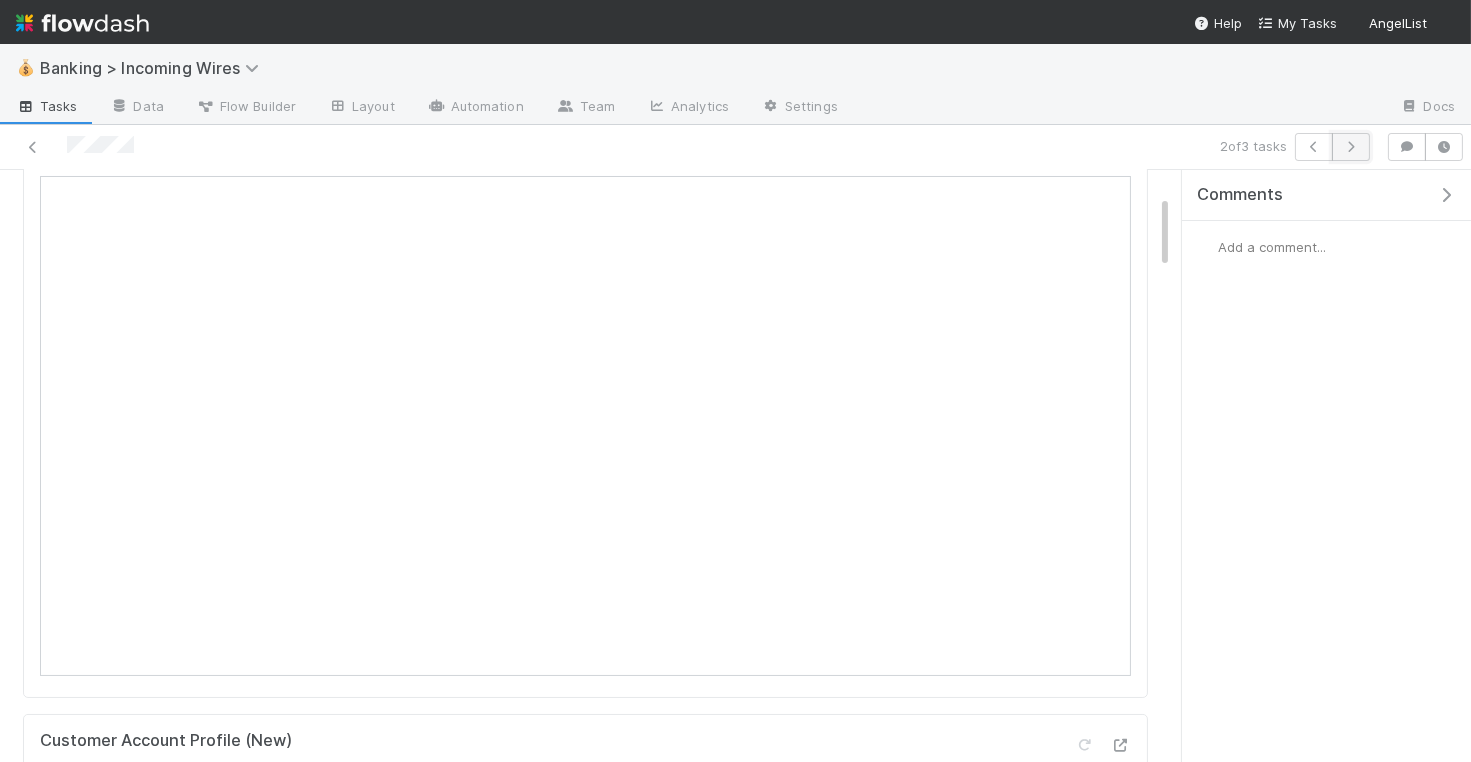 click at bounding box center (1351, 147) 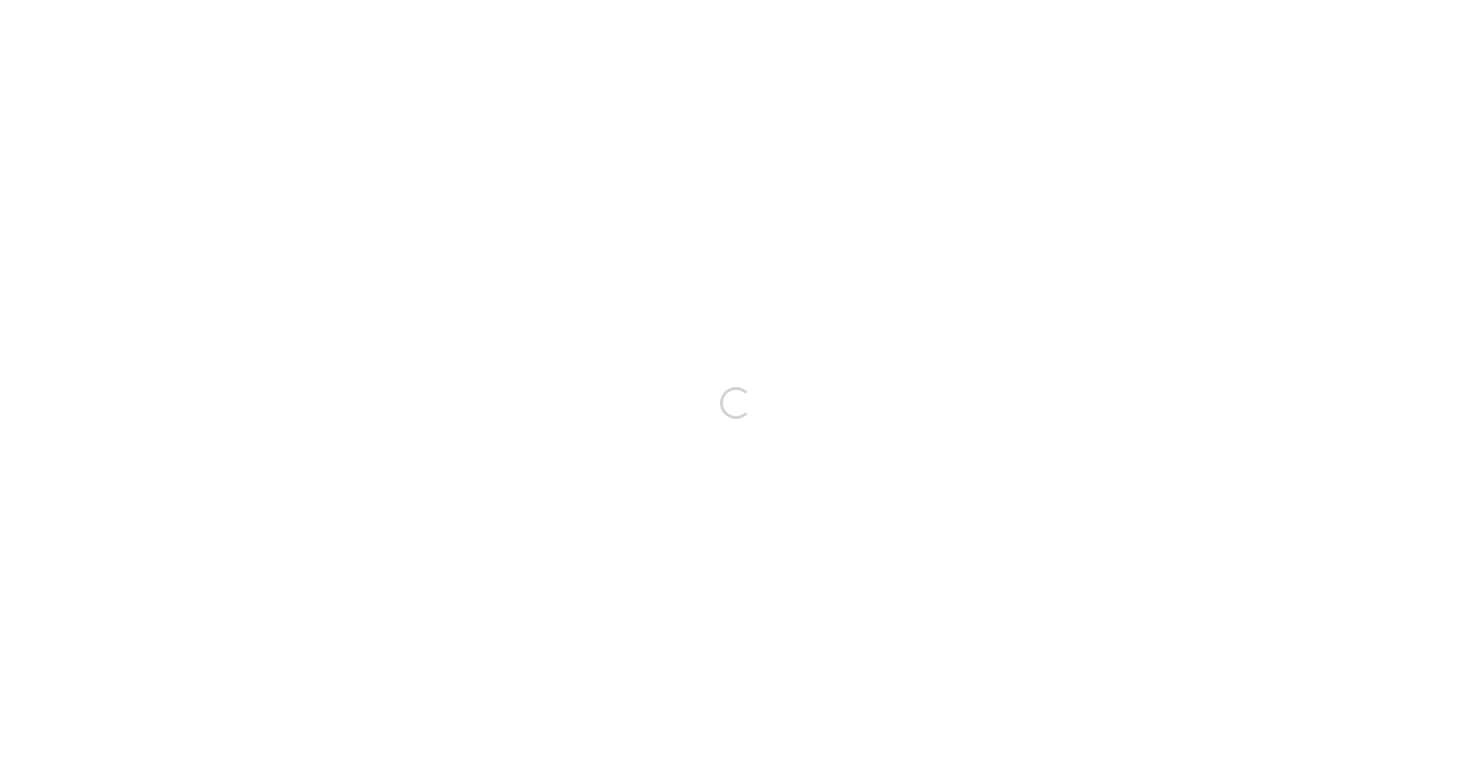 scroll, scrollTop: 0, scrollLeft: 0, axis: both 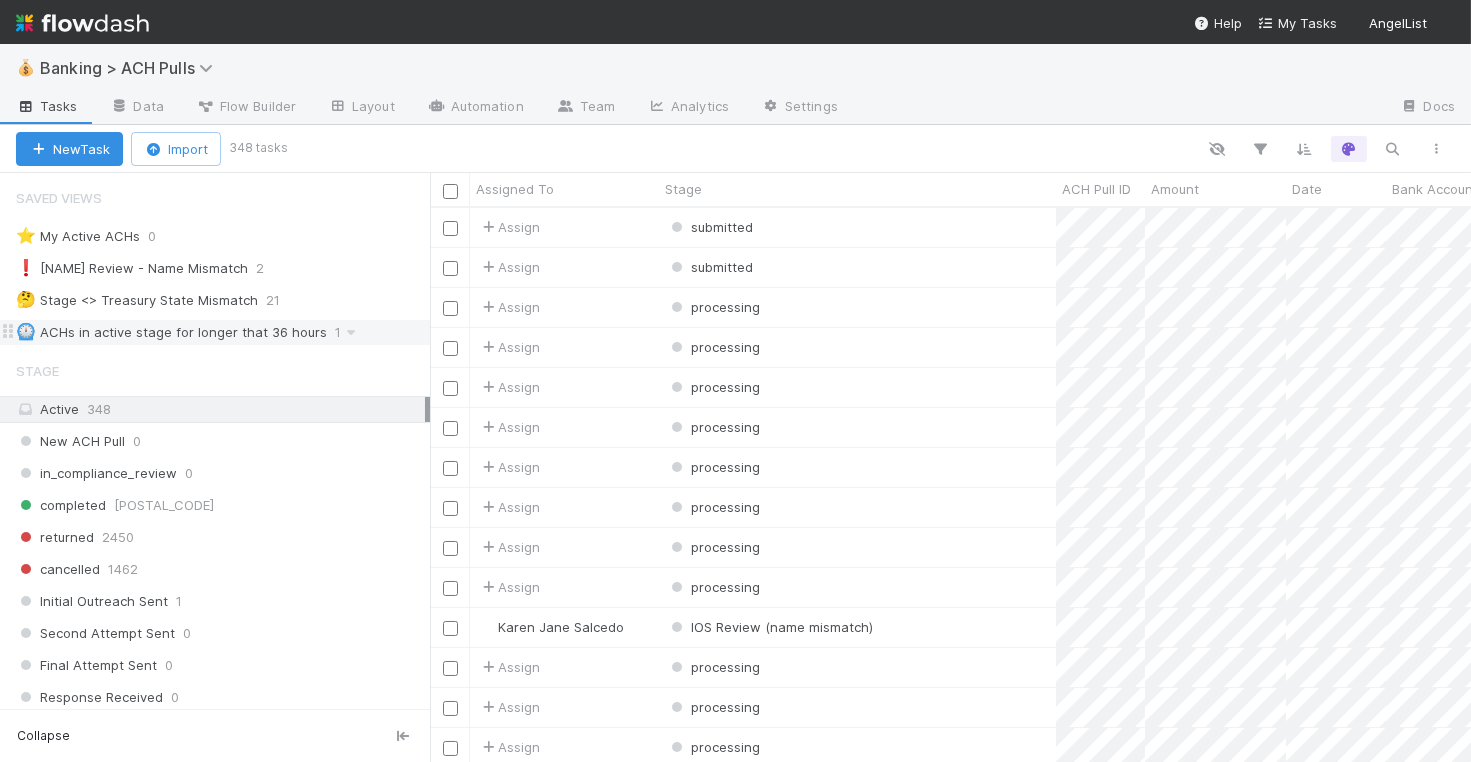 click on "⏲️ ACHs in active stage for longer that 36 hours" at bounding box center (171, 332) 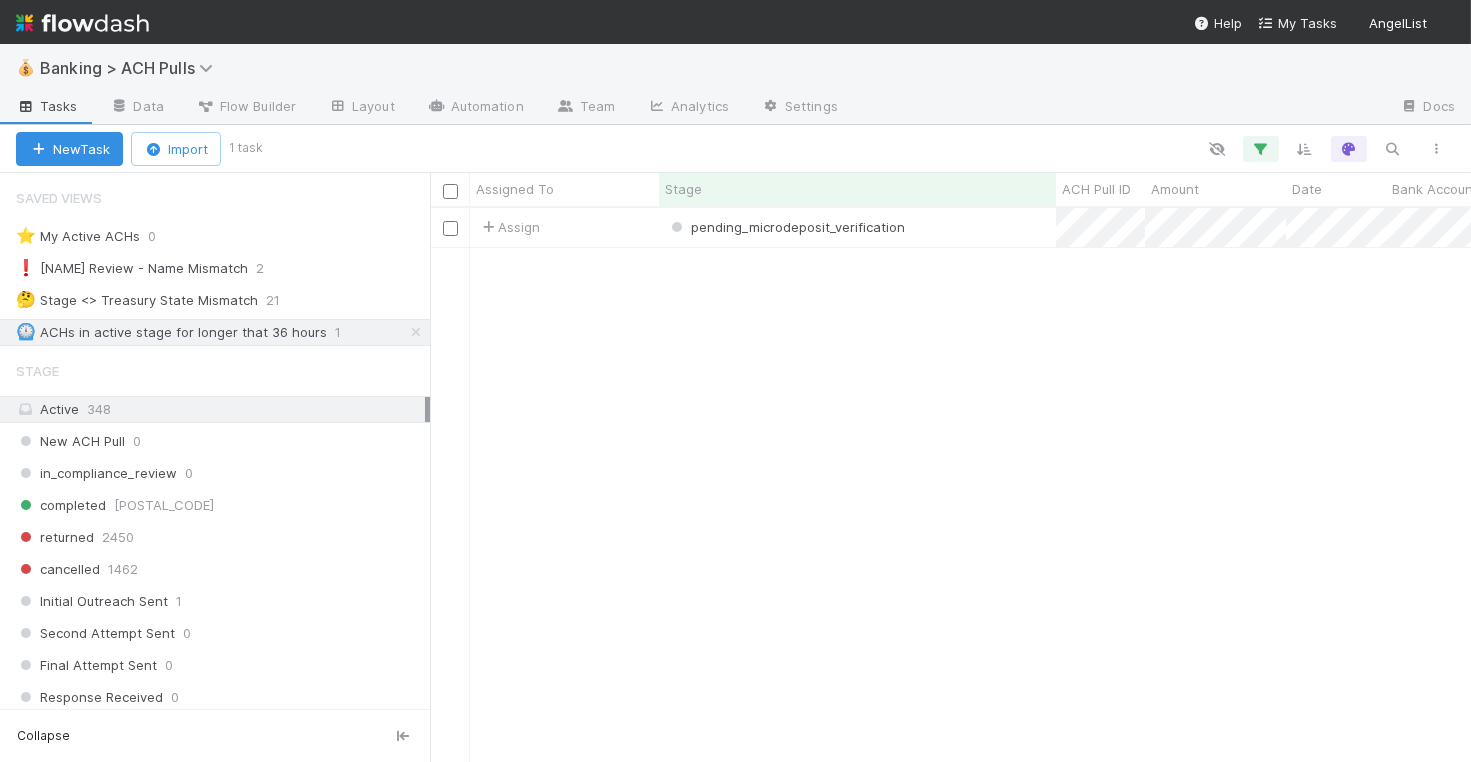 scroll, scrollTop: 1, scrollLeft: 1, axis: both 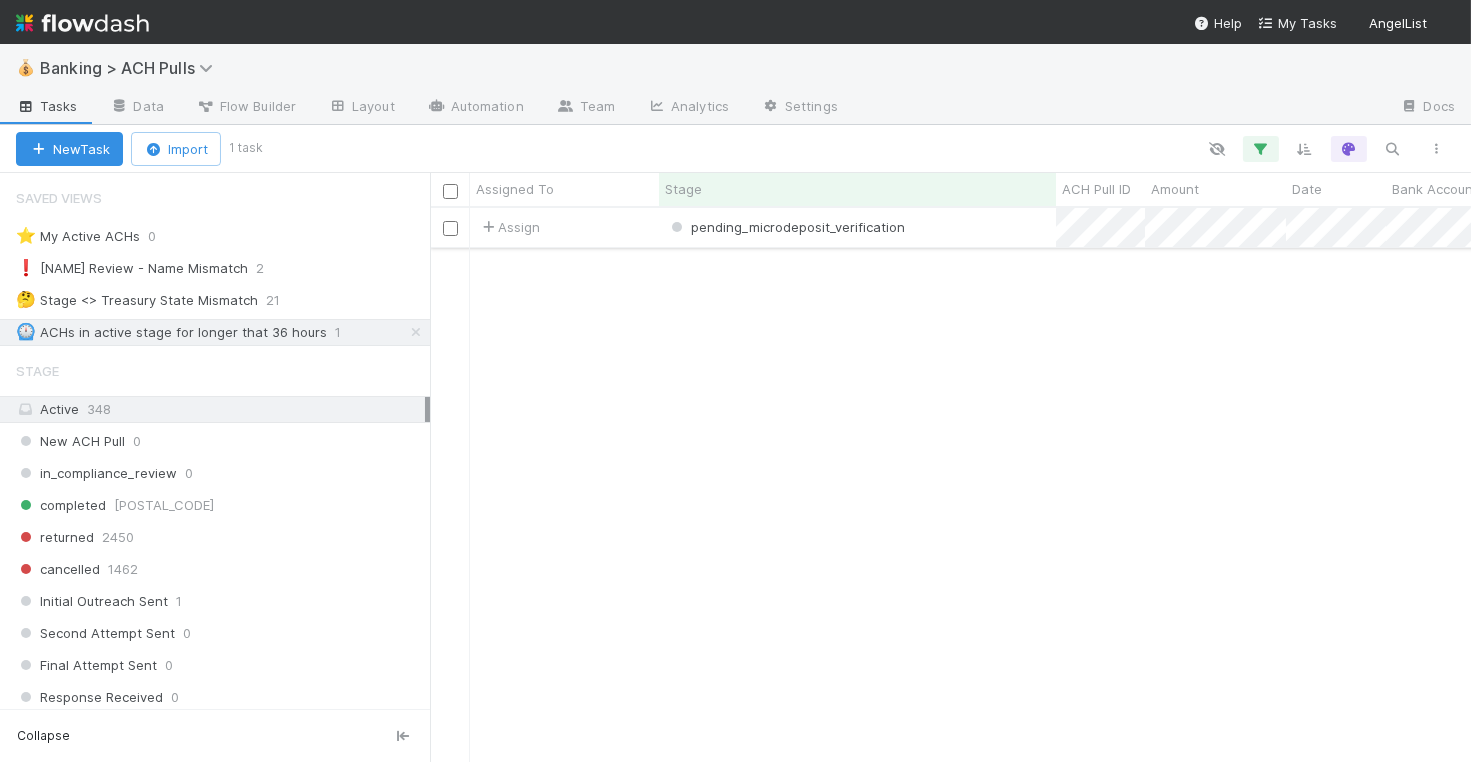 click on "pending_microdeposit_verification" at bounding box center (857, 227) 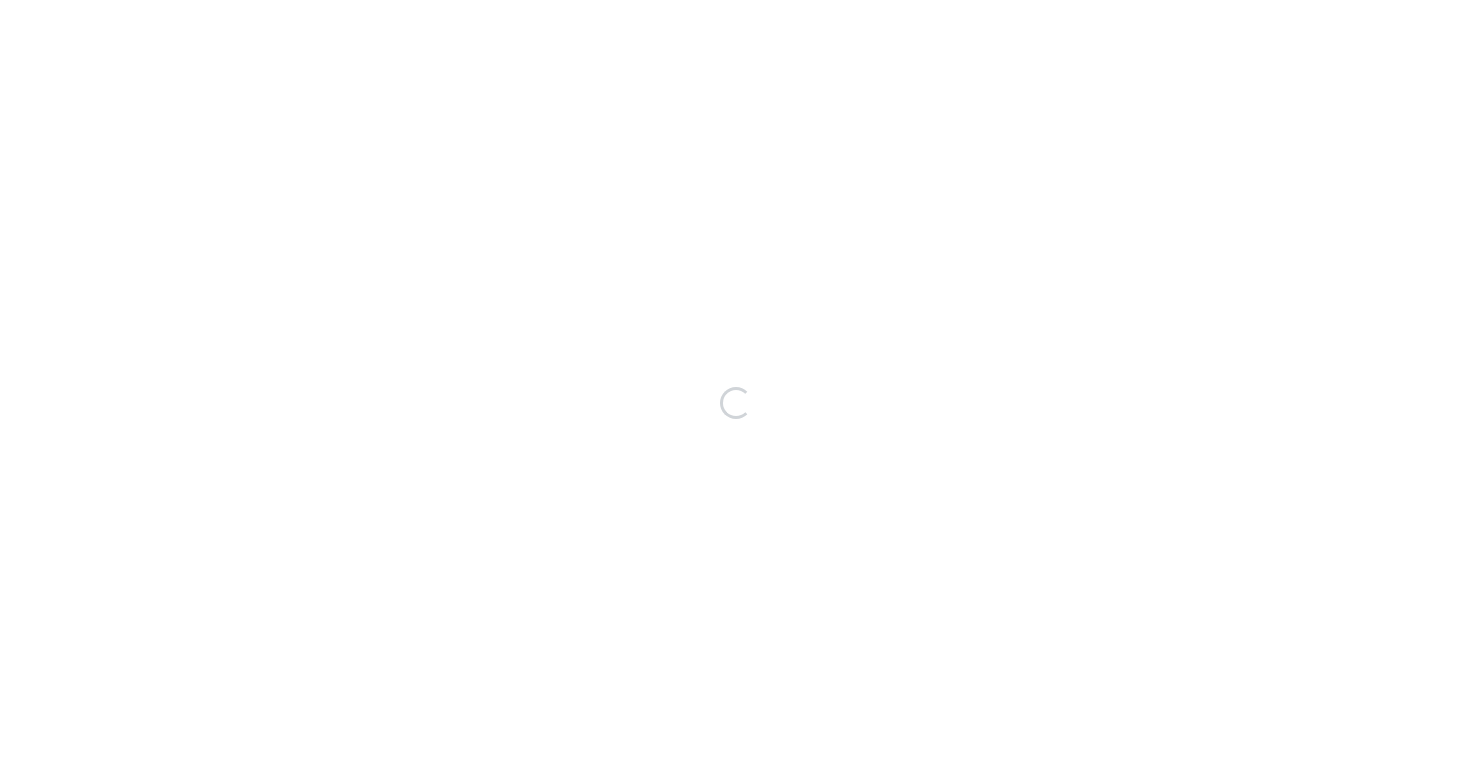 scroll, scrollTop: 0, scrollLeft: 0, axis: both 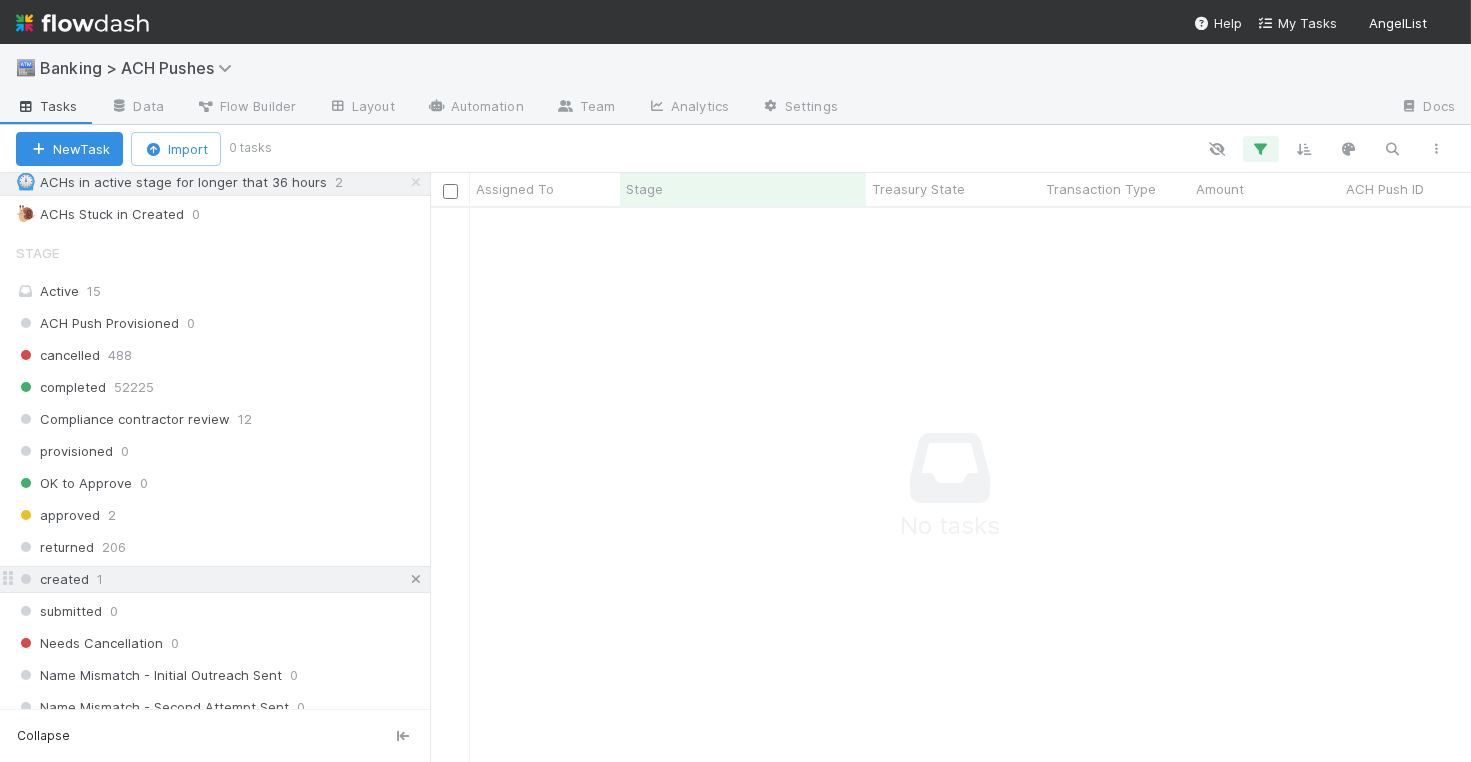click at bounding box center (416, 579) 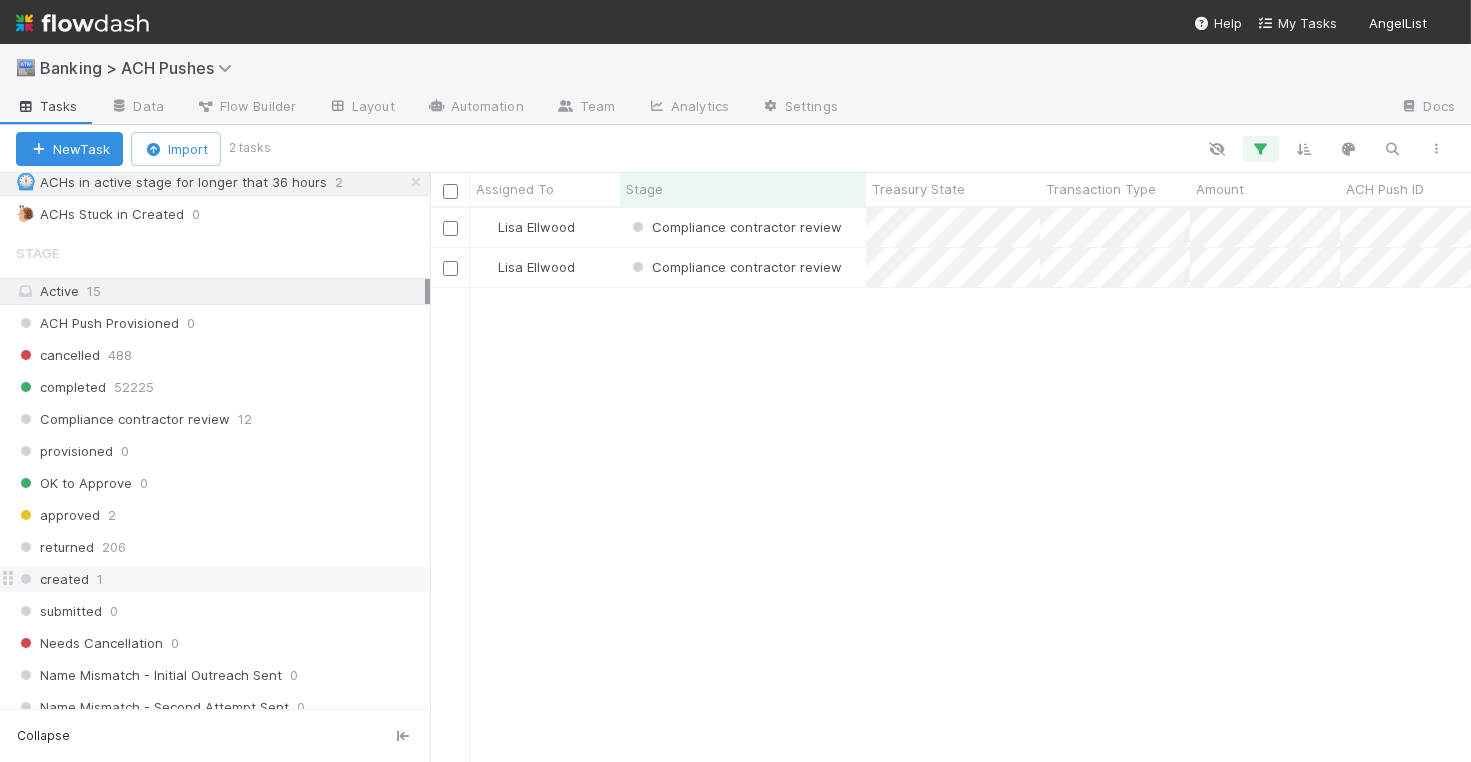 scroll, scrollTop: 1, scrollLeft: 1, axis: both 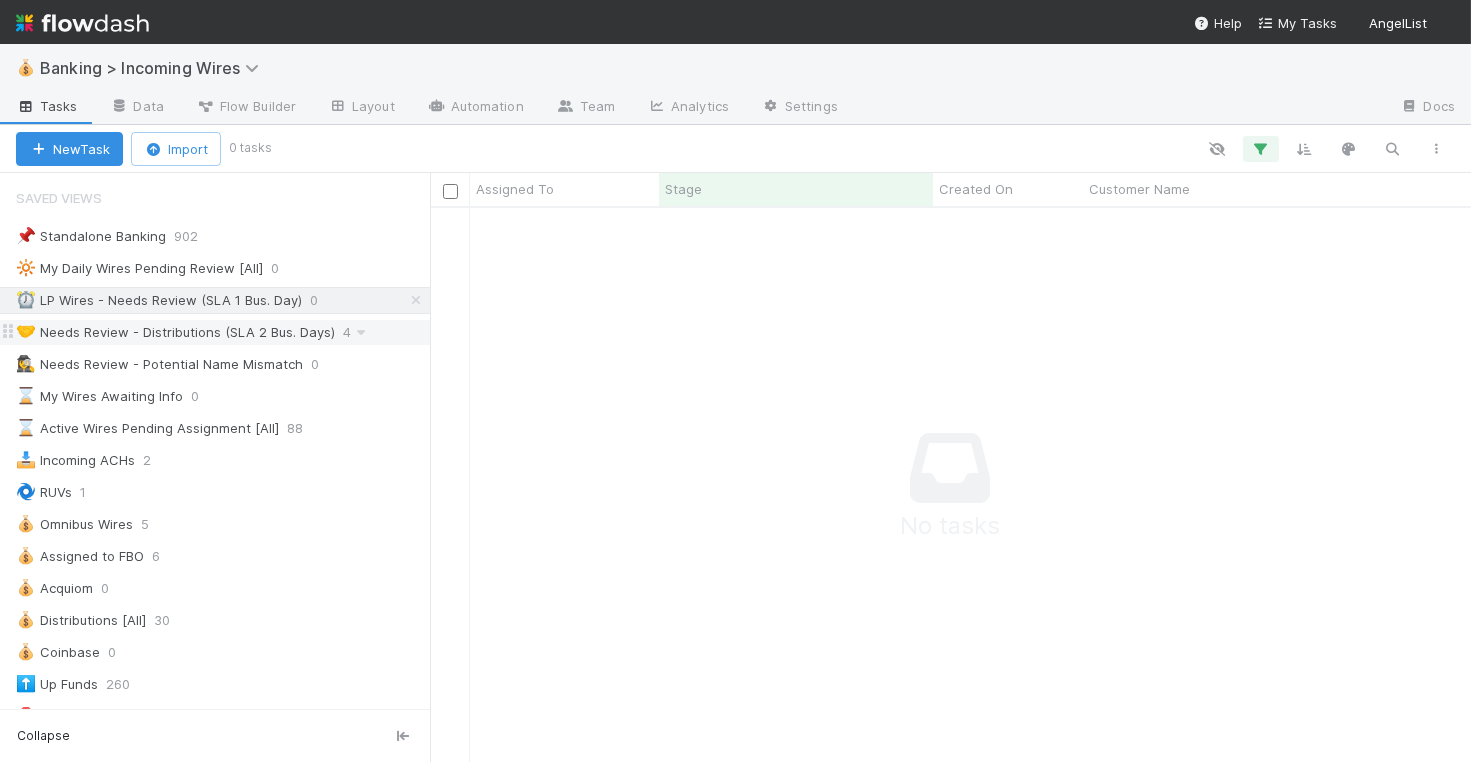 click on "🤝 Needs Review - Distributions (SLA 2 Bus. Days)" at bounding box center (175, 332) 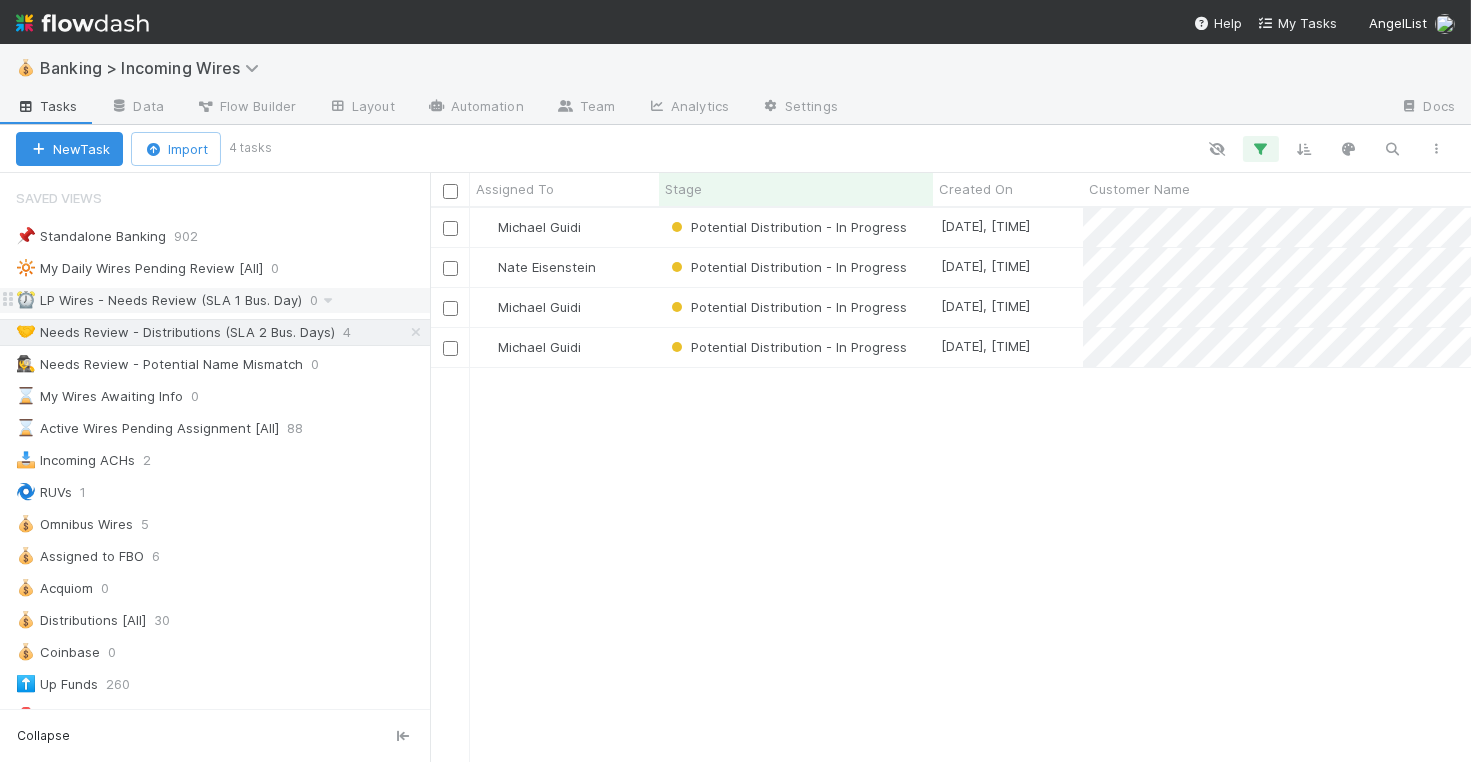 scroll, scrollTop: 1, scrollLeft: 1, axis: both 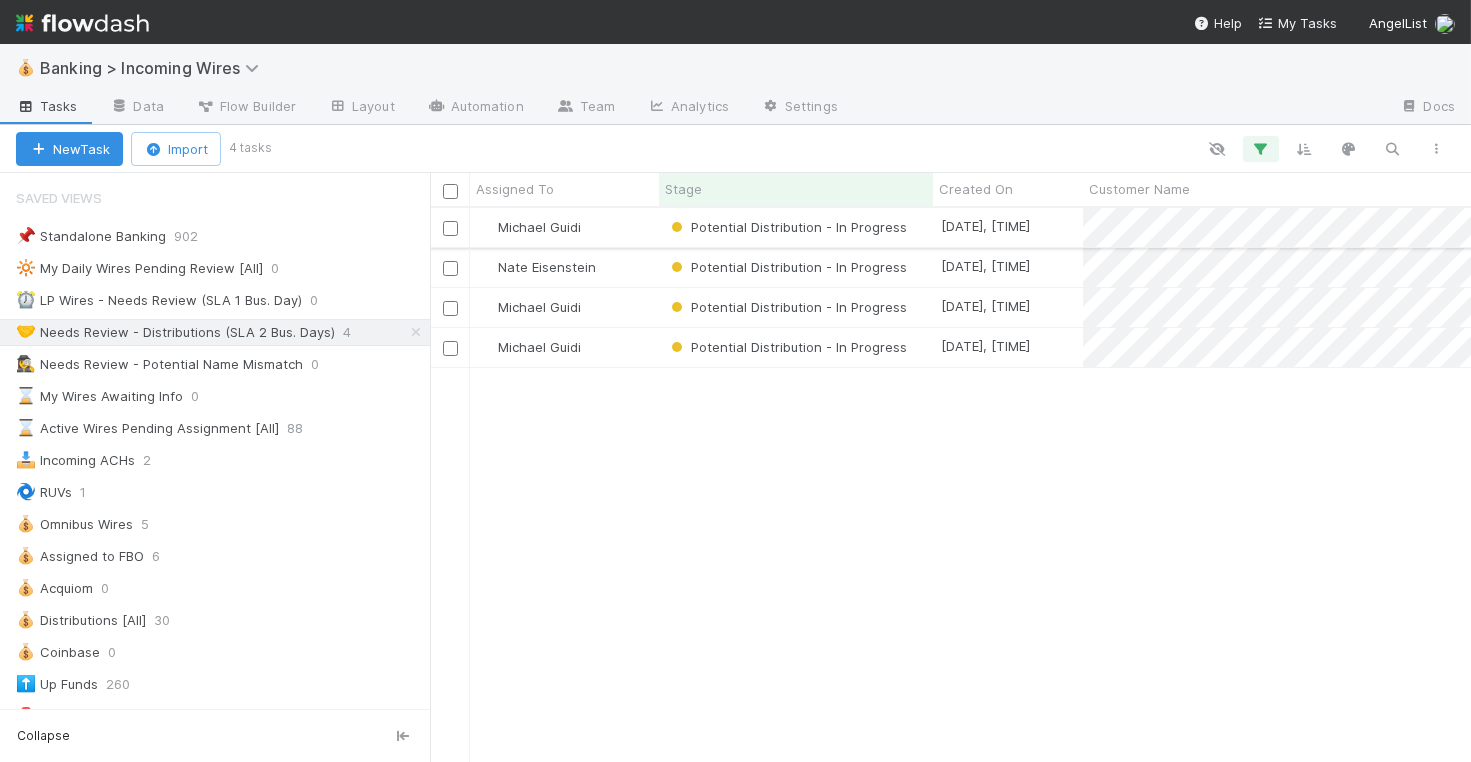 click on "Michael Guidi" at bounding box center [564, 227] 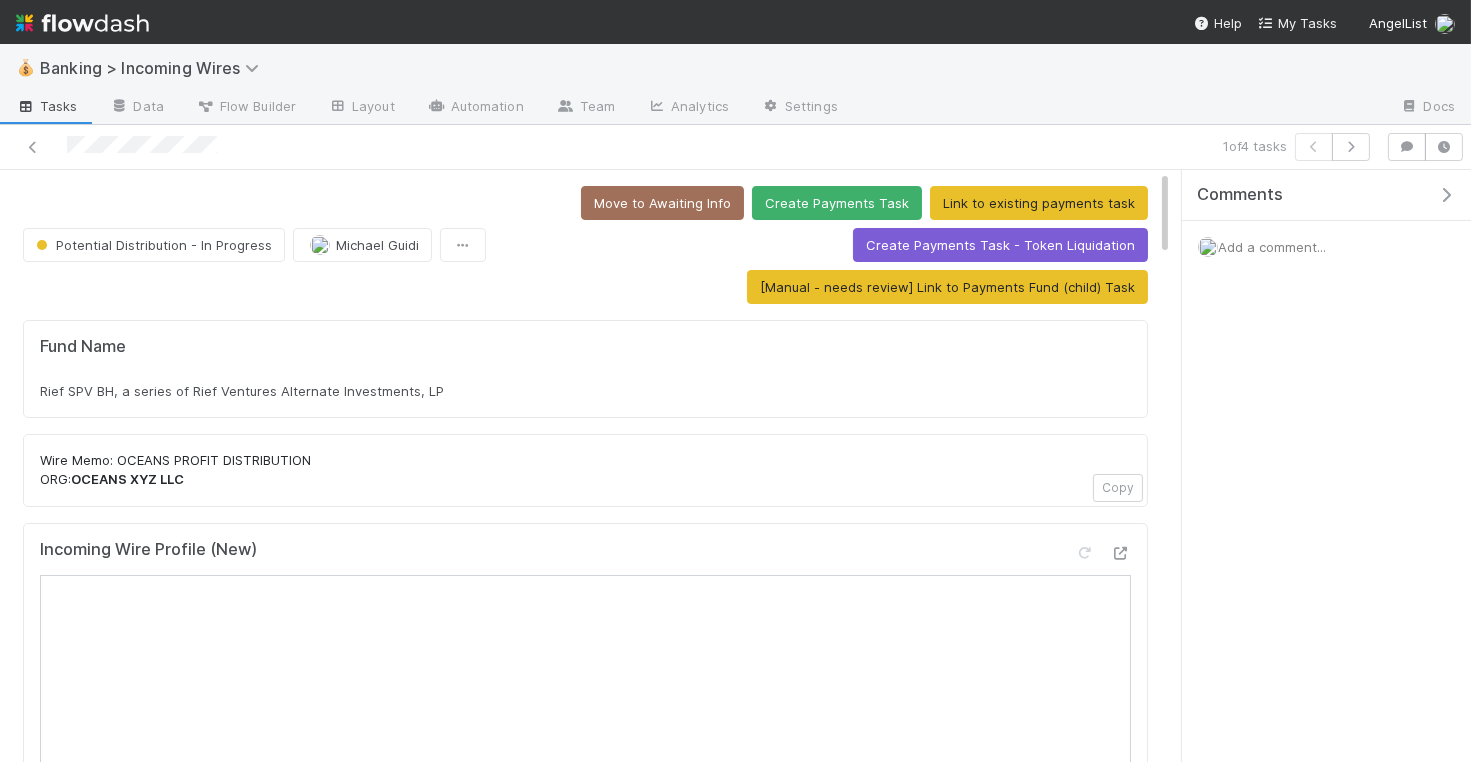 click on "Rief SPV BH, a series of Rief Ventures Alternate Investments, LP" at bounding box center [585, 391] 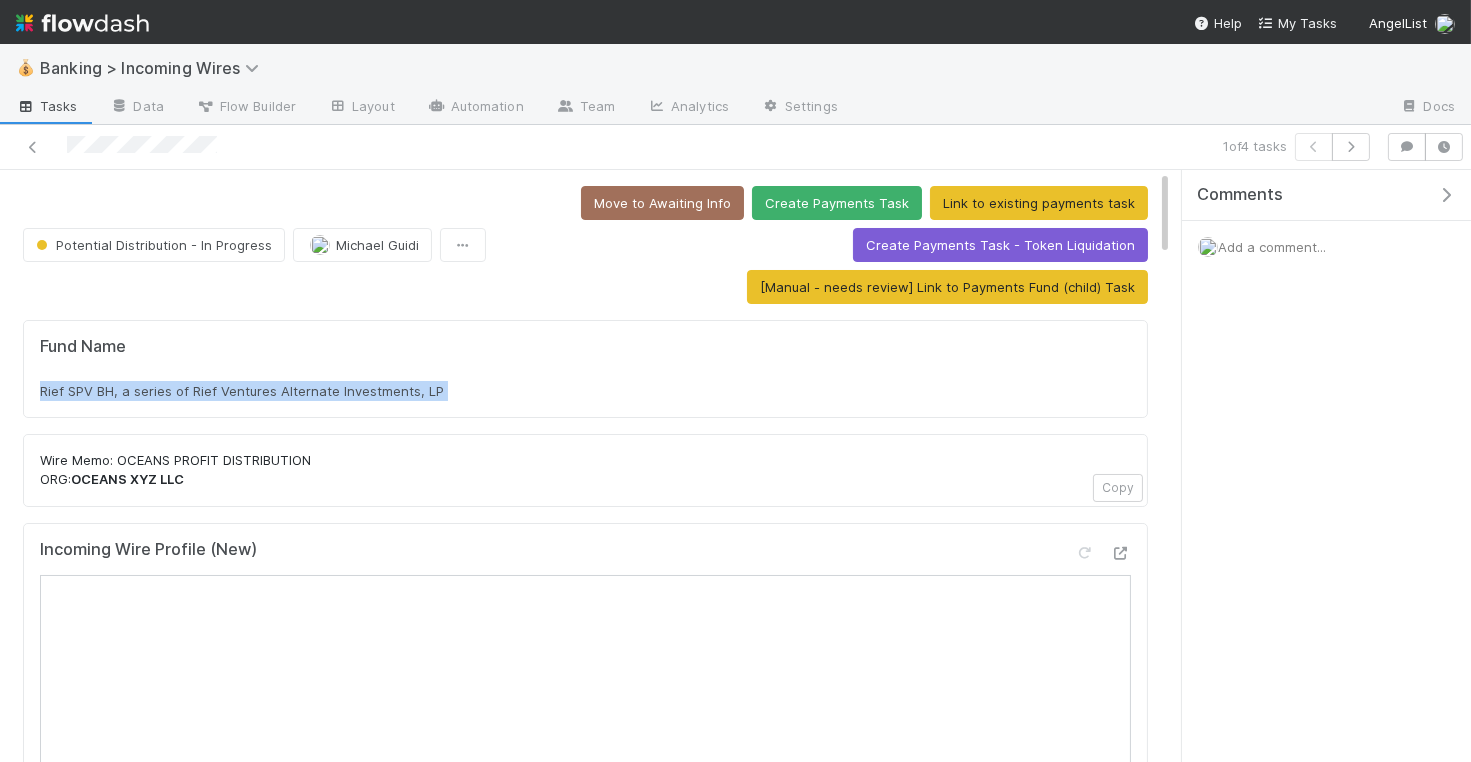 click on "Rief SPV BH, a series of Rief Ventures Alternate Investments, LP" at bounding box center [585, 391] 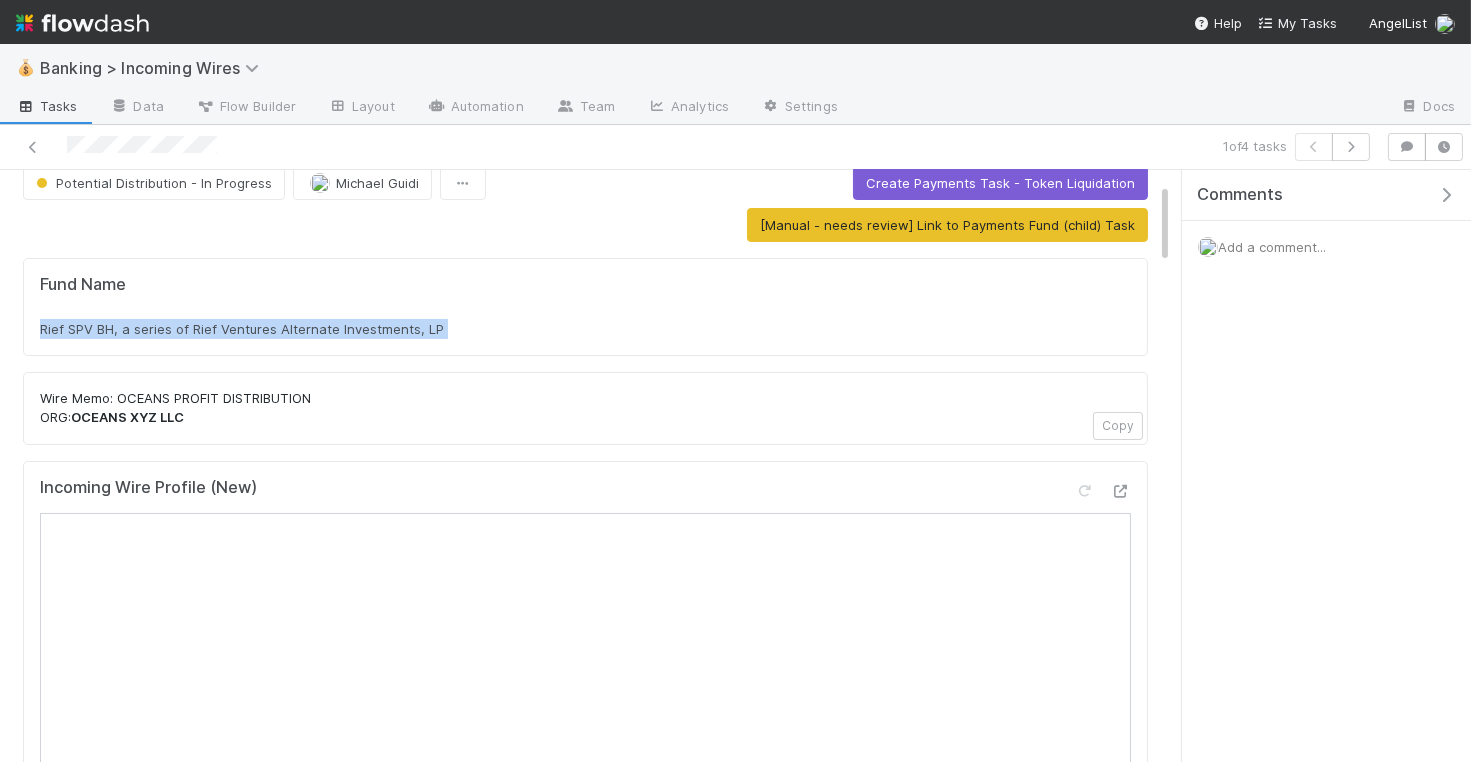 scroll, scrollTop: 0, scrollLeft: 0, axis: both 